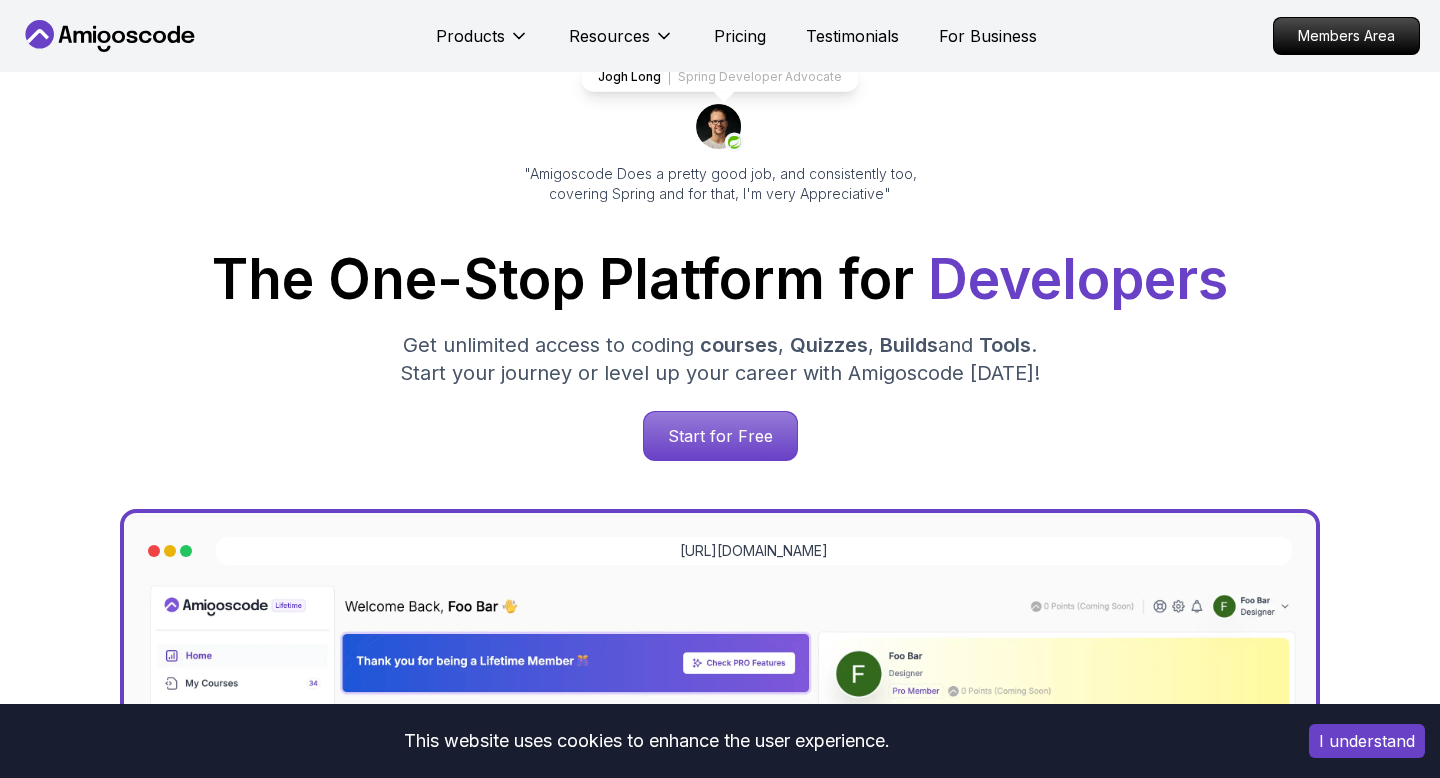 scroll, scrollTop: 0, scrollLeft: 0, axis: both 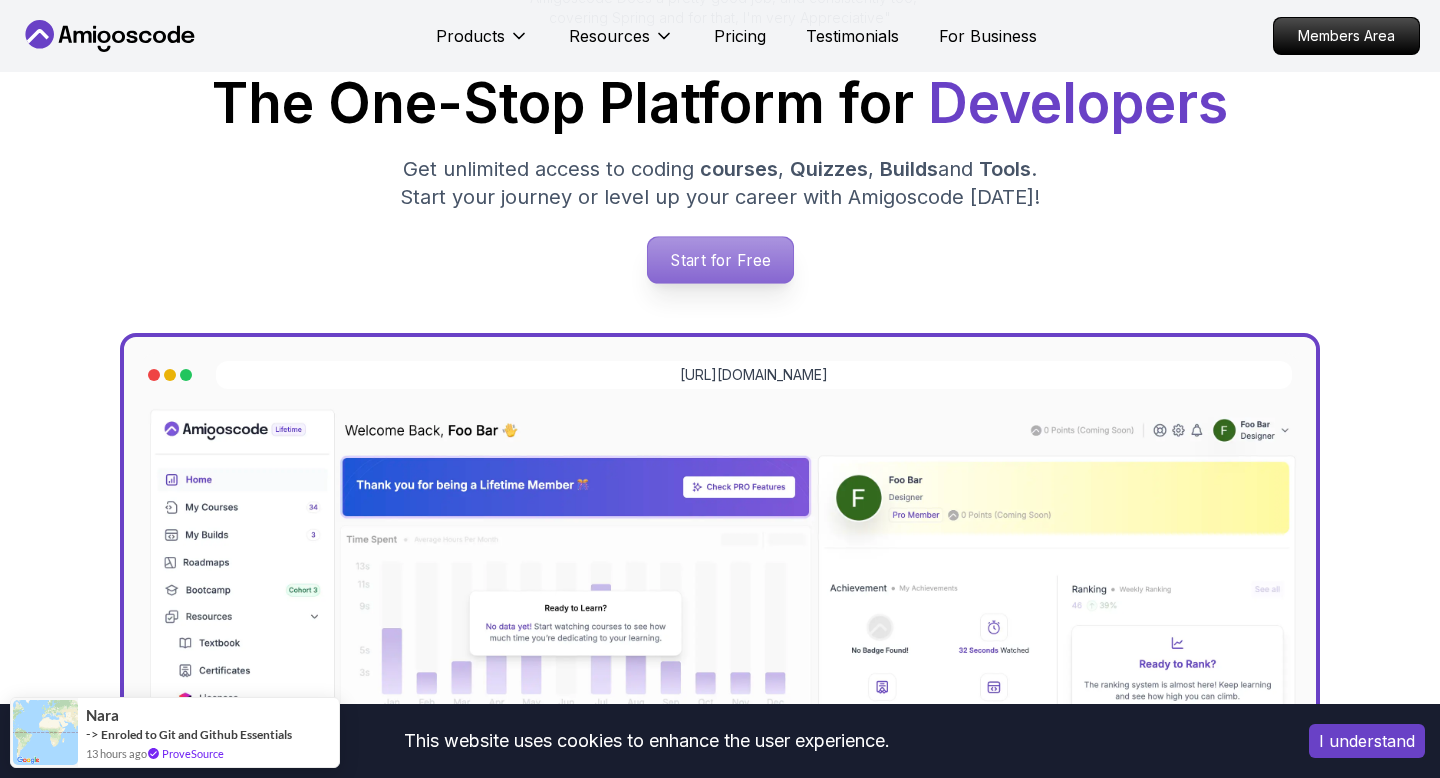 click on "Start for Free" at bounding box center [719, 260] 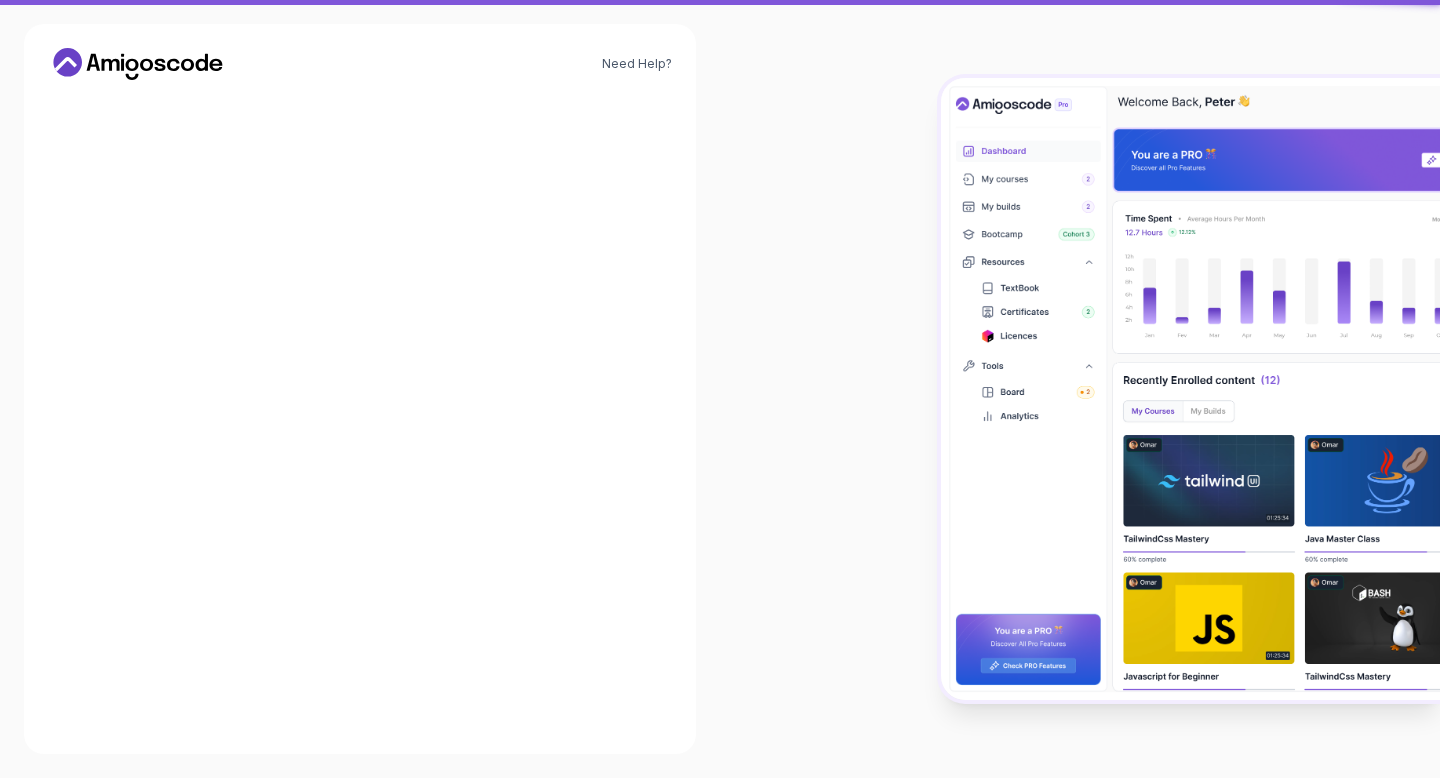 scroll, scrollTop: 0, scrollLeft: 0, axis: both 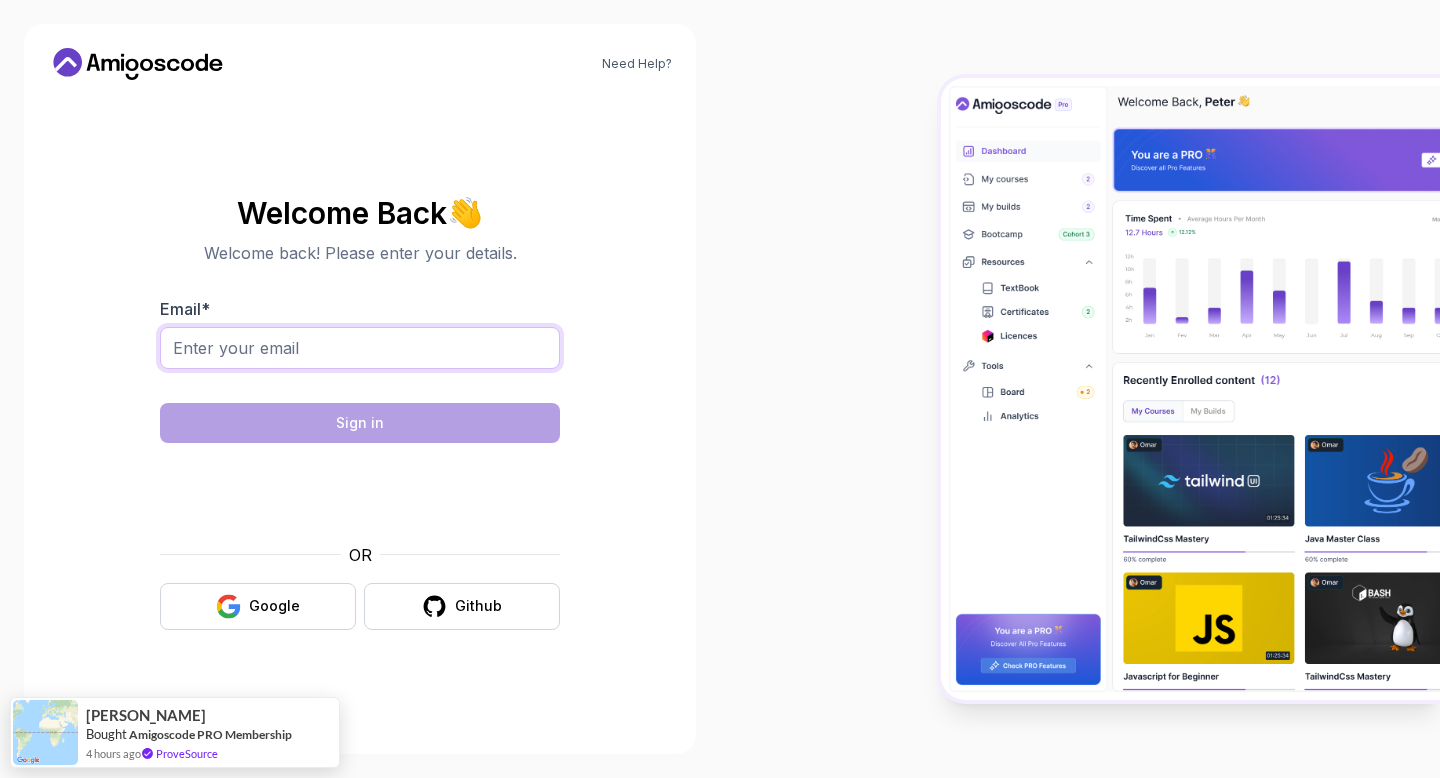 click on "Email *" at bounding box center [360, 348] 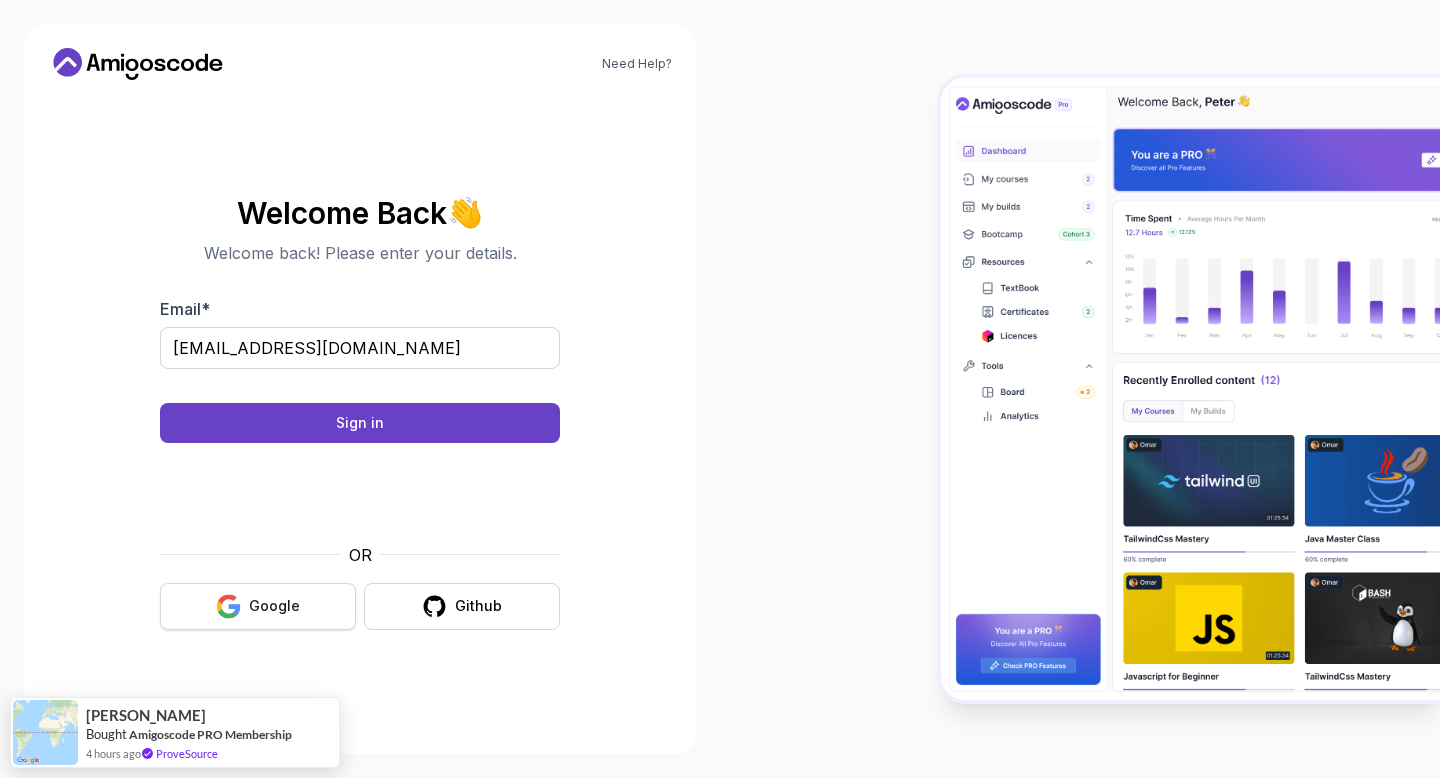 click on "Google" at bounding box center (258, 606) 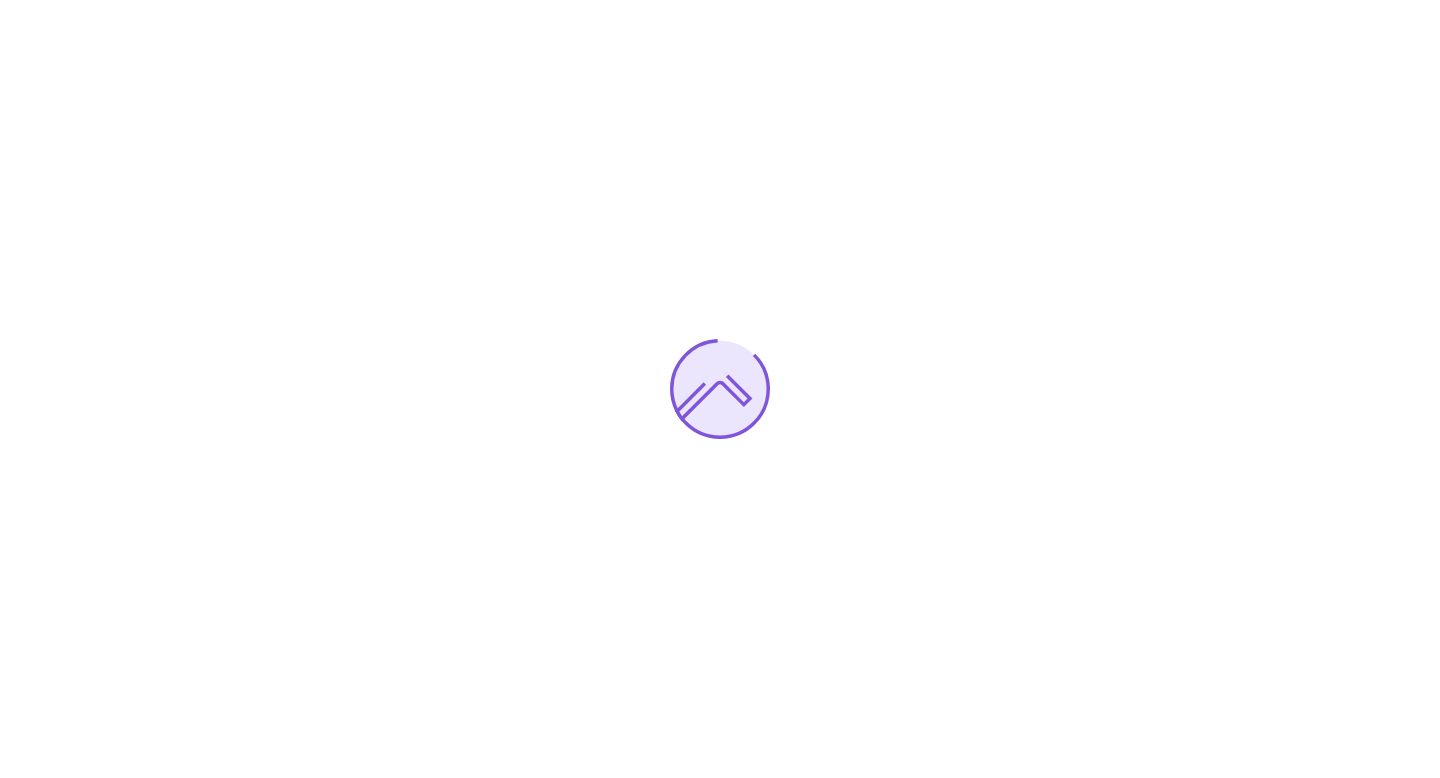 scroll, scrollTop: 0, scrollLeft: 0, axis: both 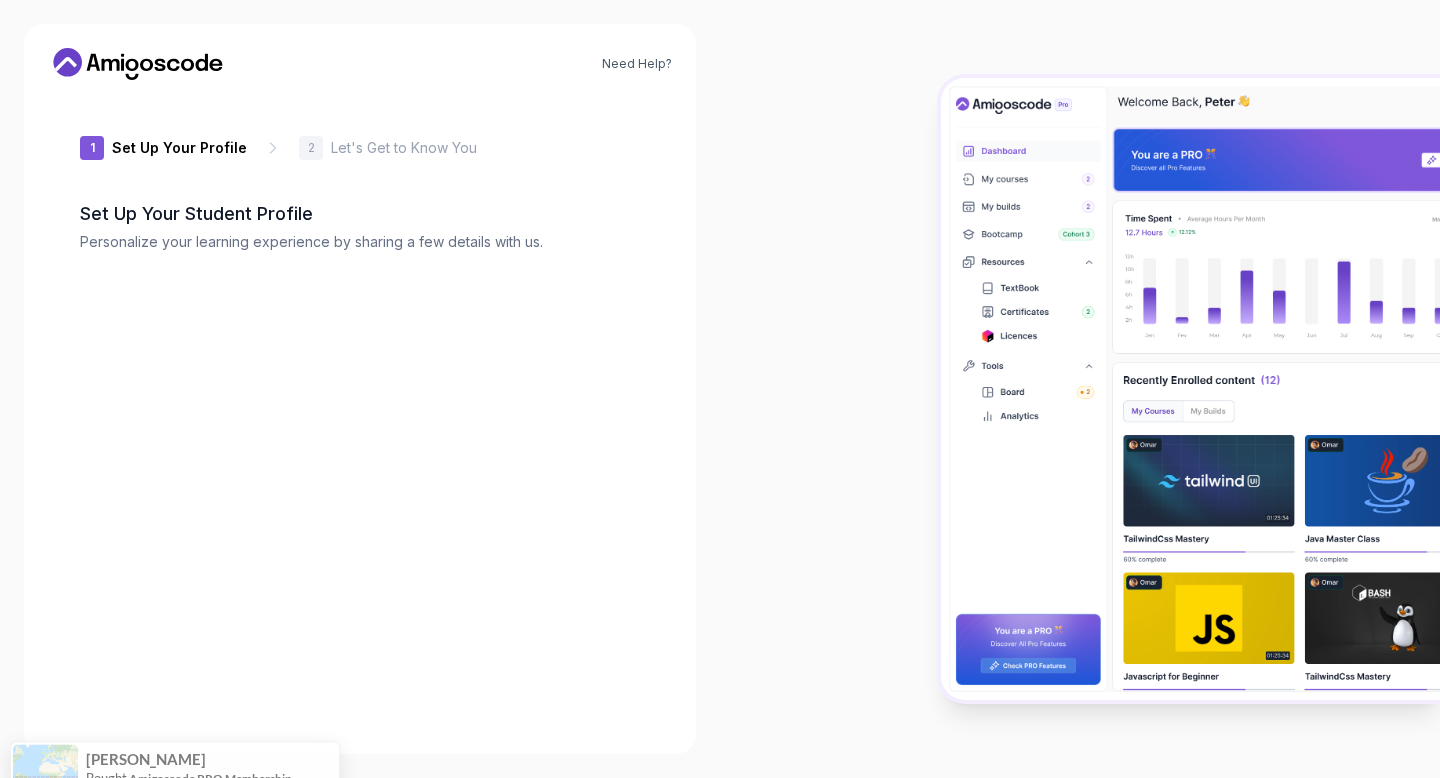 type on "proudpanther98576" 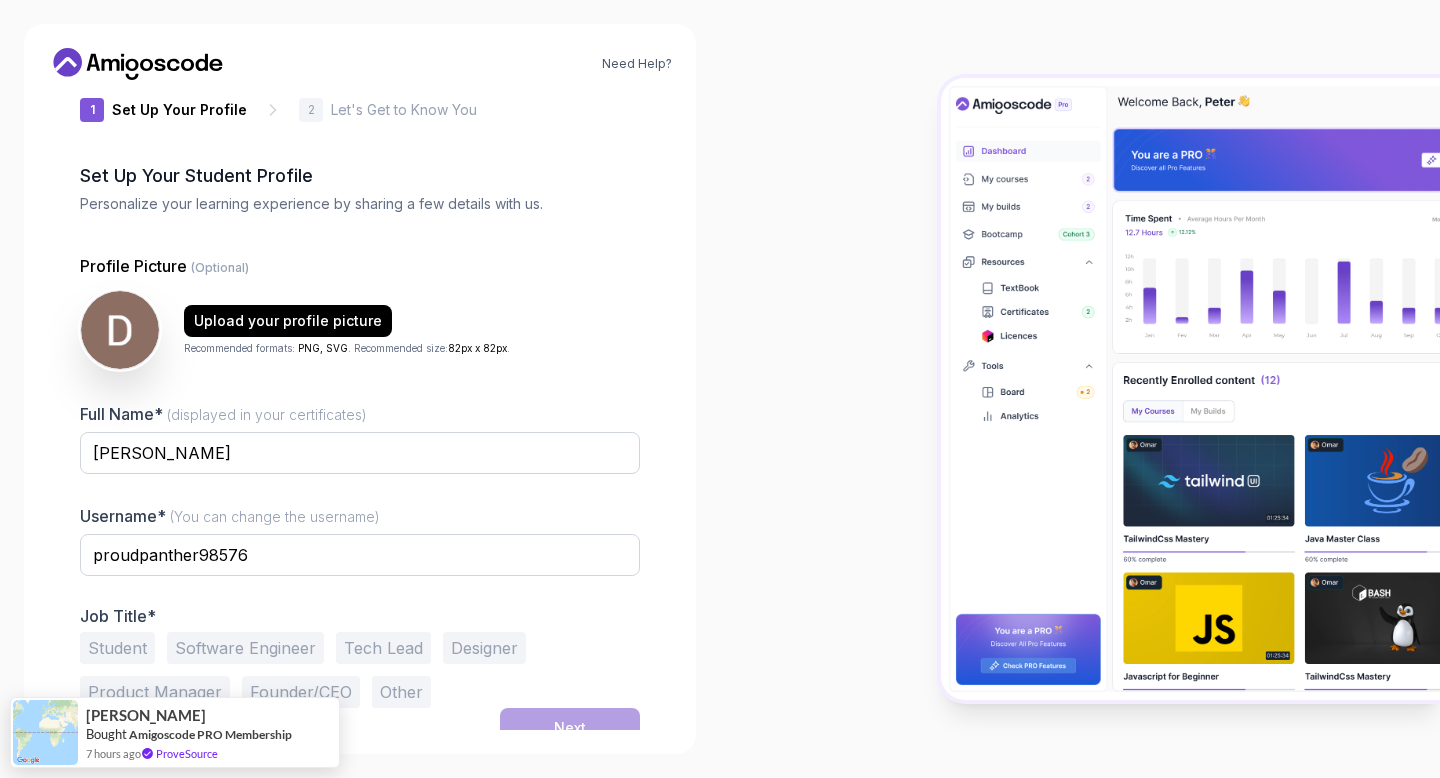 scroll, scrollTop: 56, scrollLeft: 0, axis: vertical 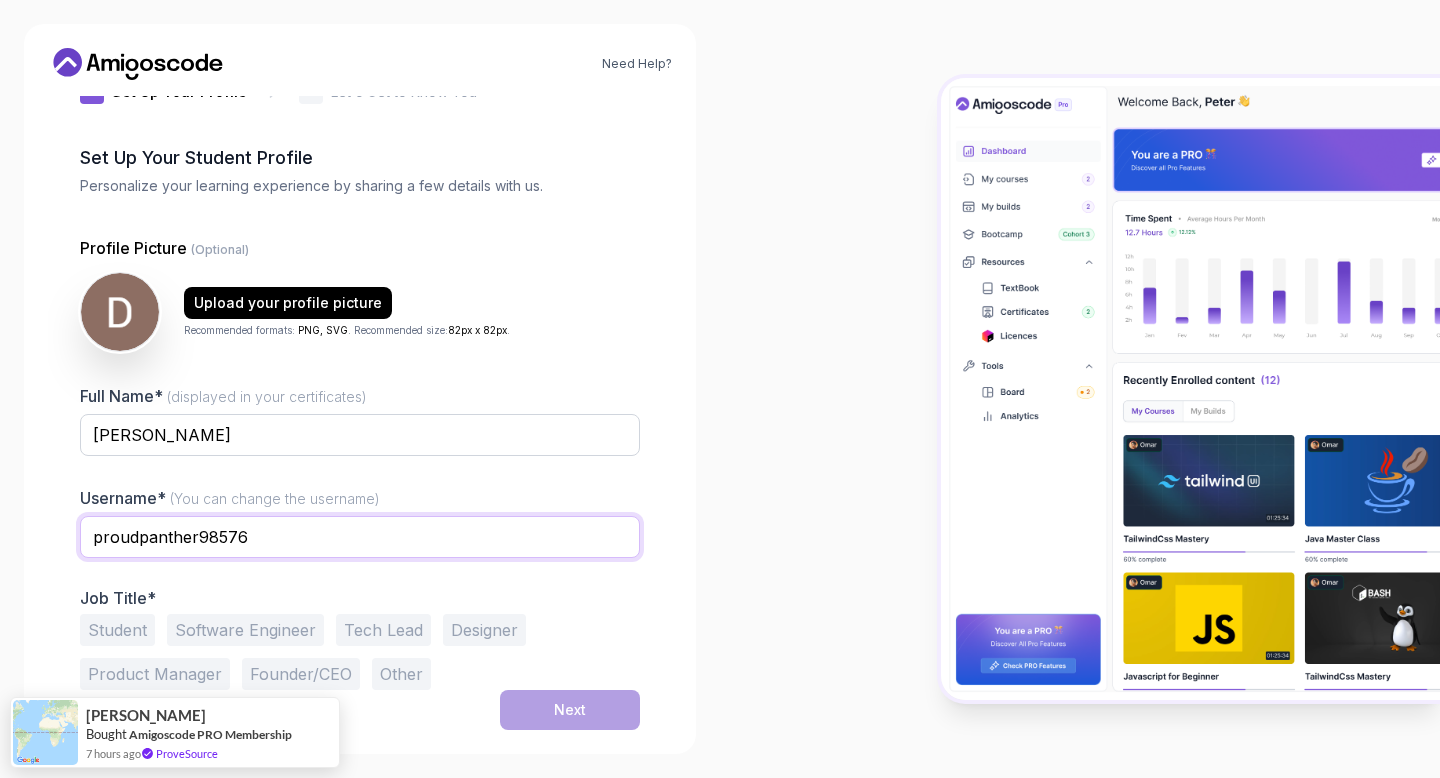 drag, startPoint x: 289, startPoint y: 541, endPoint x: 79, endPoint y: 541, distance: 210 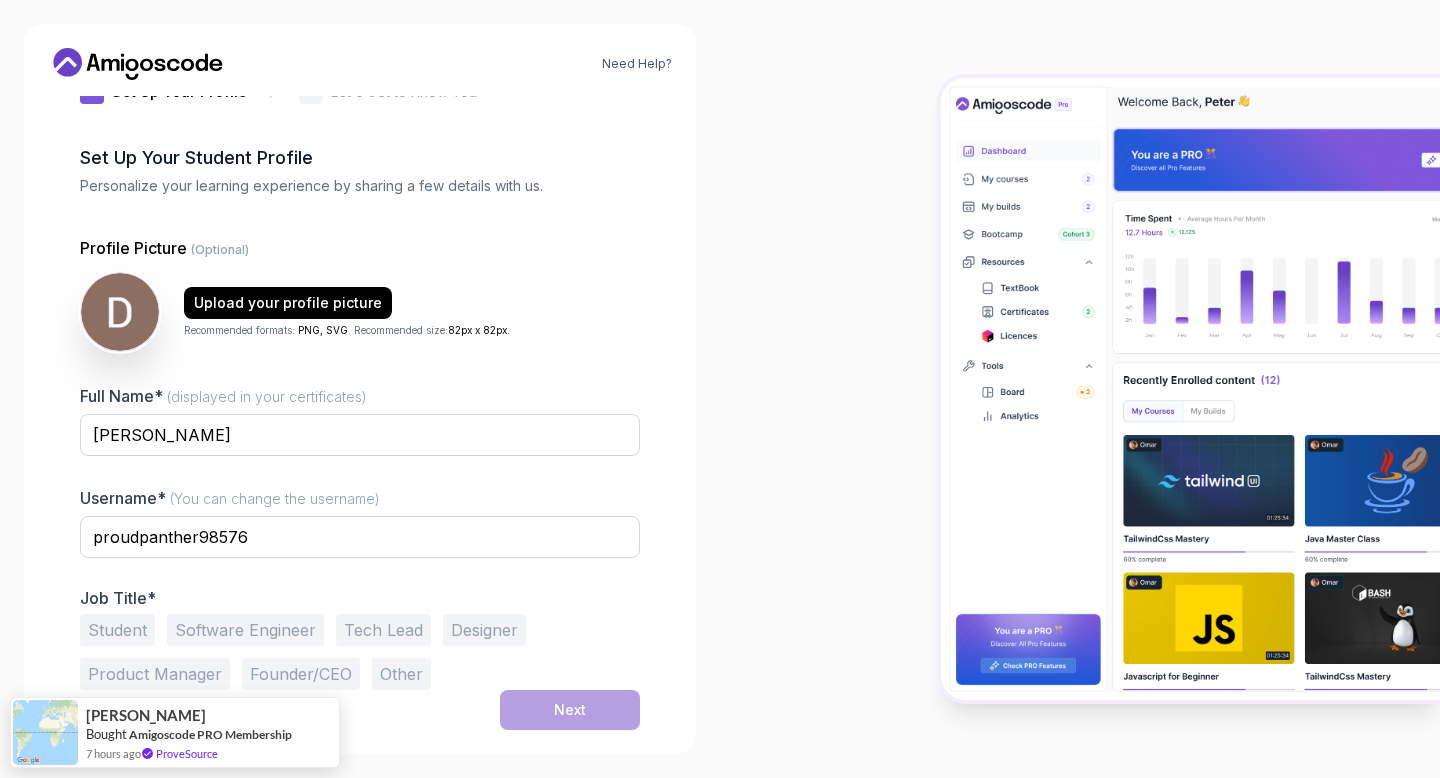 click on "Job Title*" at bounding box center (360, 598) 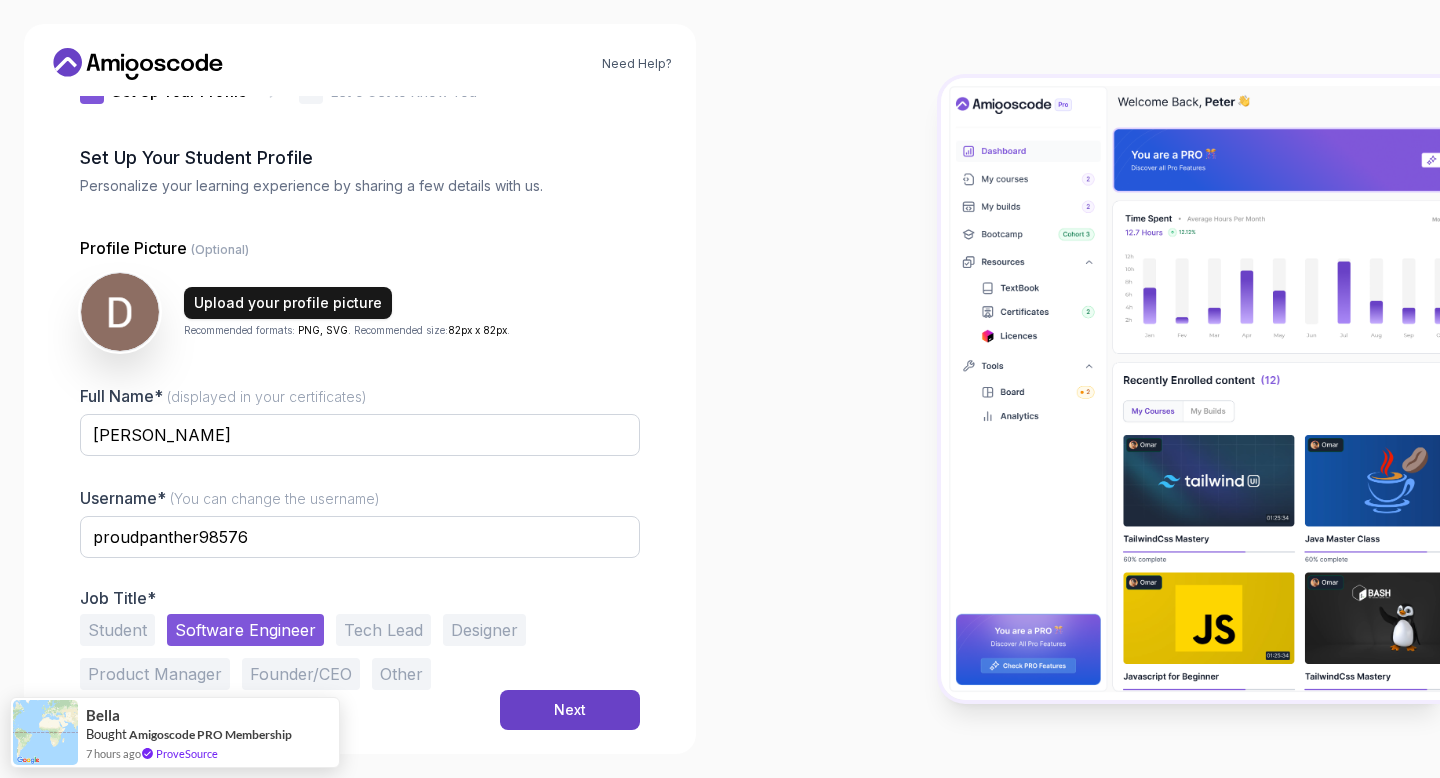 click on "Upload your profile picture" at bounding box center (288, 303) 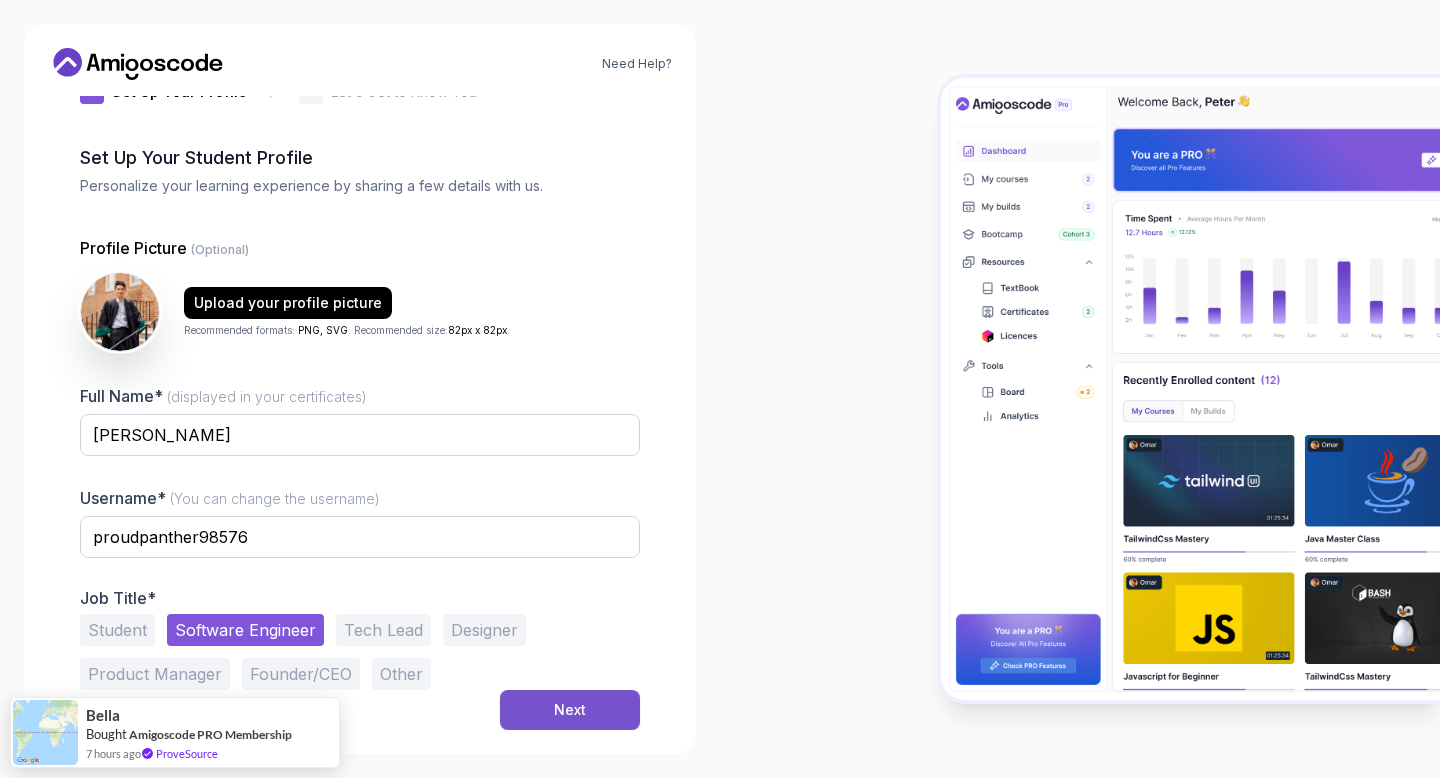 click on "Next" at bounding box center [570, 710] 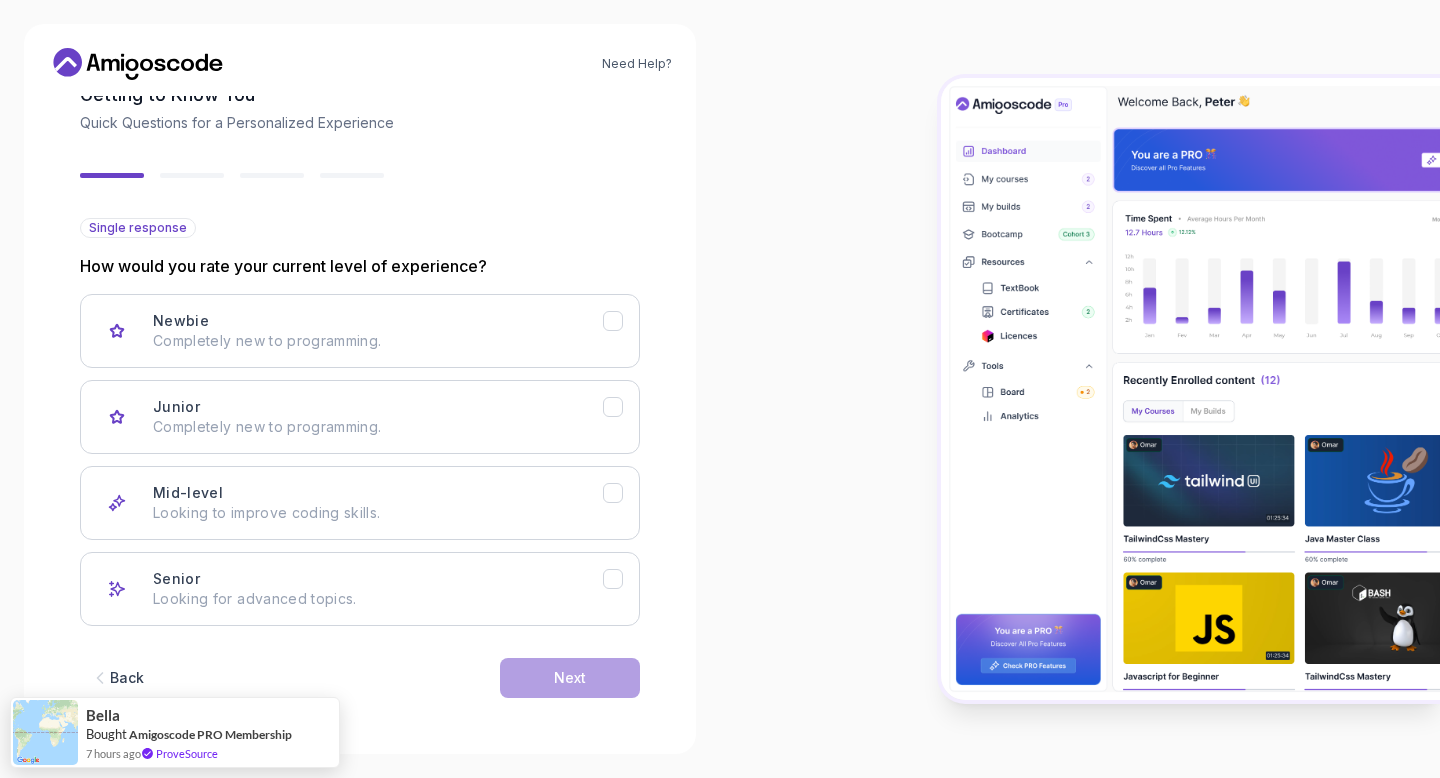 scroll, scrollTop: 0, scrollLeft: 0, axis: both 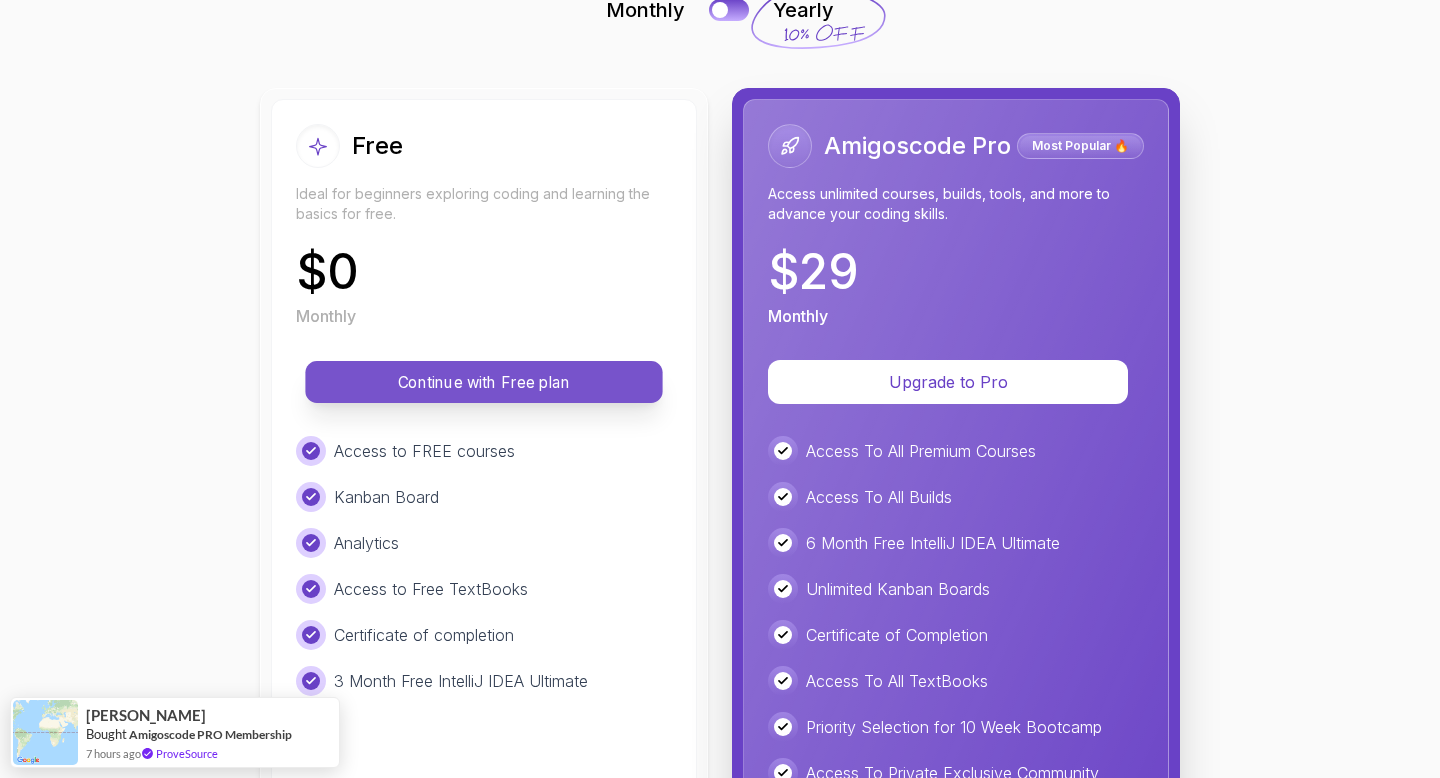 click on "Continue with Free plan" at bounding box center (484, 382) 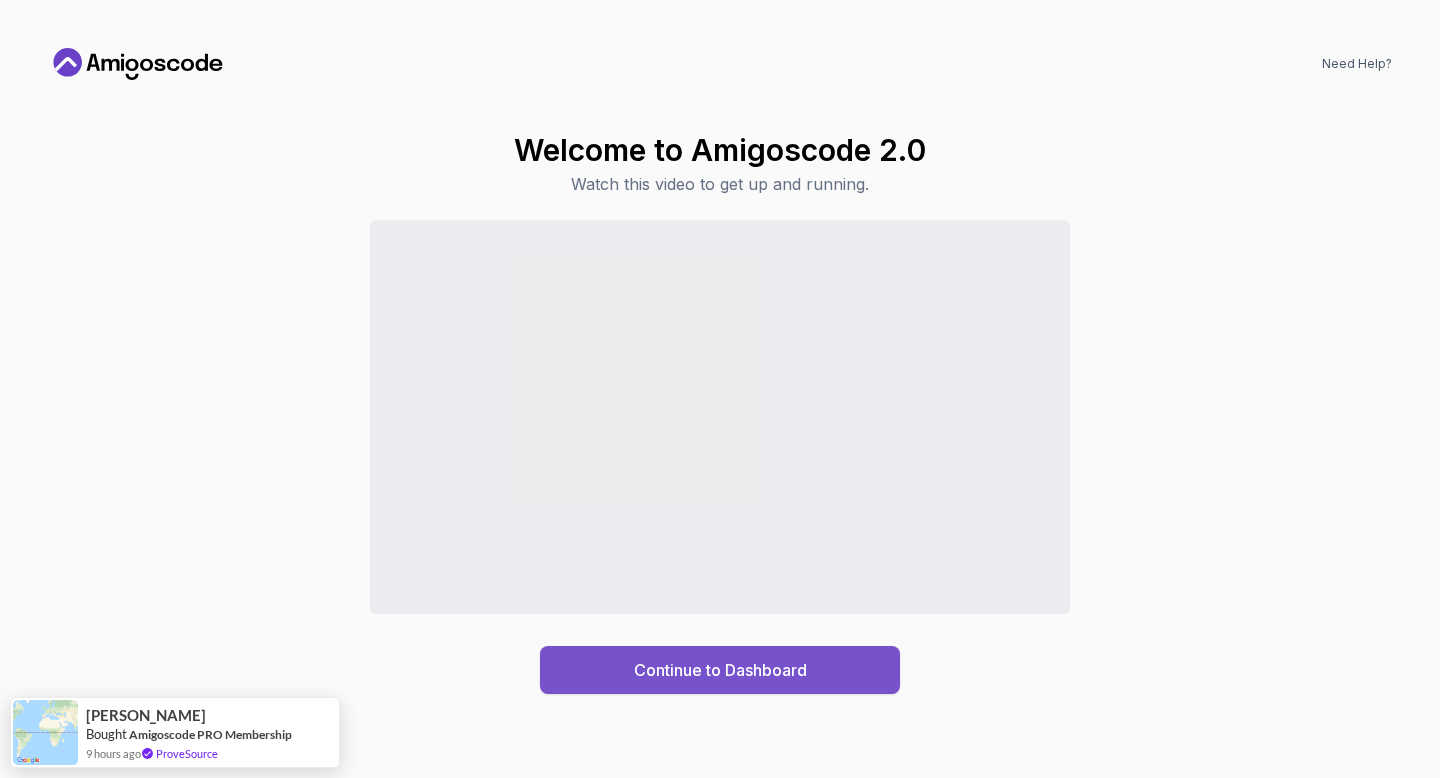 click on "Continue to Dashboard" at bounding box center (720, 670) 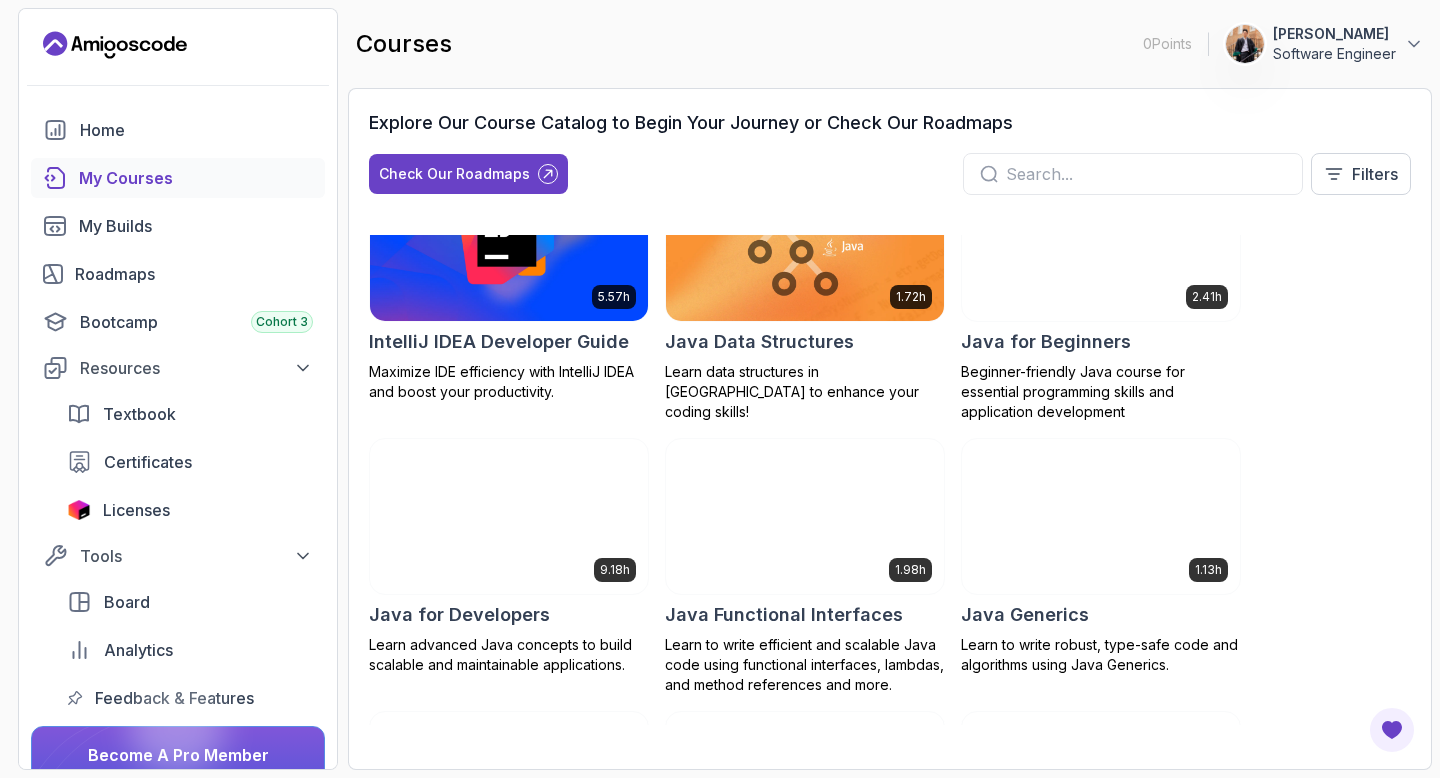 scroll, scrollTop: 1264, scrollLeft: 0, axis: vertical 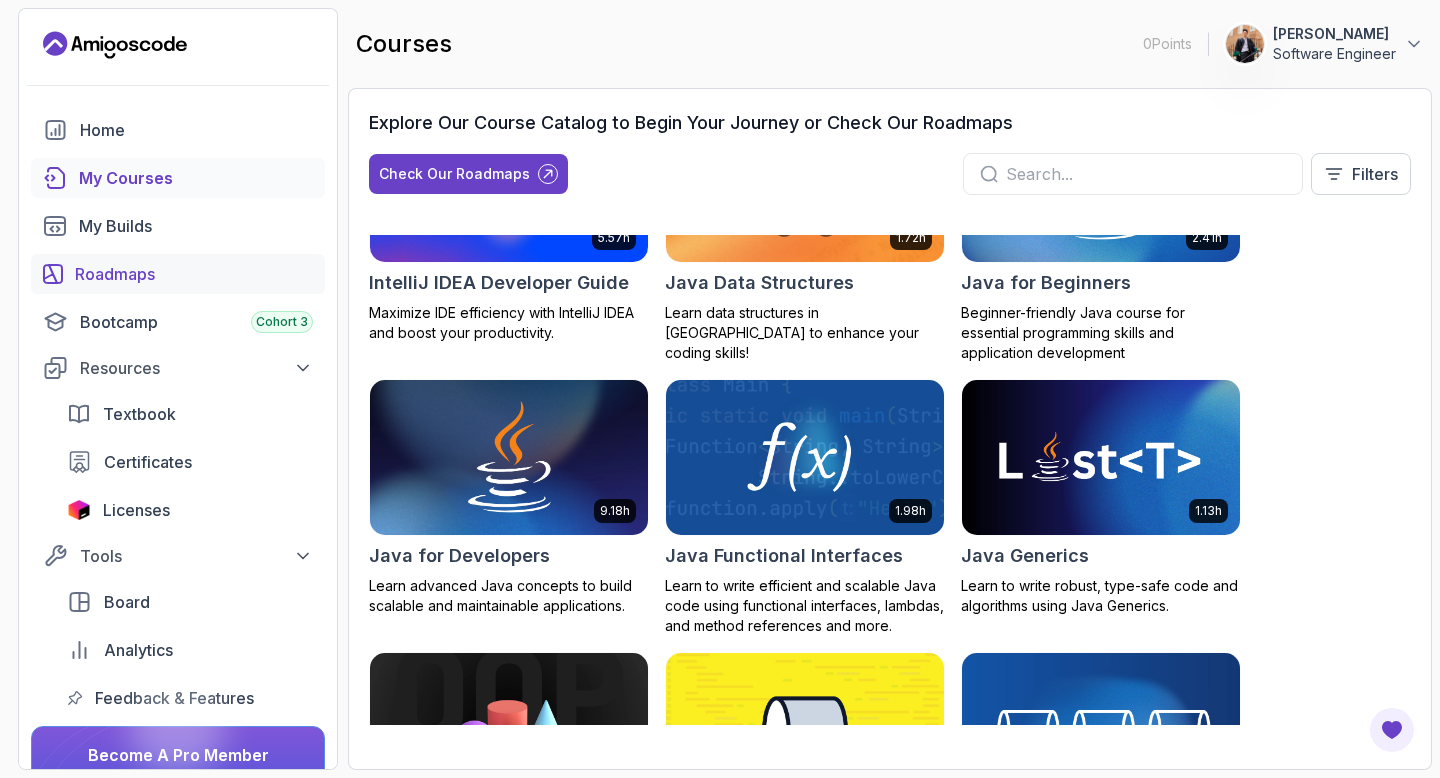 click on "Roadmaps" at bounding box center (194, 274) 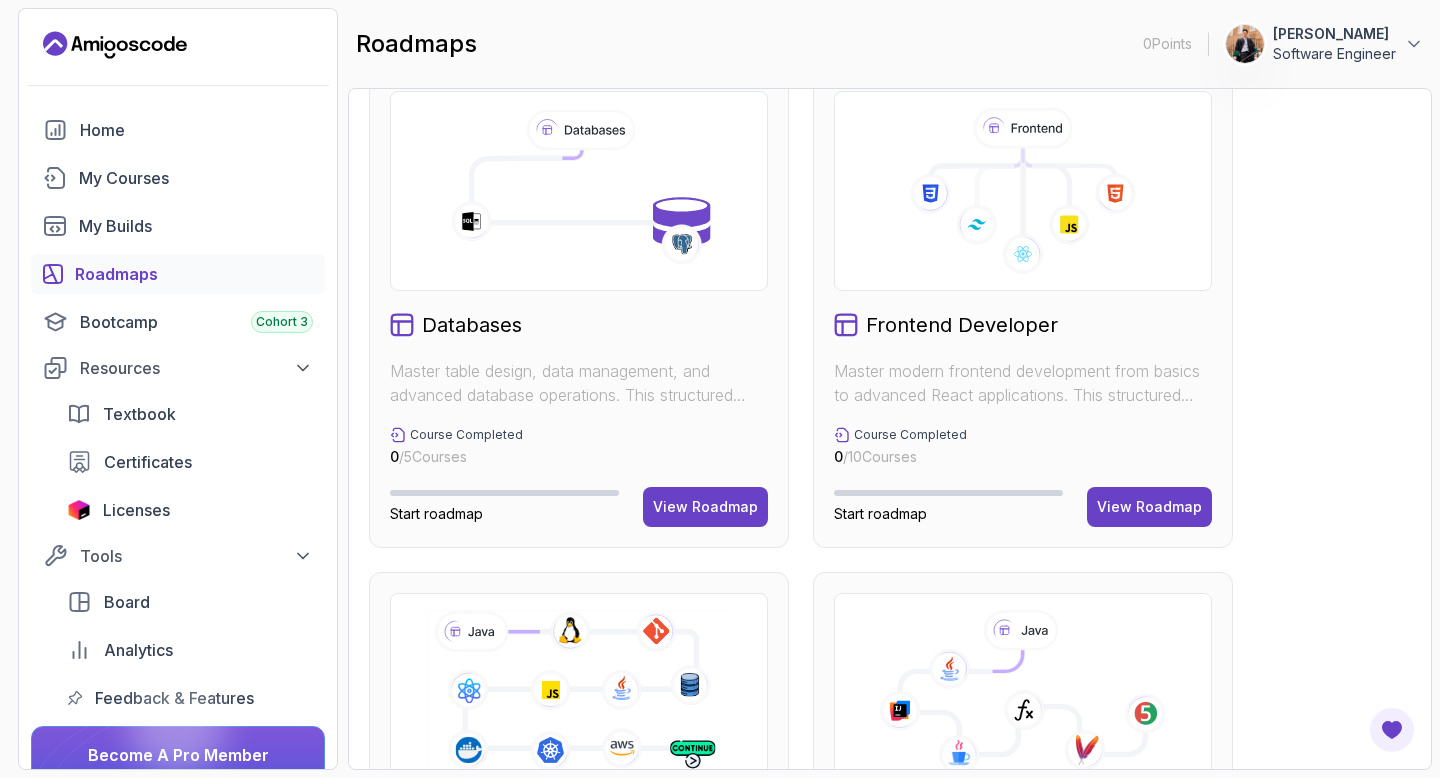 scroll, scrollTop: 46, scrollLeft: 0, axis: vertical 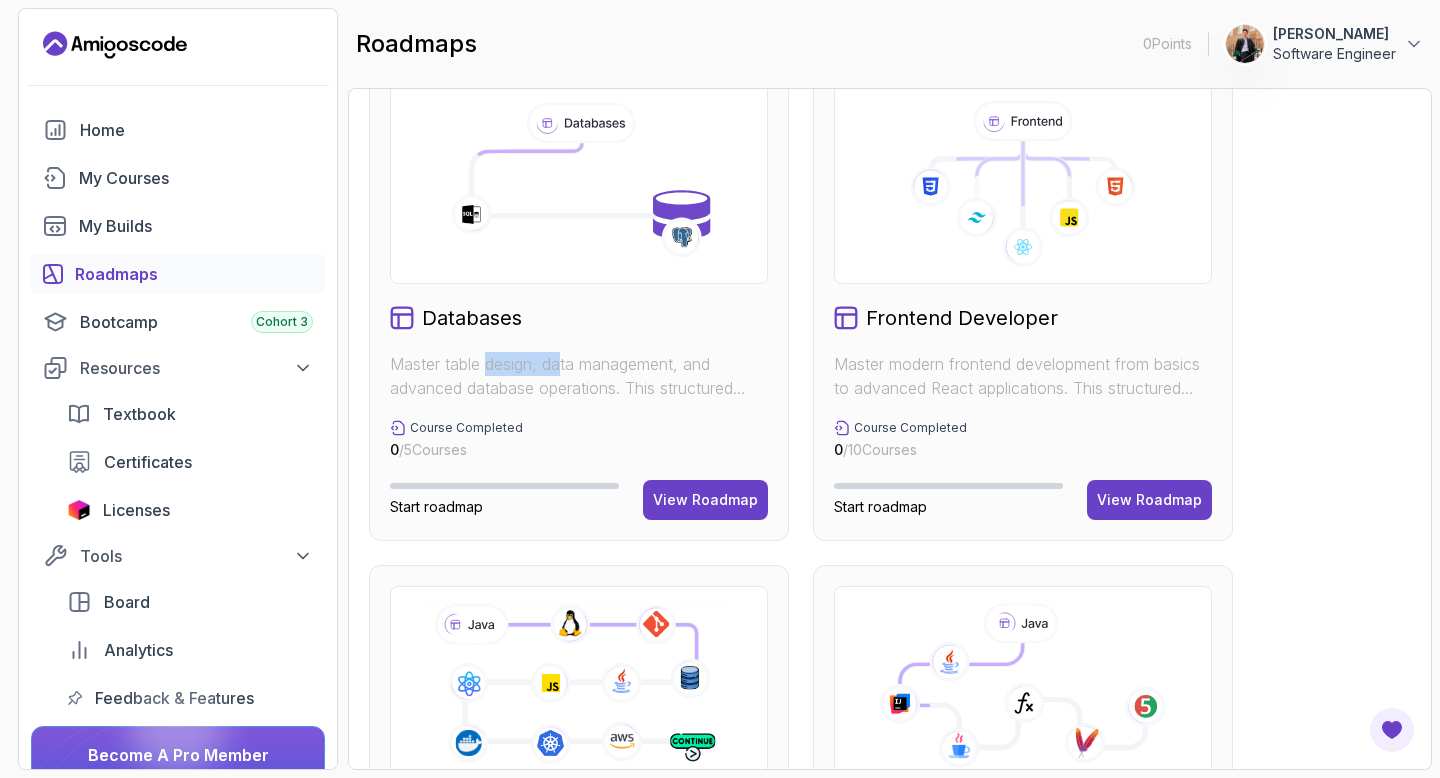 drag, startPoint x: 488, startPoint y: 361, endPoint x: 566, endPoint y: 361, distance: 78 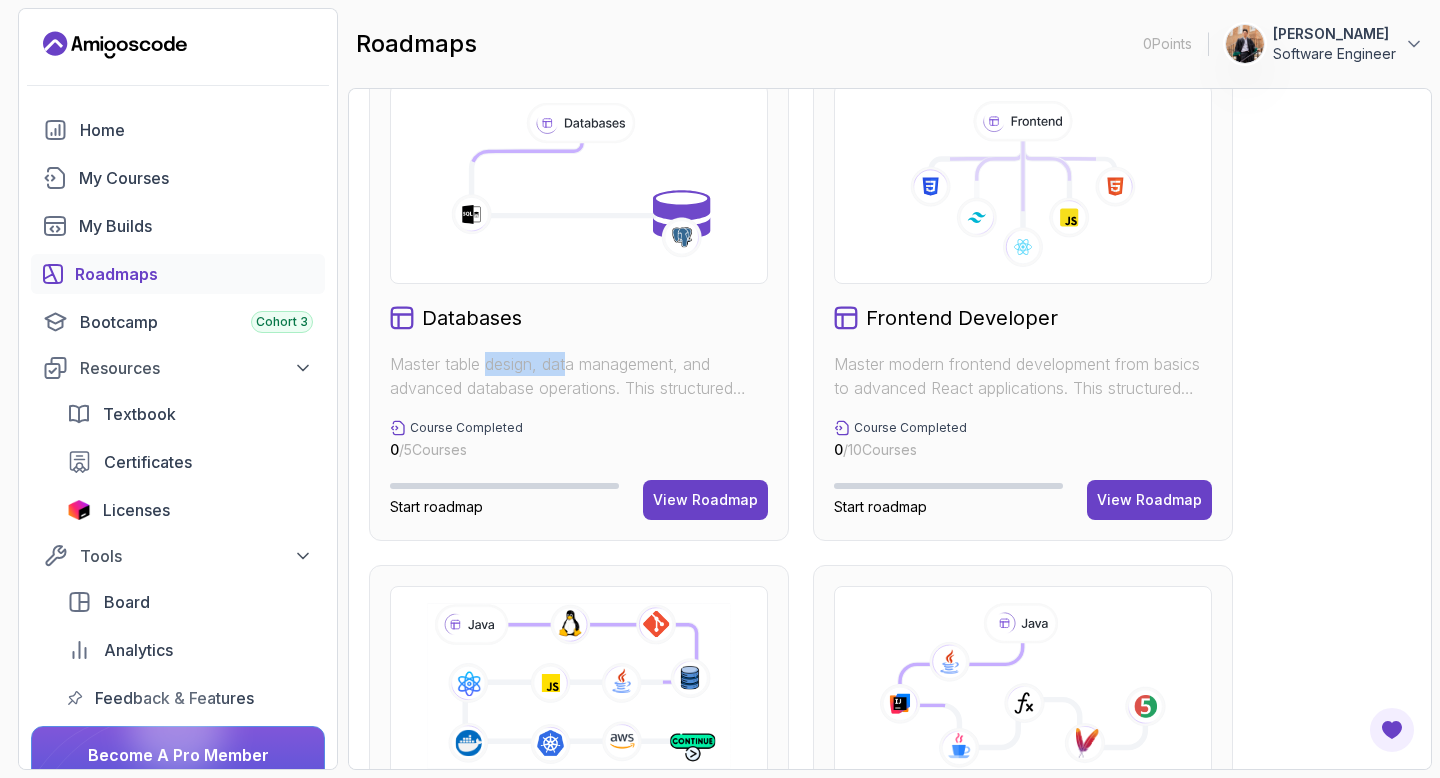 click on "Master table design, data management, and advanced database operations. This structured learning path will take you from database fundamentals to advanced SQL queries." at bounding box center [579, 376] 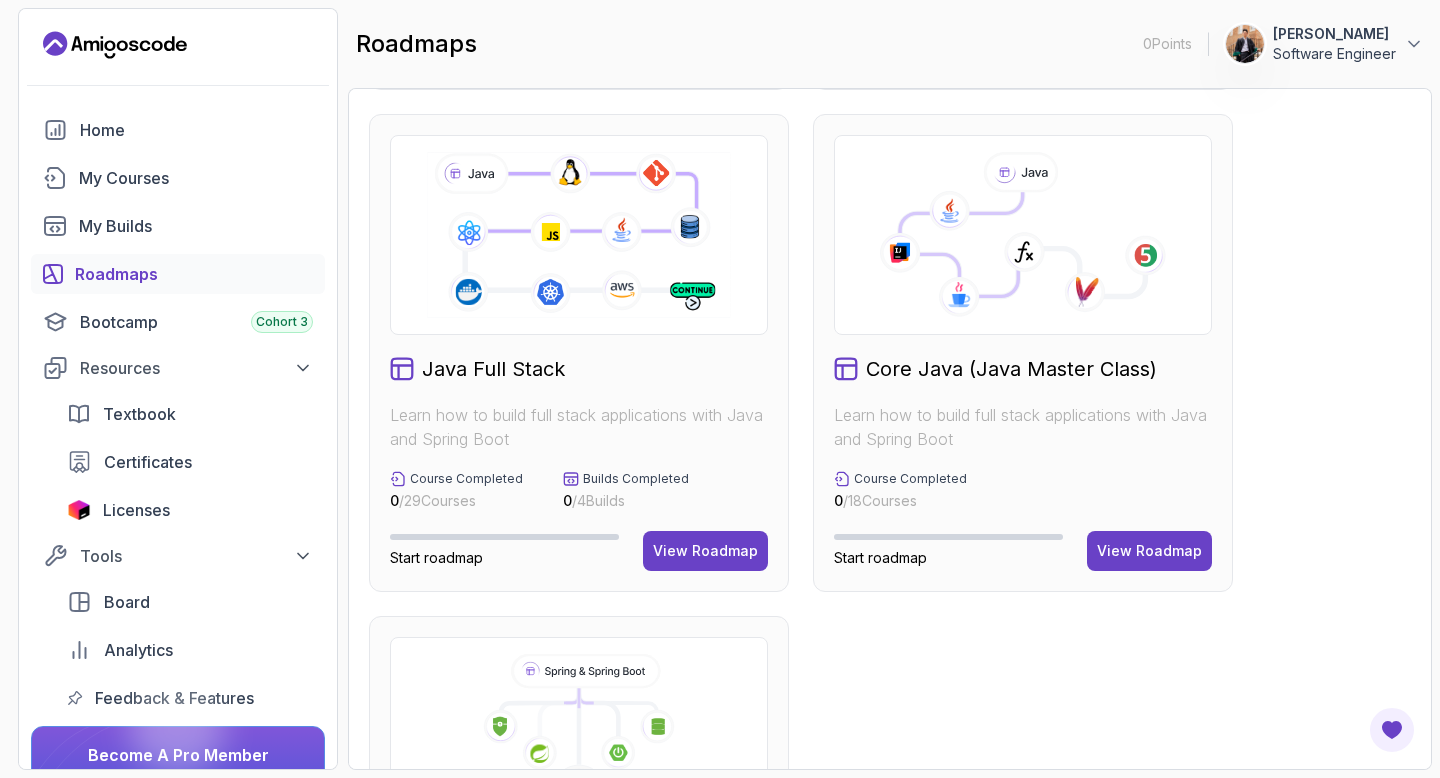 scroll, scrollTop: 503, scrollLeft: 0, axis: vertical 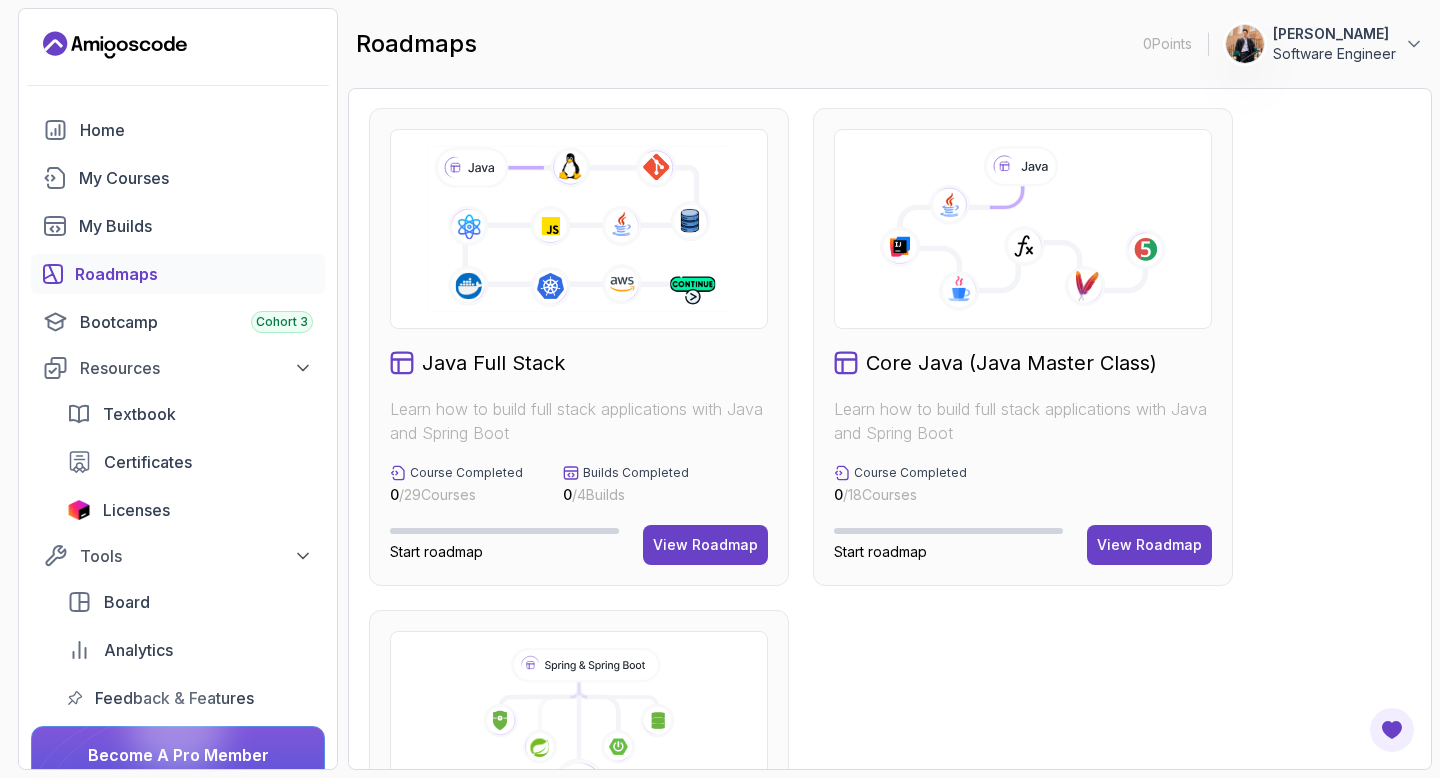drag, startPoint x: 914, startPoint y: 362, endPoint x: 992, endPoint y: 362, distance: 78 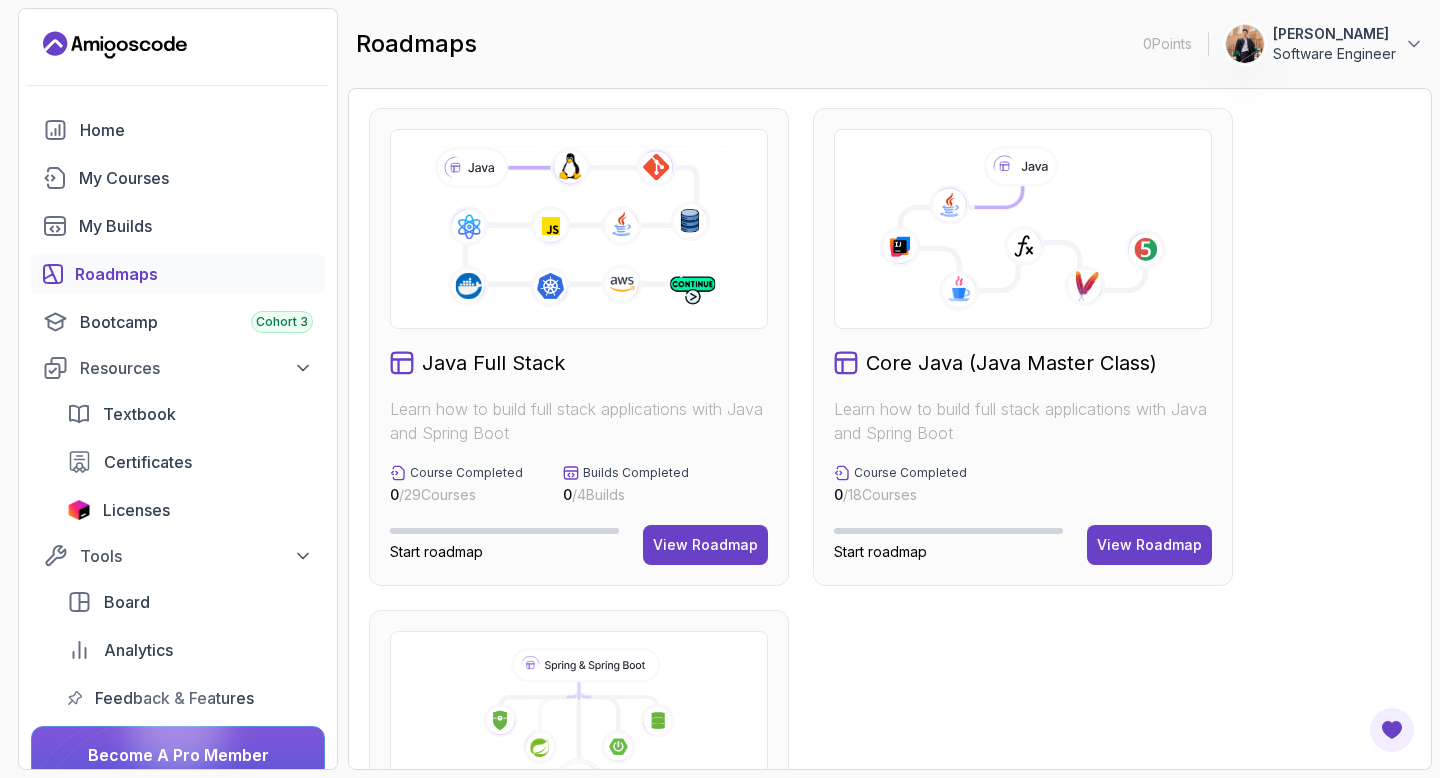 click on "Core Java (Java Master Class)" at bounding box center (1011, 363) 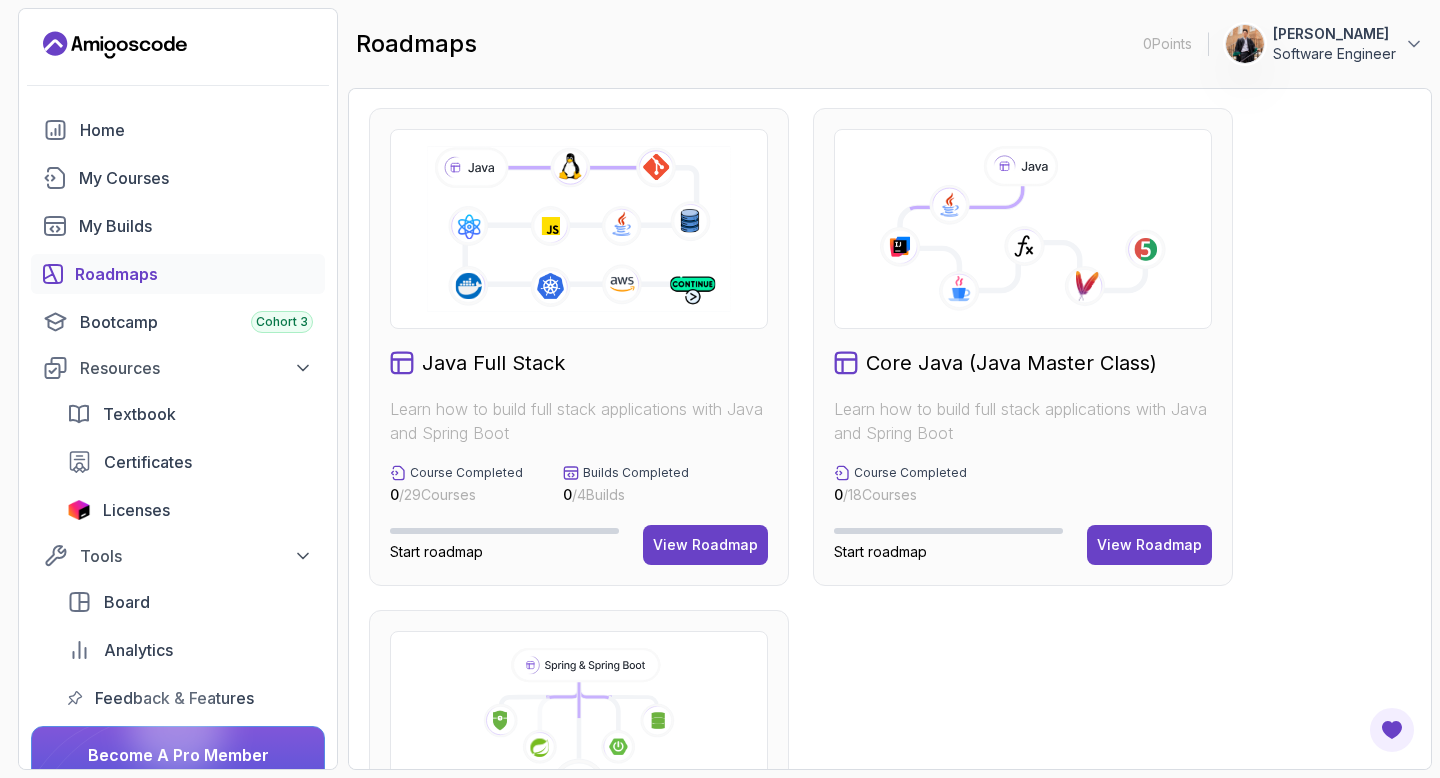 scroll, scrollTop: 591, scrollLeft: 0, axis: vertical 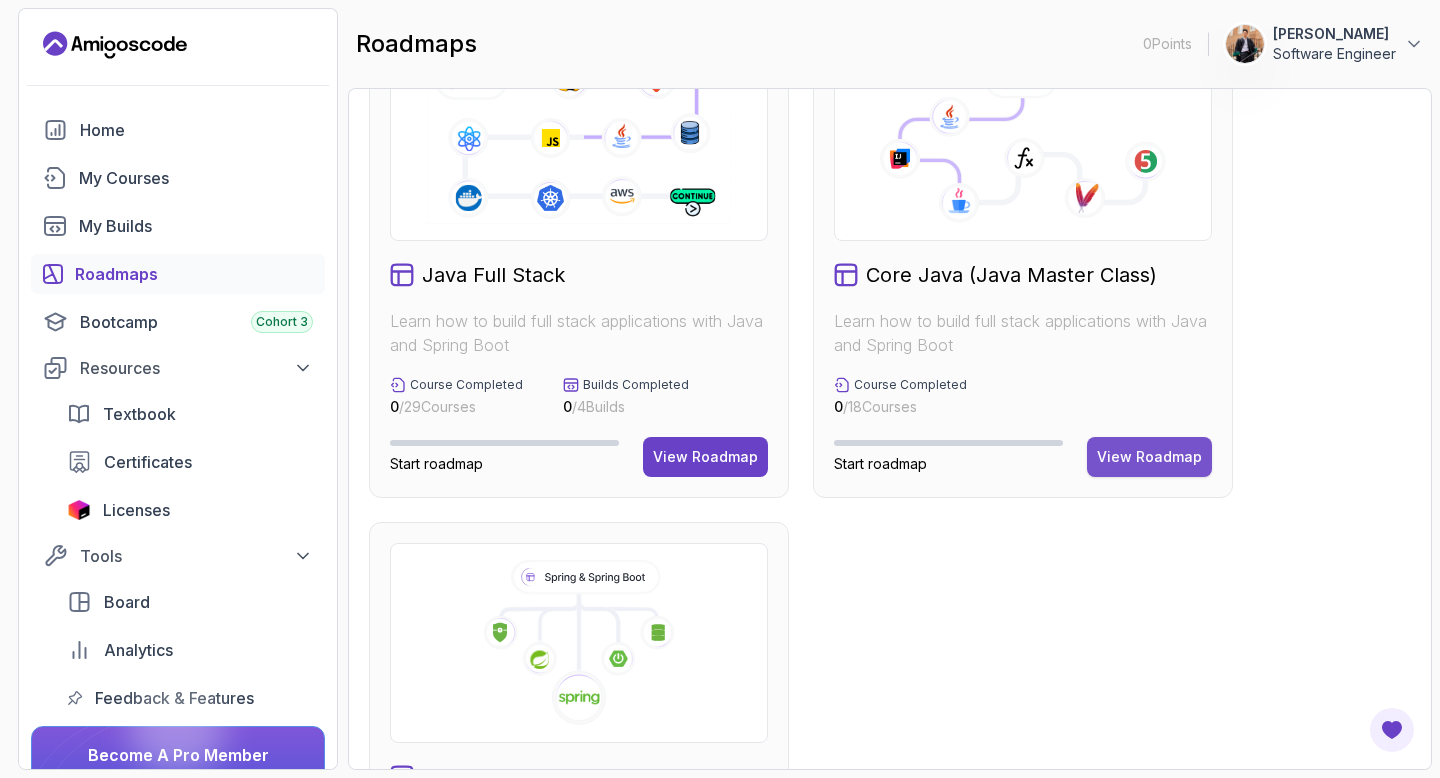 click on "View Roadmap" at bounding box center [1149, 457] 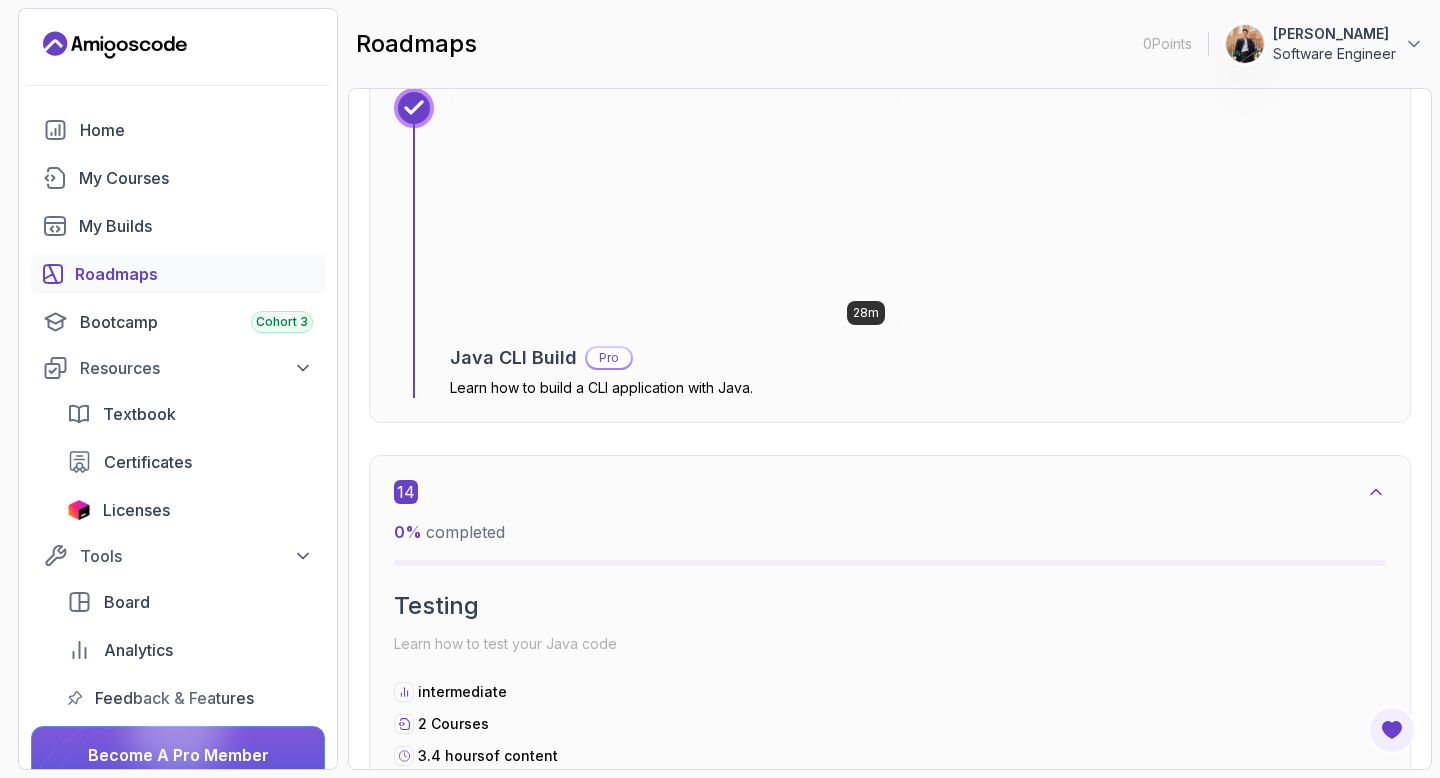 scroll, scrollTop: 10877, scrollLeft: 0, axis: vertical 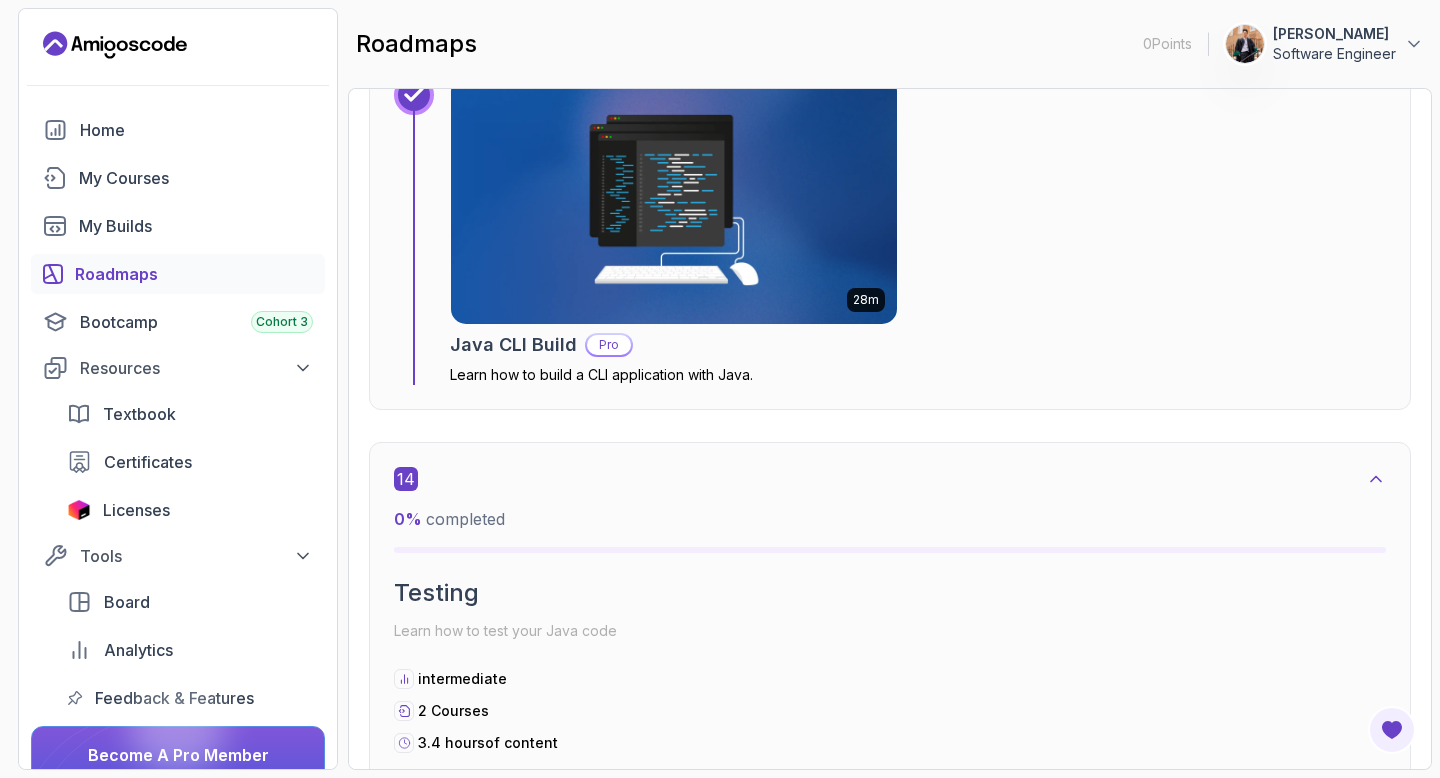 click on "13 0 % completed Java CLI Project (Maven) Convert your CLI application to Maven intermediate 1   Course   27m  of content 28m Java CLI Build Pro Learn how to build a CLI application with Java." at bounding box center (890, 35) 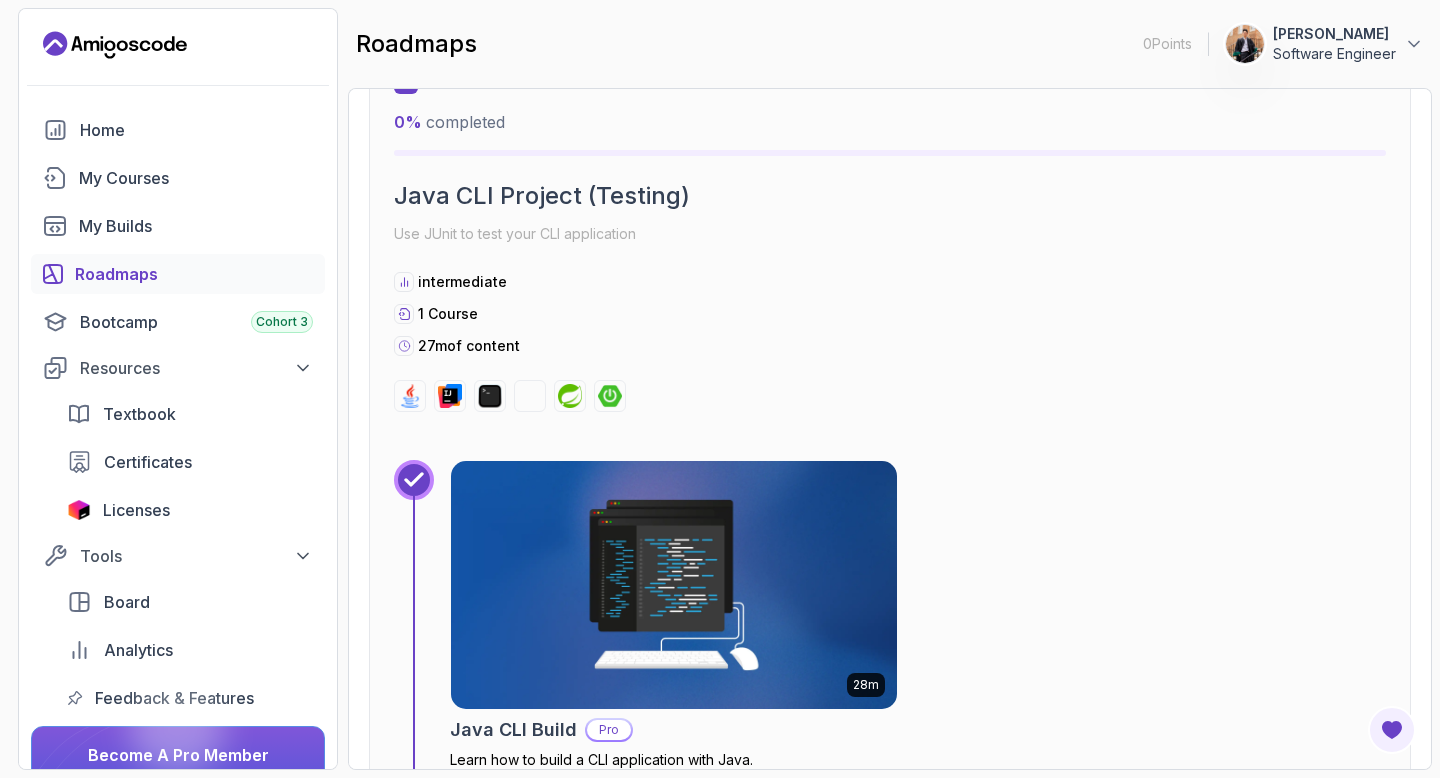 scroll, scrollTop: 12602, scrollLeft: 0, axis: vertical 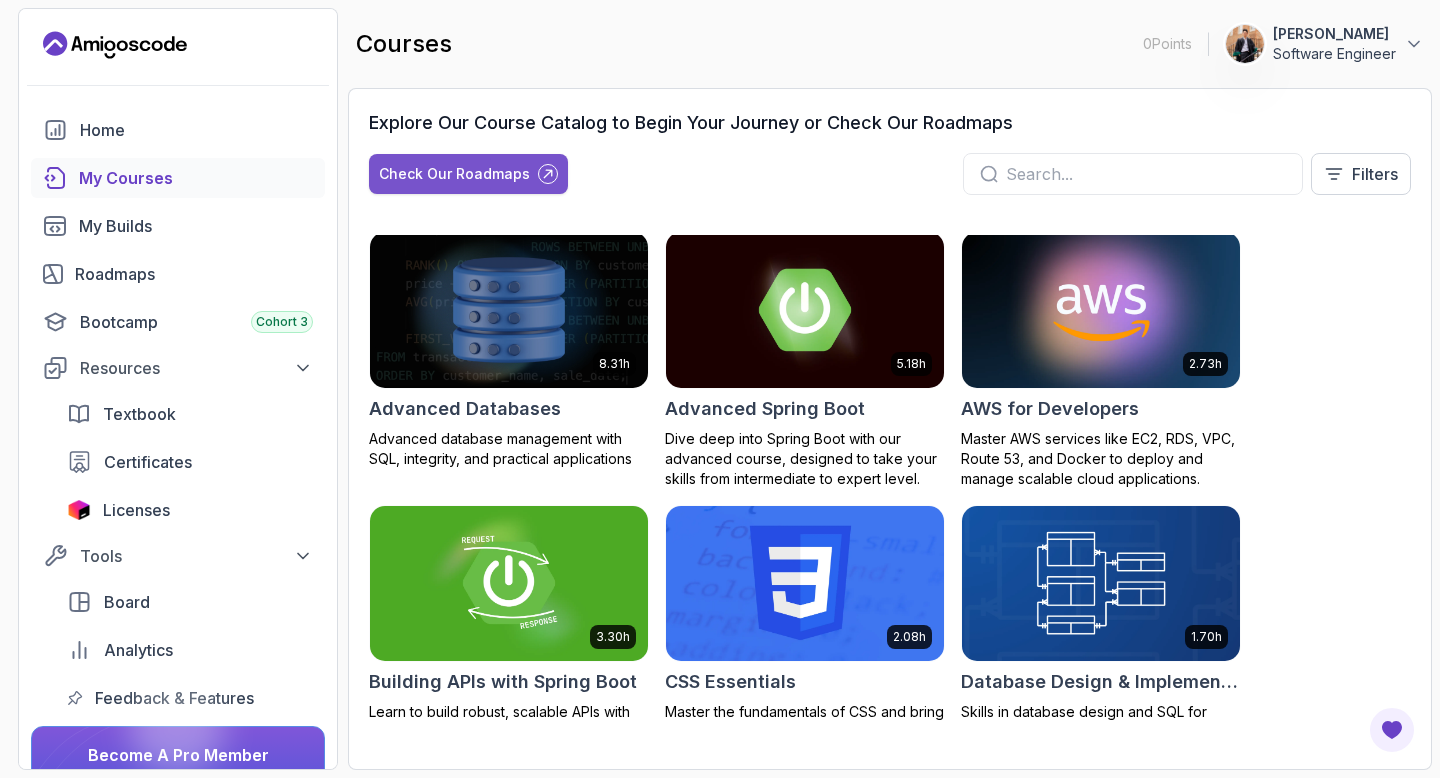 click on "Check Our Roadmaps" at bounding box center (454, 174) 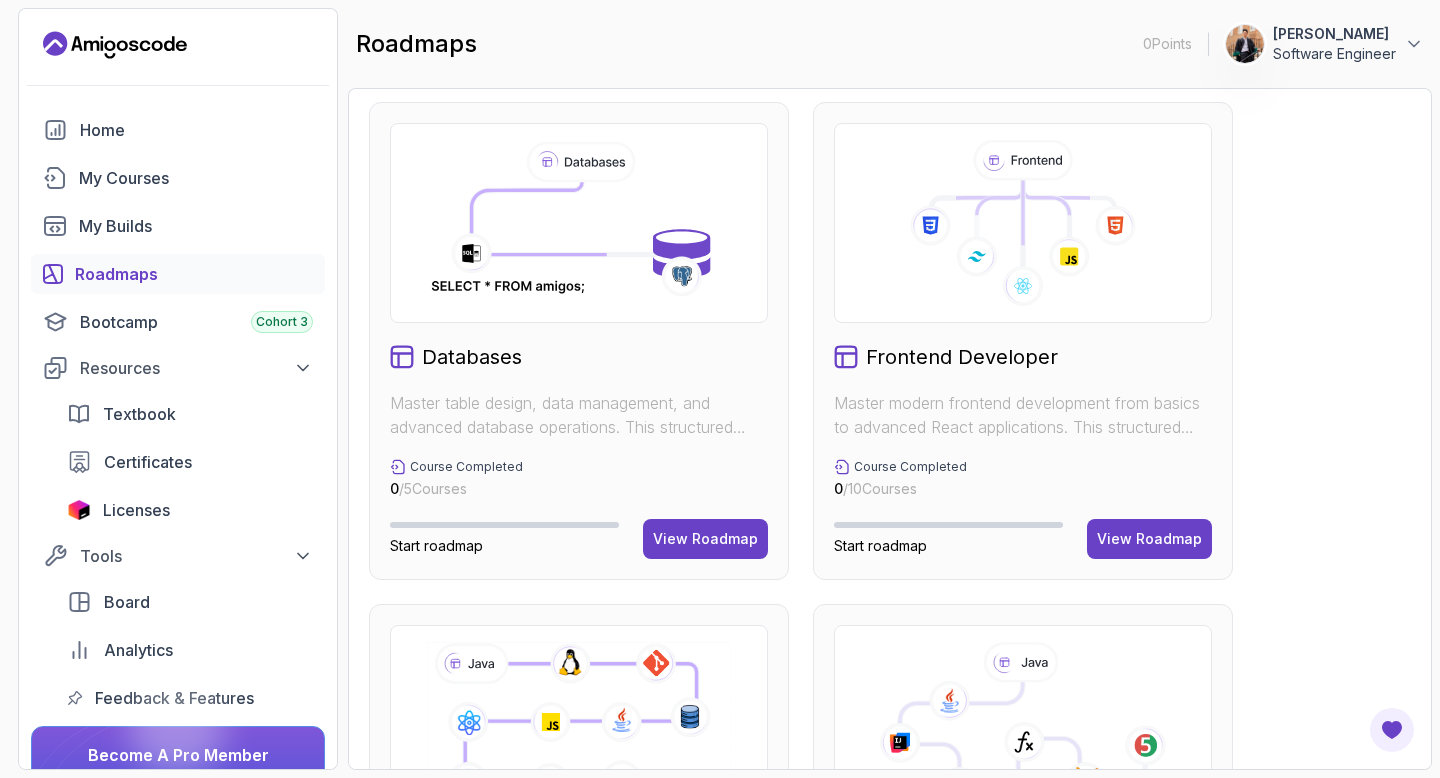 scroll, scrollTop: 0, scrollLeft: 0, axis: both 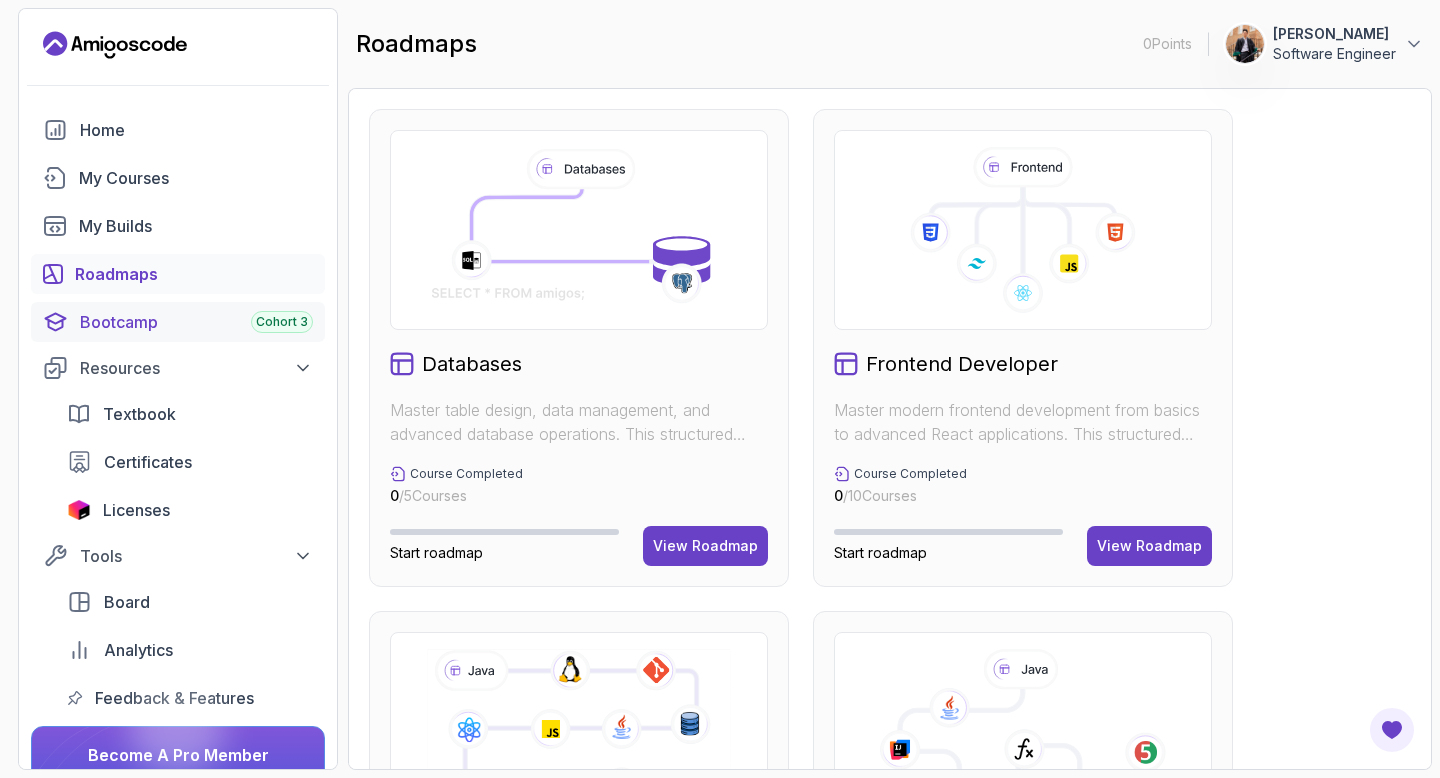 click on "Bootcamp Cohort 3" at bounding box center [196, 322] 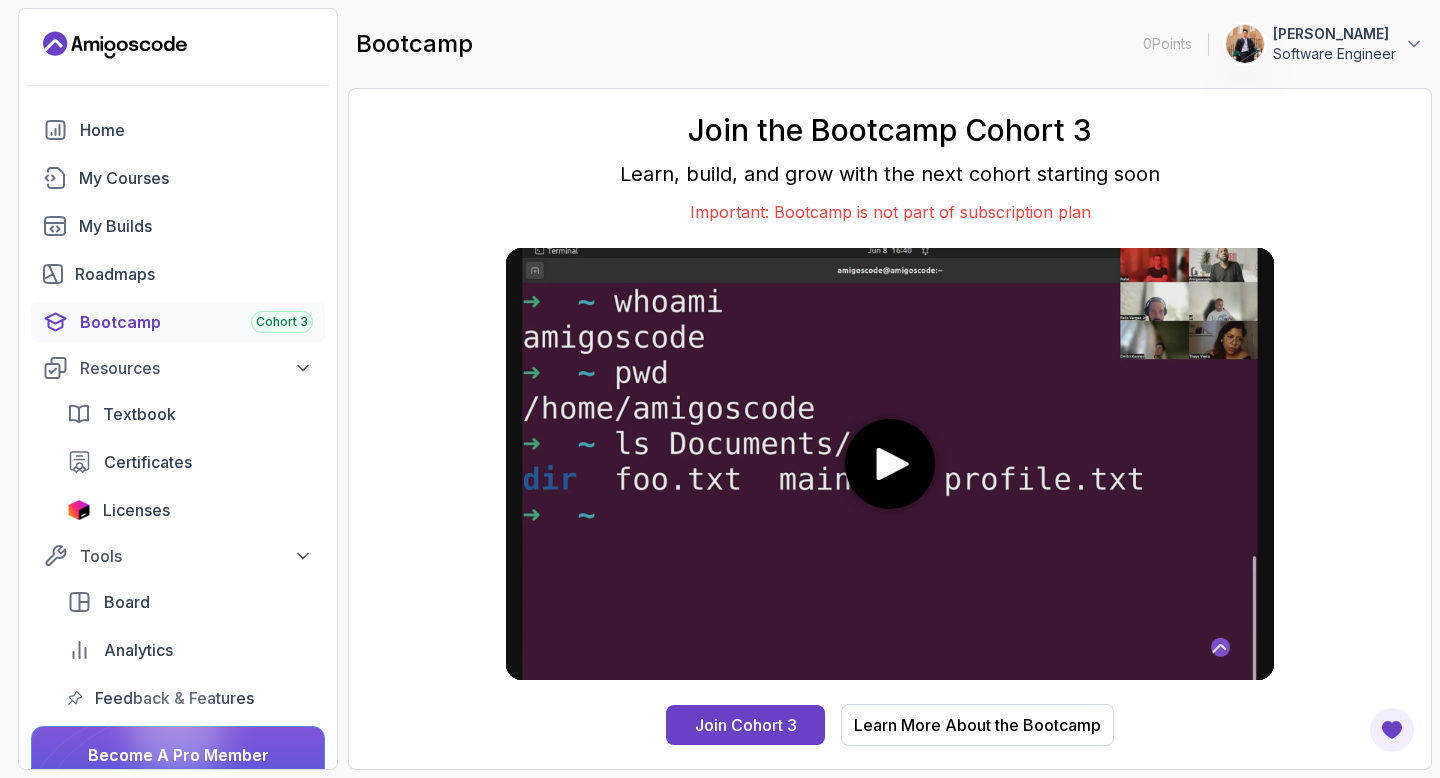 click 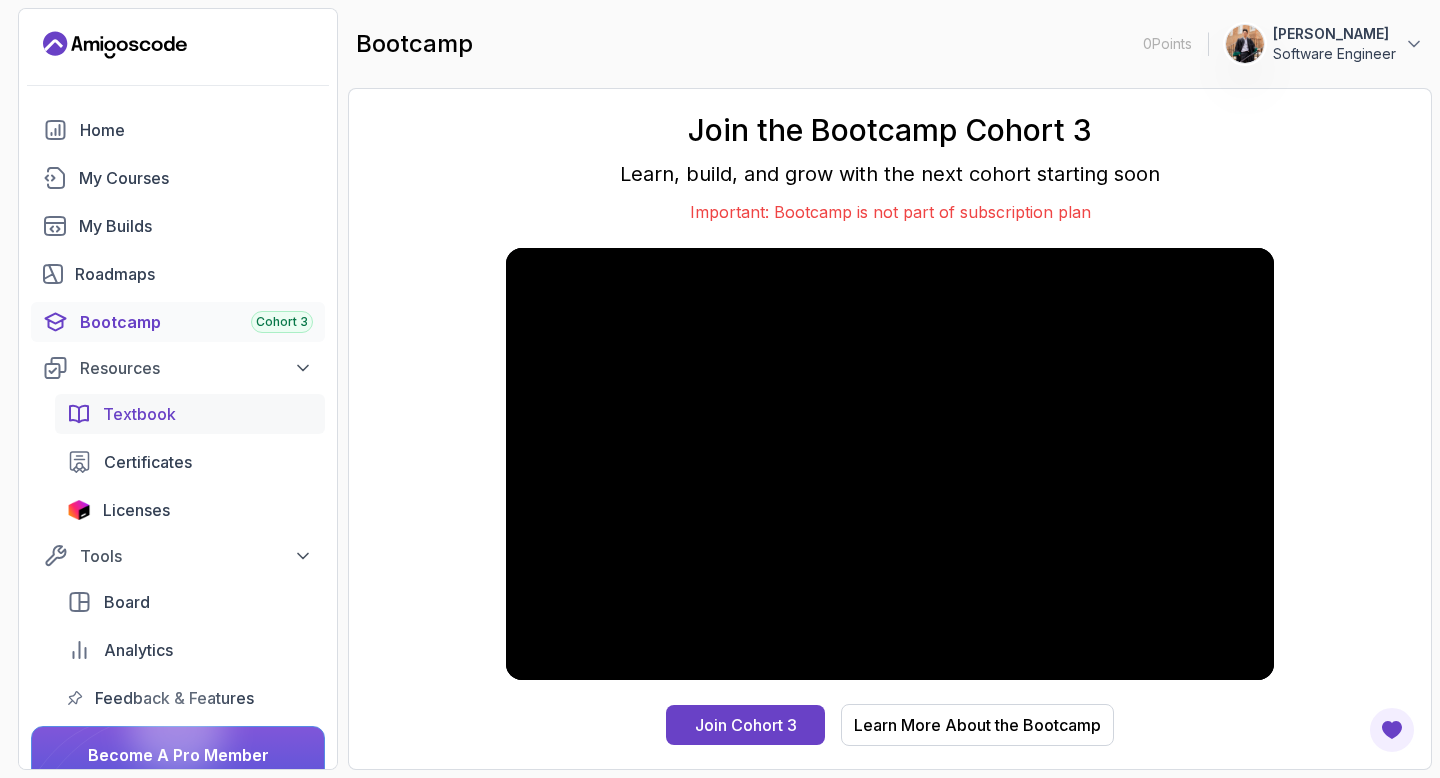 click on "Textbook" at bounding box center [139, 414] 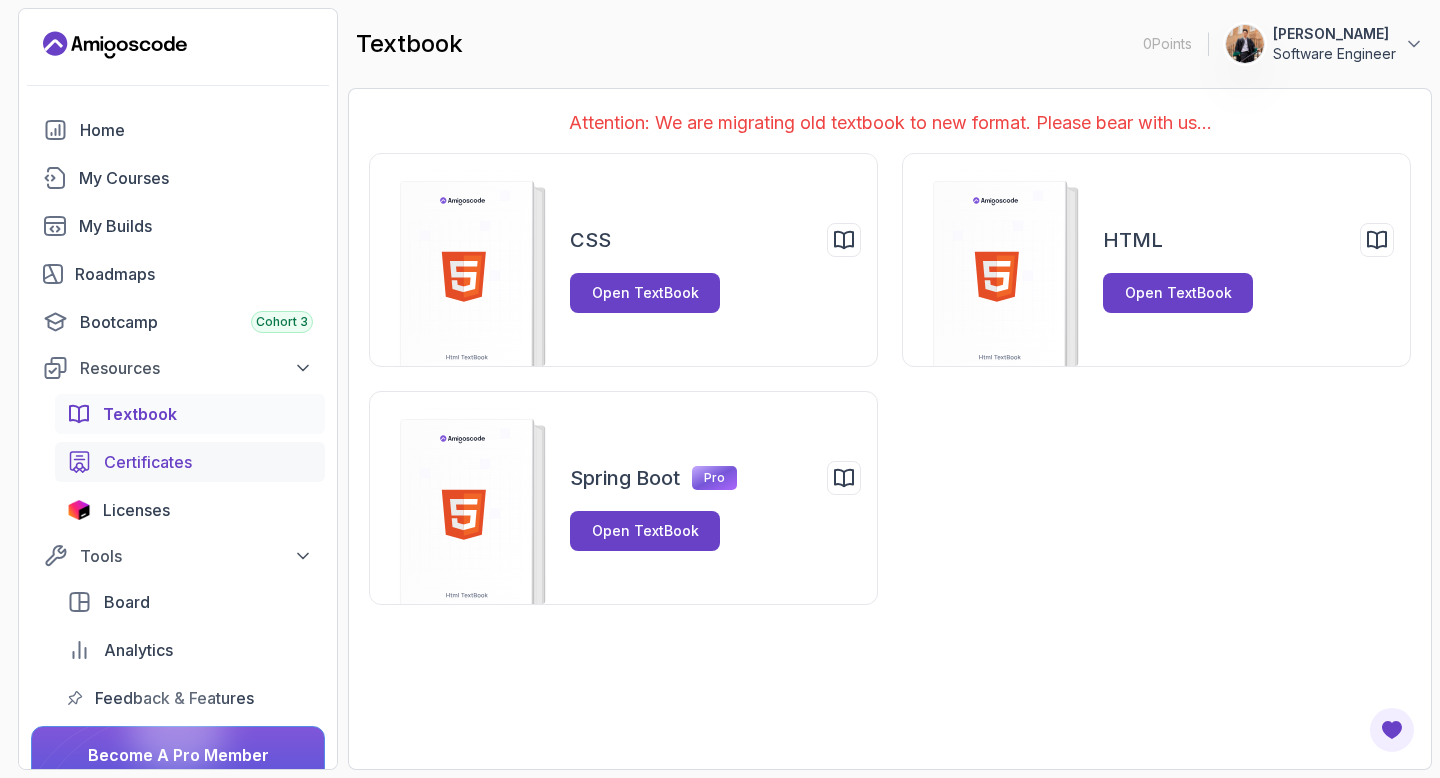 click on "Certificates" at bounding box center [148, 462] 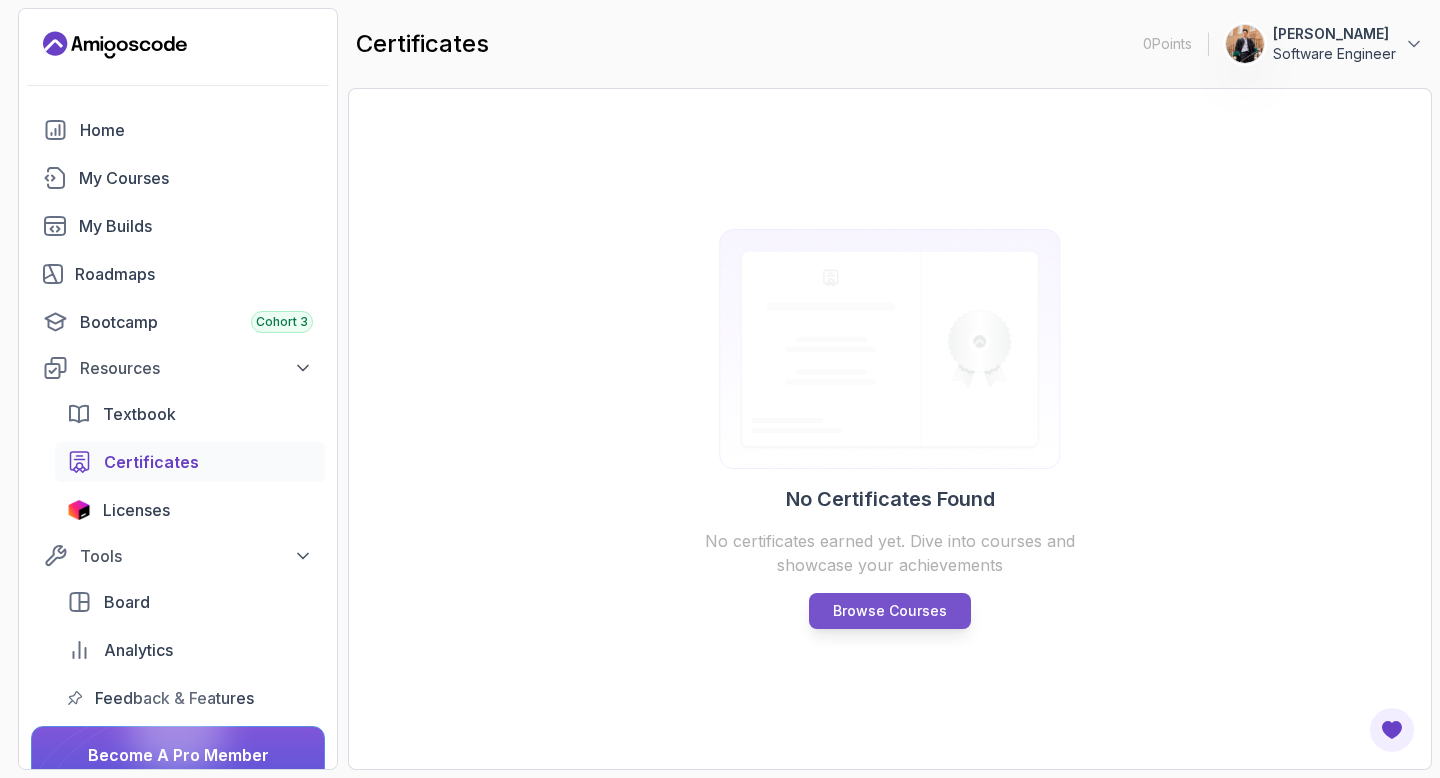 click on "Browse Courses" at bounding box center (890, 611) 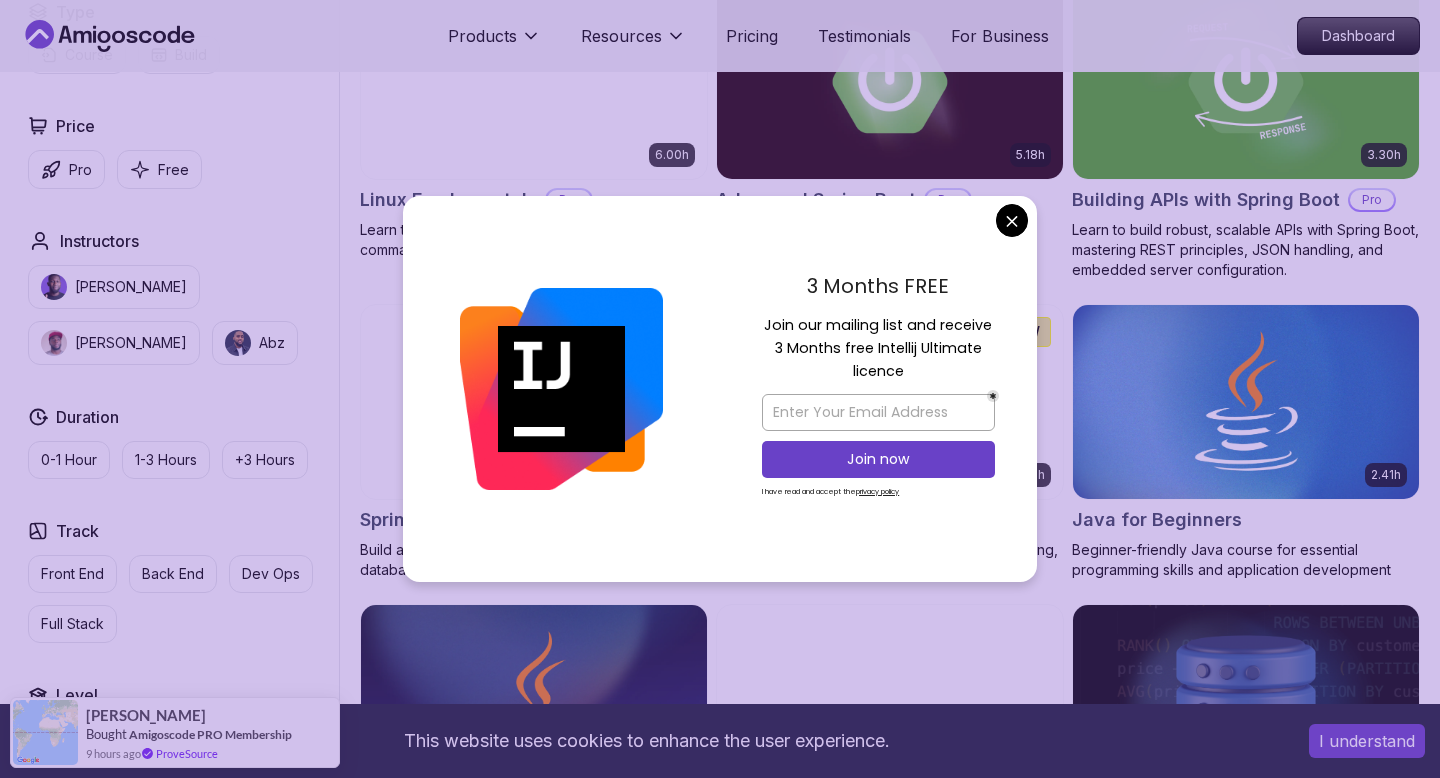 scroll, scrollTop: 645, scrollLeft: 0, axis: vertical 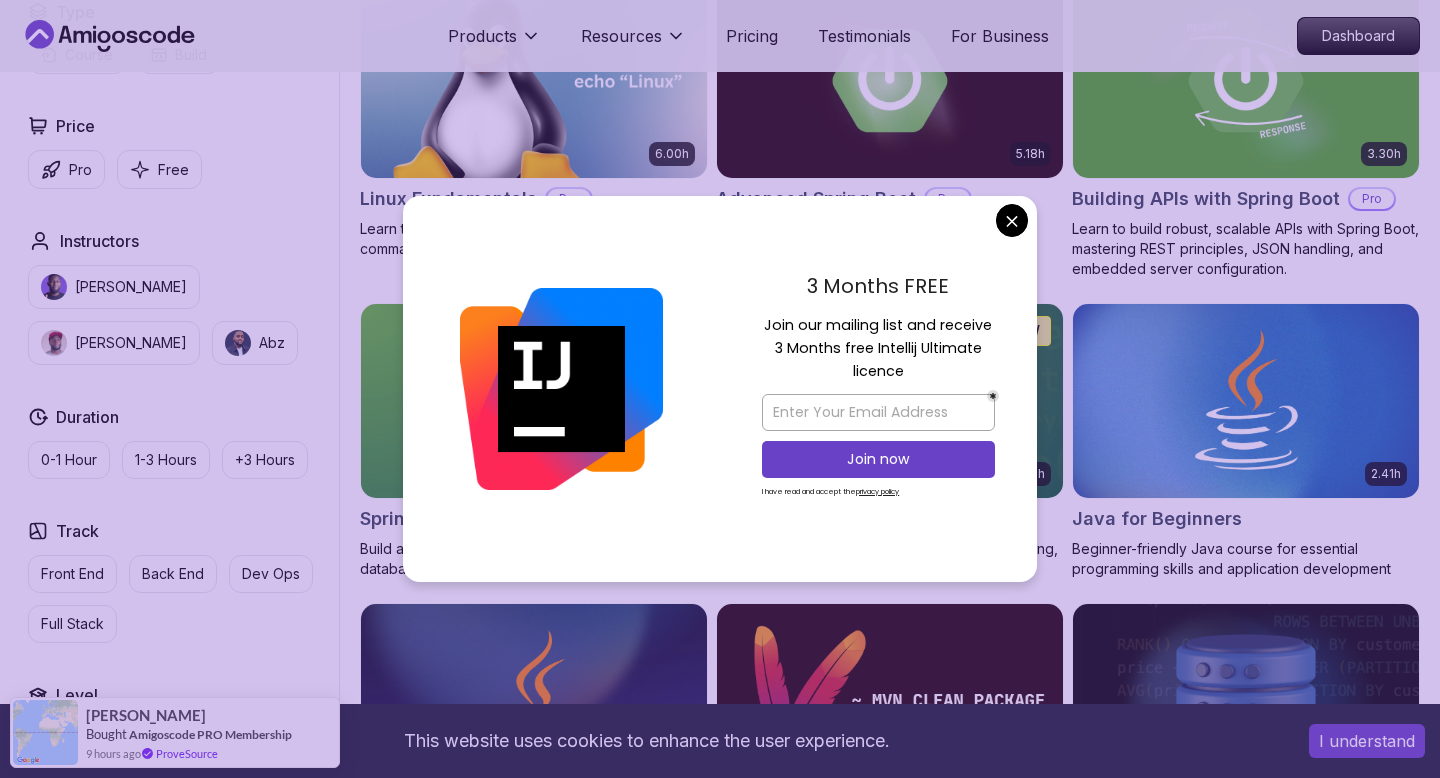 click on "This website uses cookies to enhance the user experience. I understand Products Resources Pricing Testimonials For Business Dashboard Products Resources Pricing Testimonials For Business Dashboard All Courses Learn Java, Spring Boot, DevOps & More with Amigoscode Premium Courses Master in-demand skills like Java, Spring Boot, DevOps, React, and more through hands-on, expert-led courses. Advance your software development career with real-world projects and practical learning. Filters Filters Type Course Build Price Pro Free Instructors Nelson Djalo Richard Abz Duration 0-1 Hour 1-3 Hours +3 Hours Track Front End Back End Dev Ops Full Stack Level Junior Mid-level Senior 6.00h Linux Fundamentals Pro Learn the fundamentals of Linux and how to use the command line 5.18h Advanced Spring Boot Pro Dive deep into Spring Boot with our advanced course, designed to take your skills from intermediate to expert level. 3.30h Building APIs with Spring Boot Pro 1.67h NEW Spring Boot for Beginners 6.65h NEW Spring Data JPA Pro" at bounding box center [720, 4310] 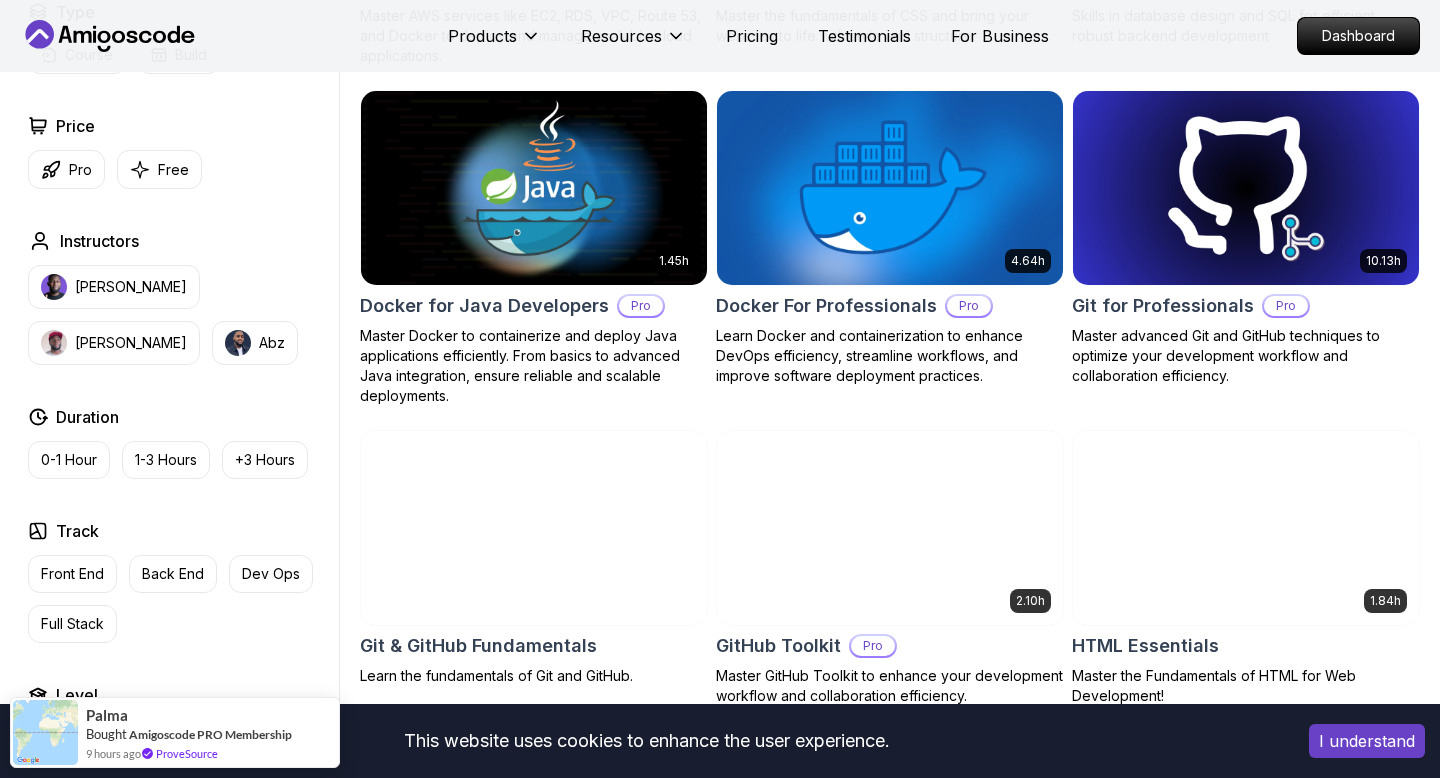 scroll, scrollTop: 1784, scrollLeft: 0, axis: vertical 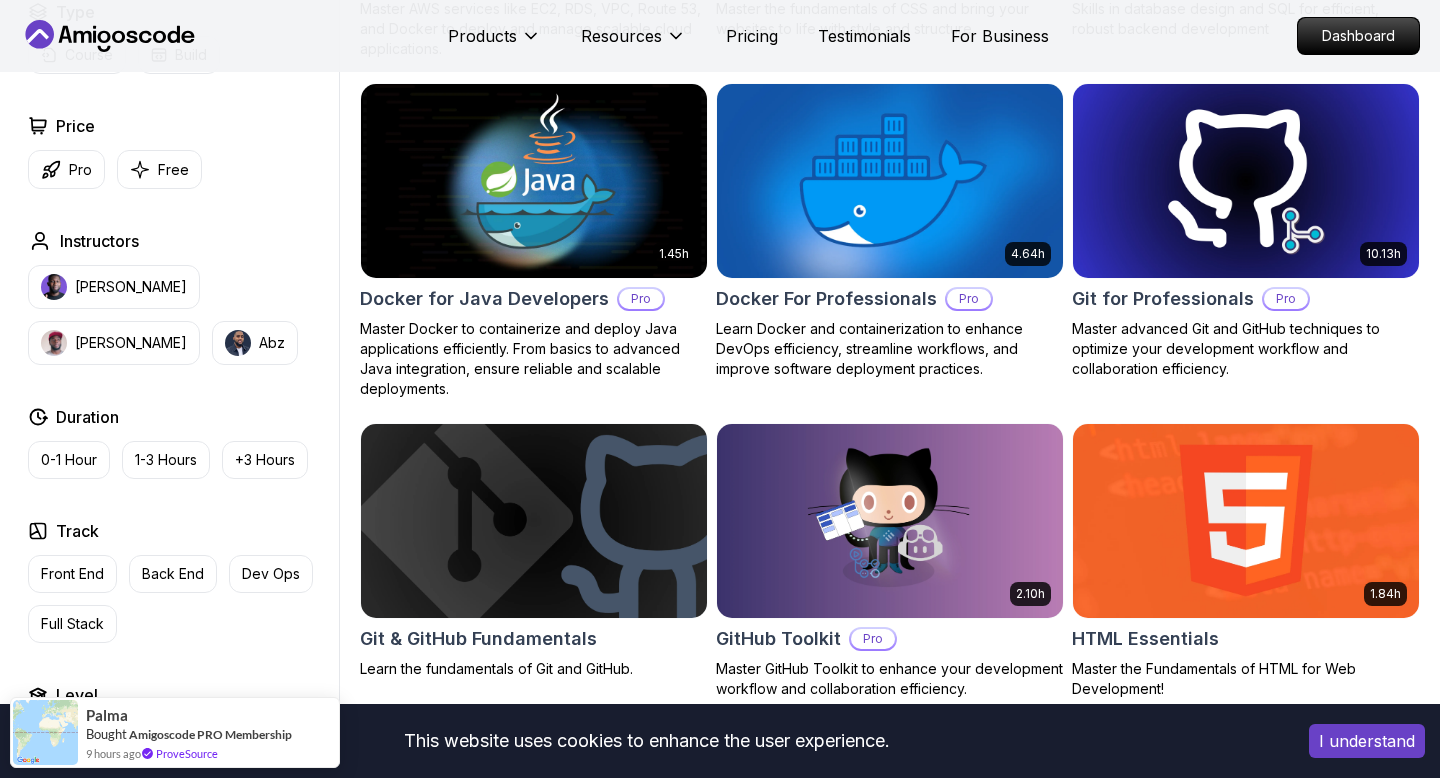 click at bounding box center (889, 180) 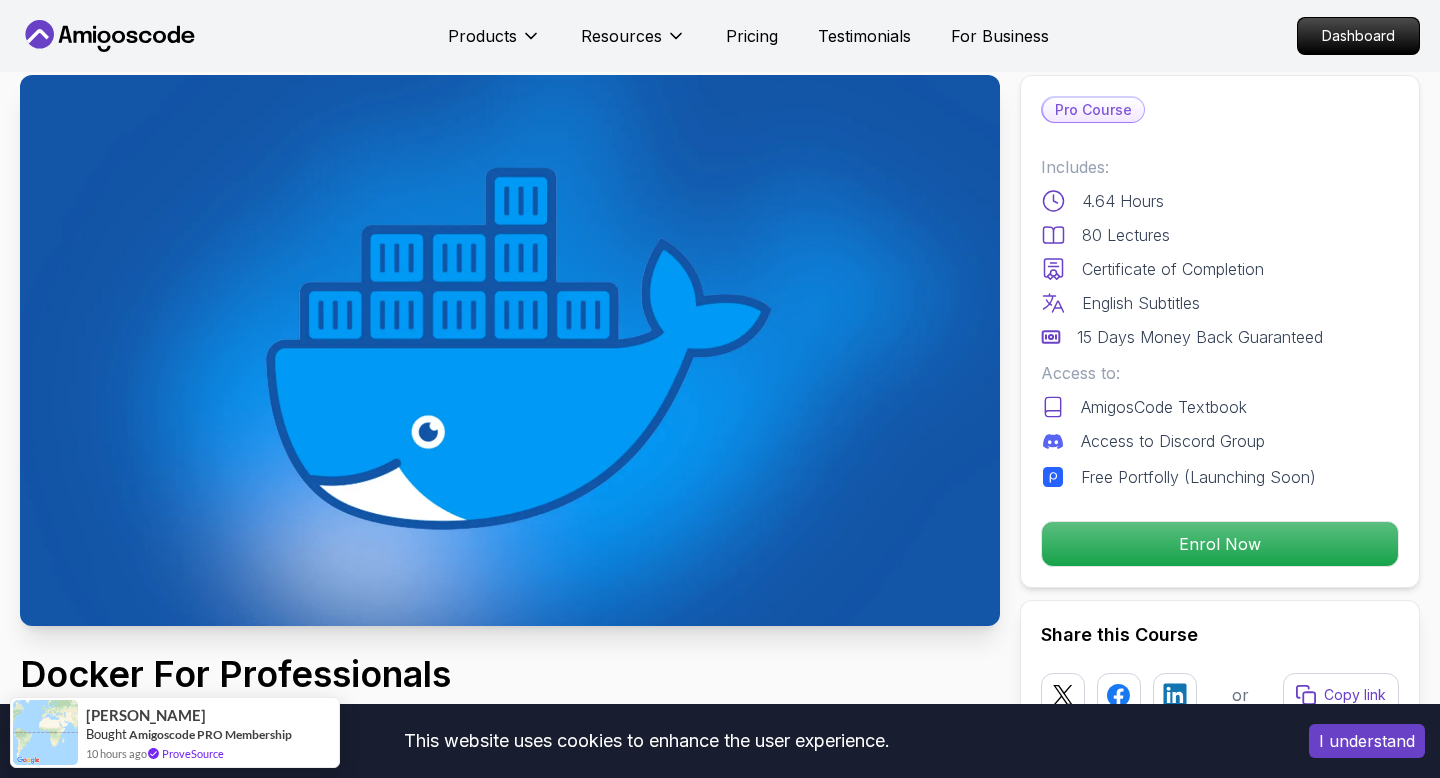 scroll, scrollTop: 0, scrollLeft: 0, axis: both 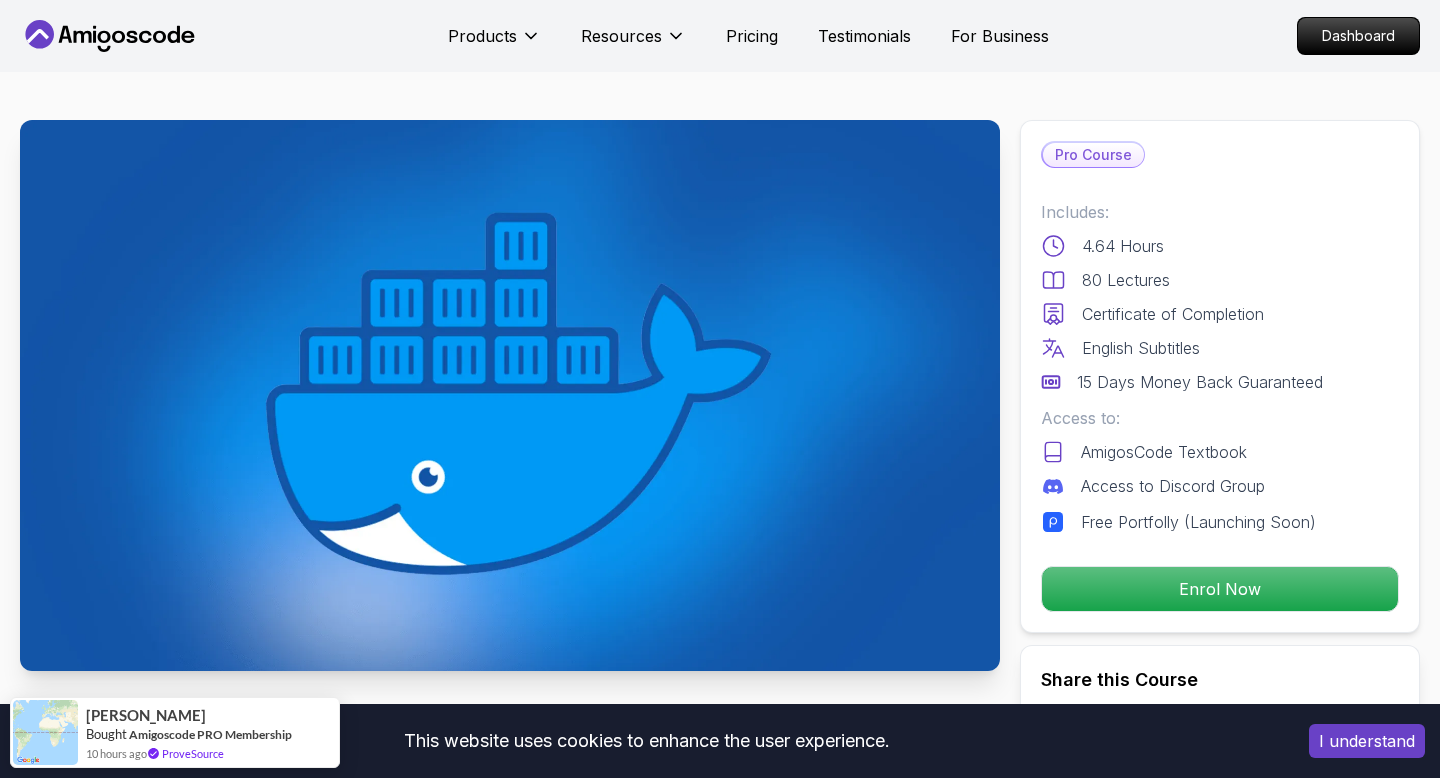 click 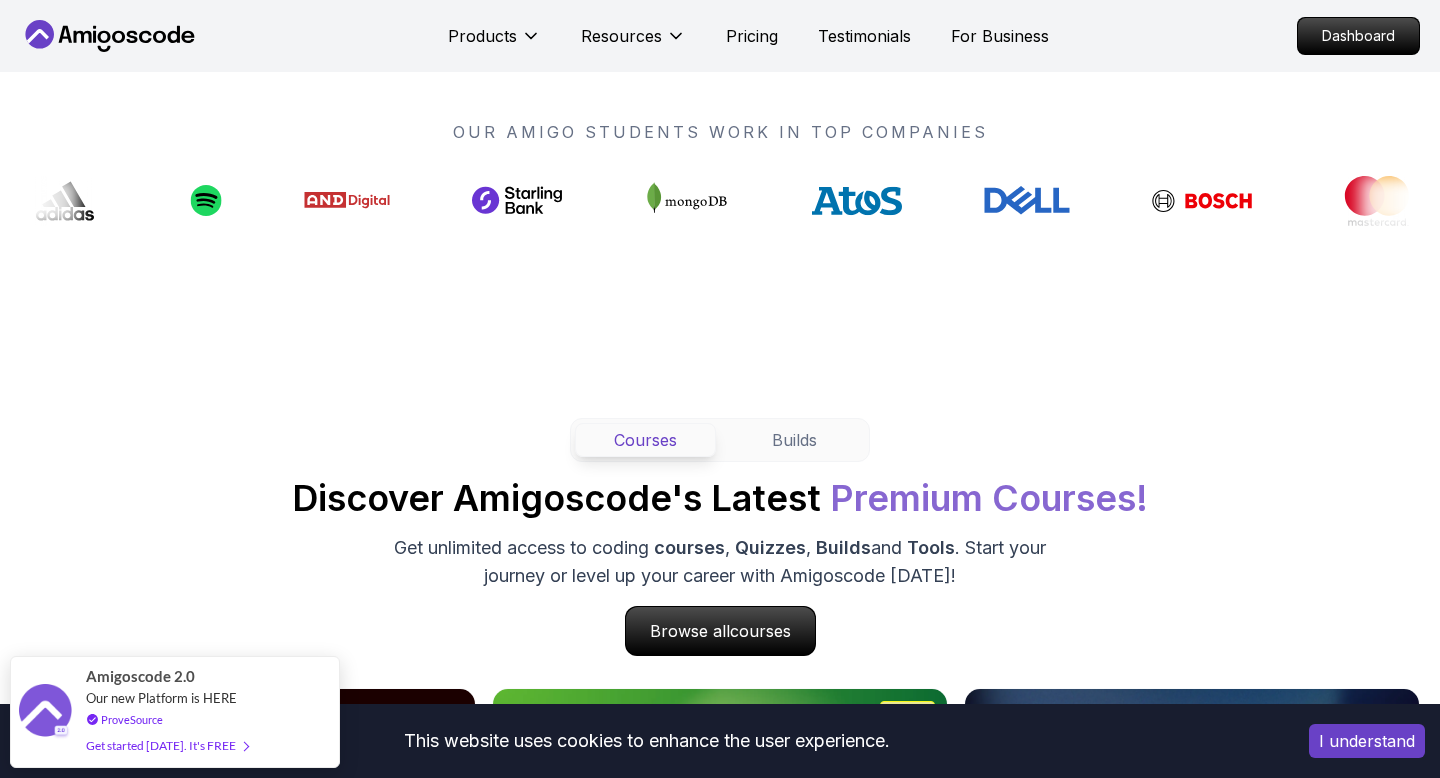 scroll, scrollTop: 1511, scrollLeft: 0, axis: vertical 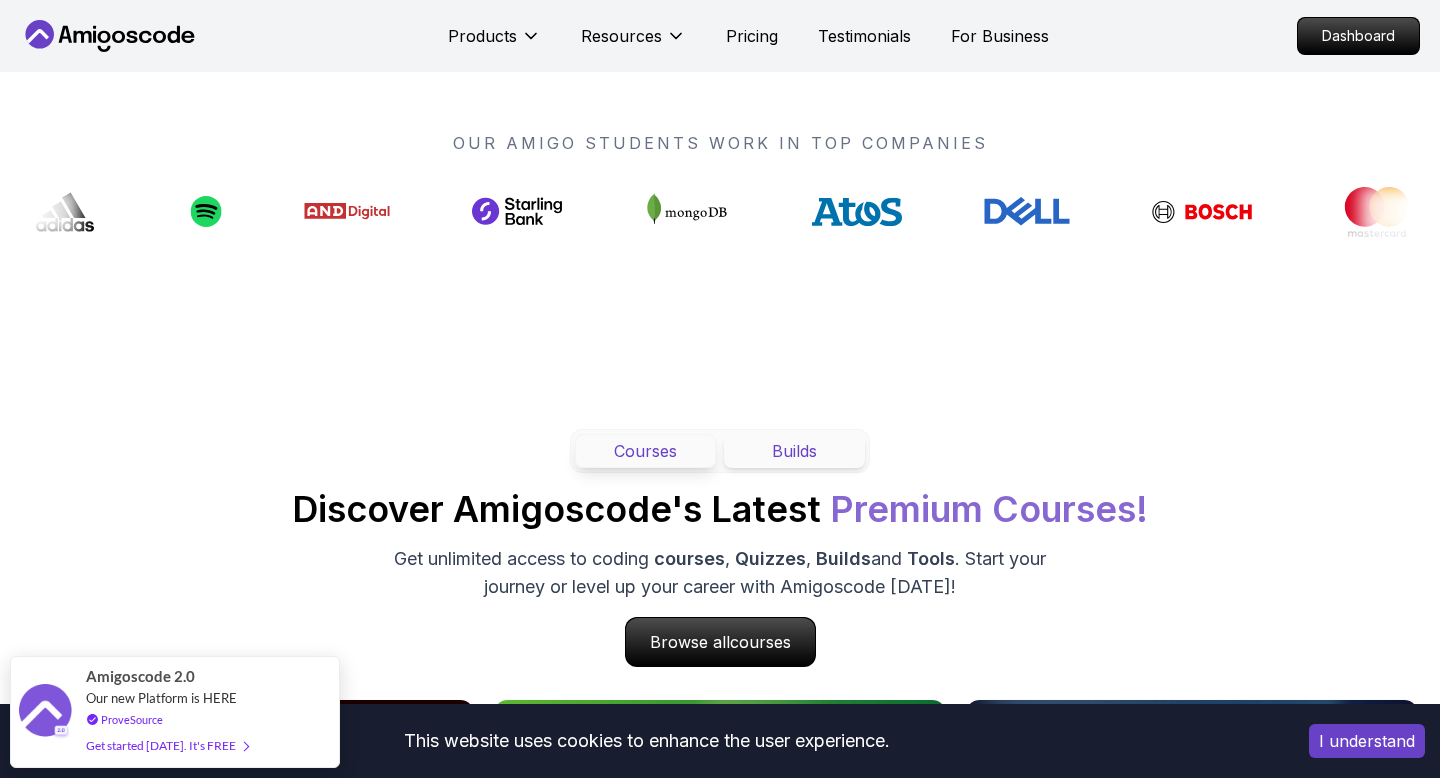 click on "Builds" at bounding box center (794, 451) 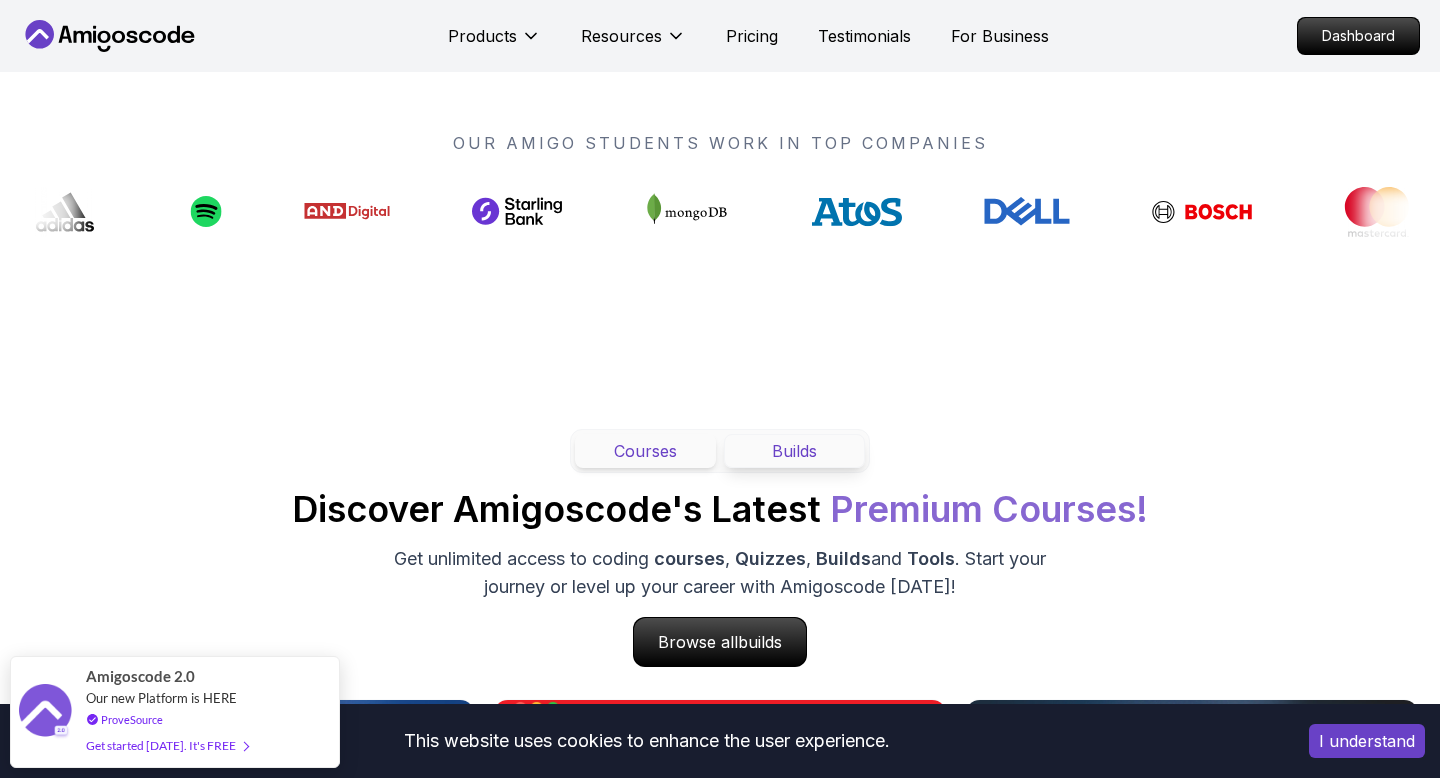click on "Courses" at bounding box center (645, 451) 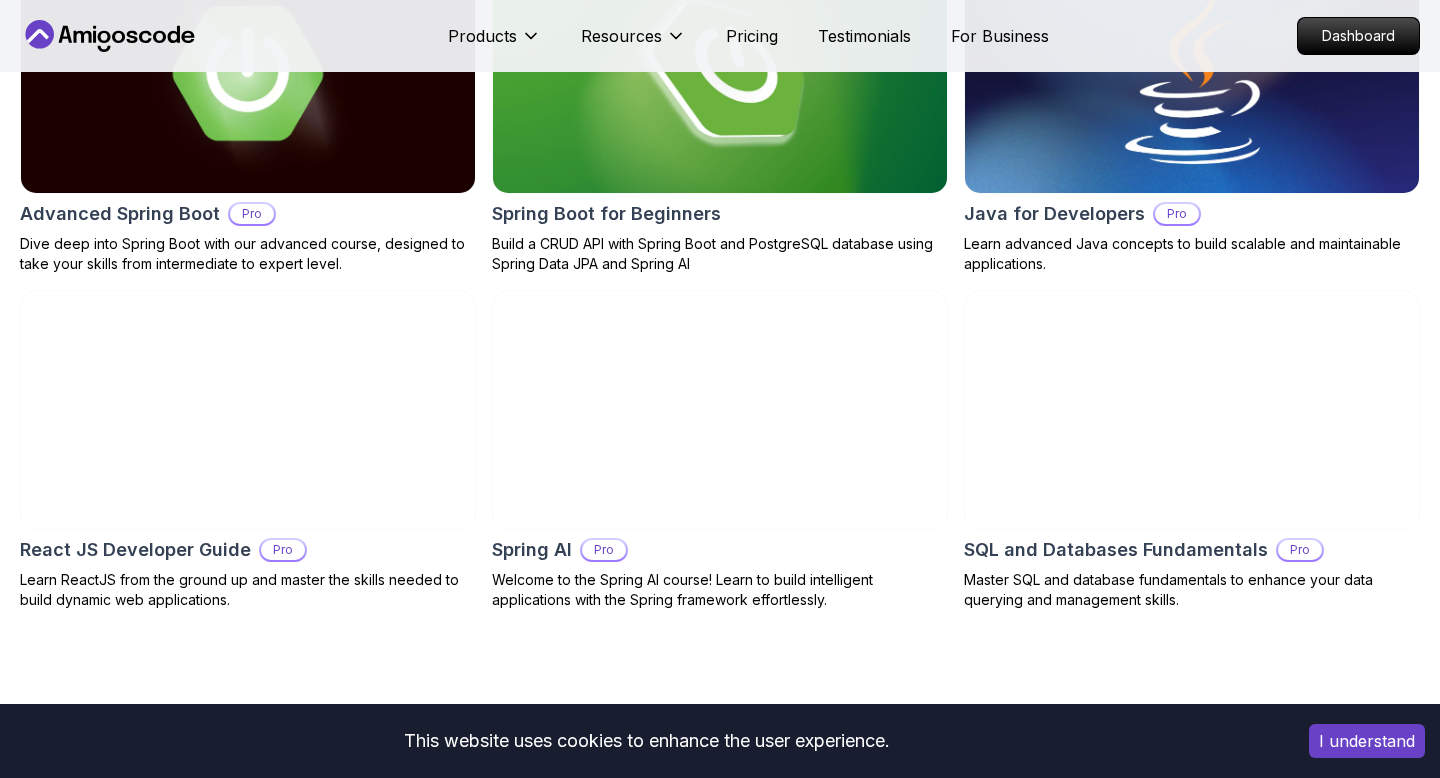 scroll, scrollTop: 2257, scrollLeft: 0, axis: vertical 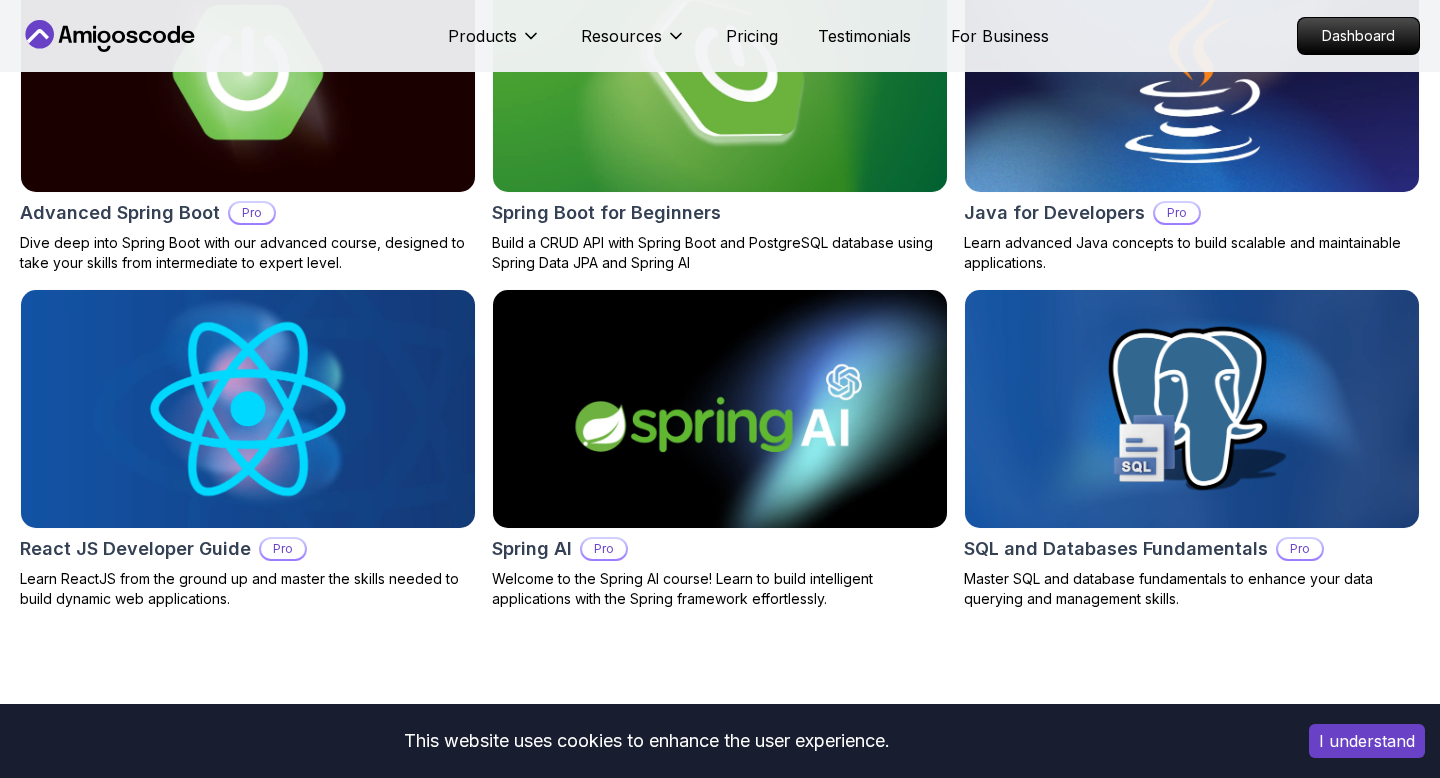 click on "Pro" at bounding box center (283, 549) 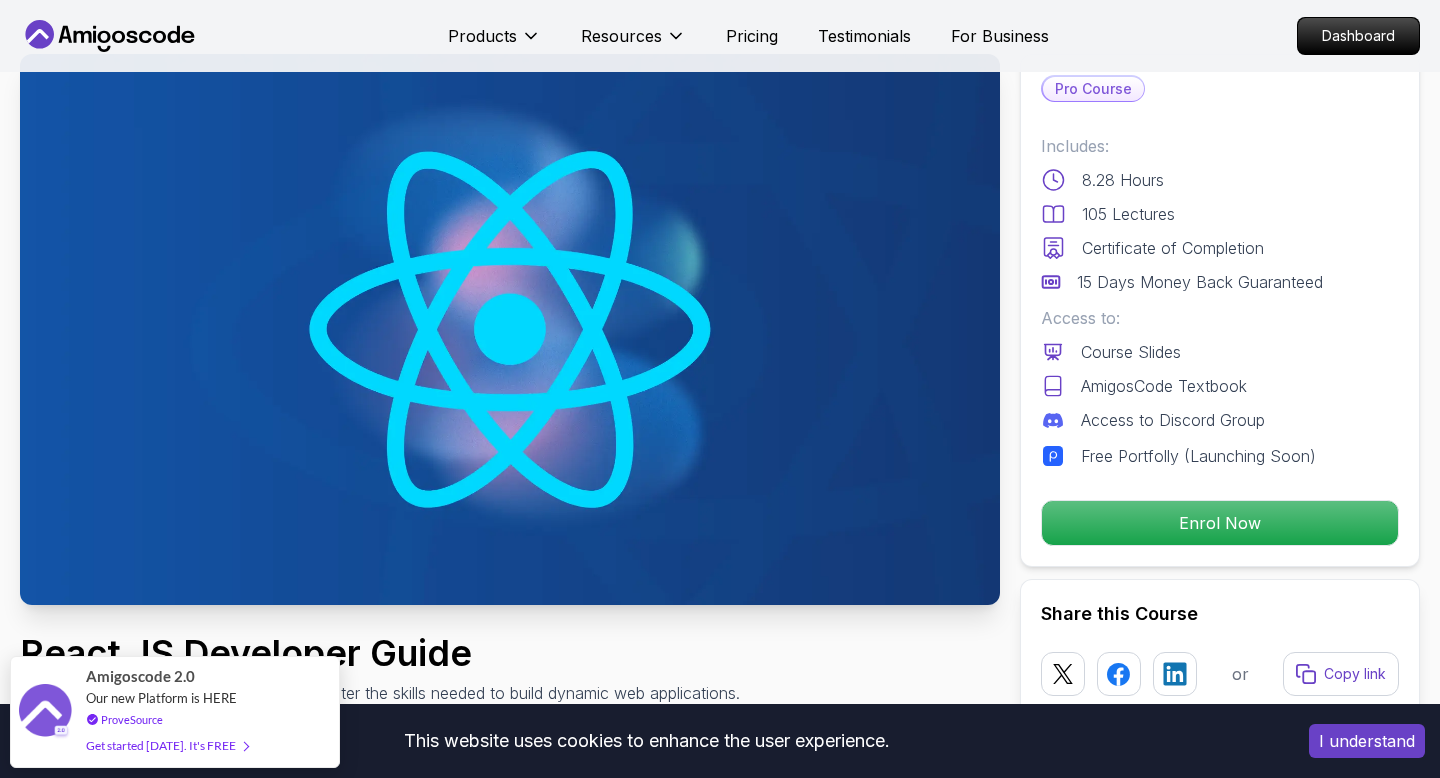 scroll, scrollTop: 0, scrollLeft: 0, axis: both 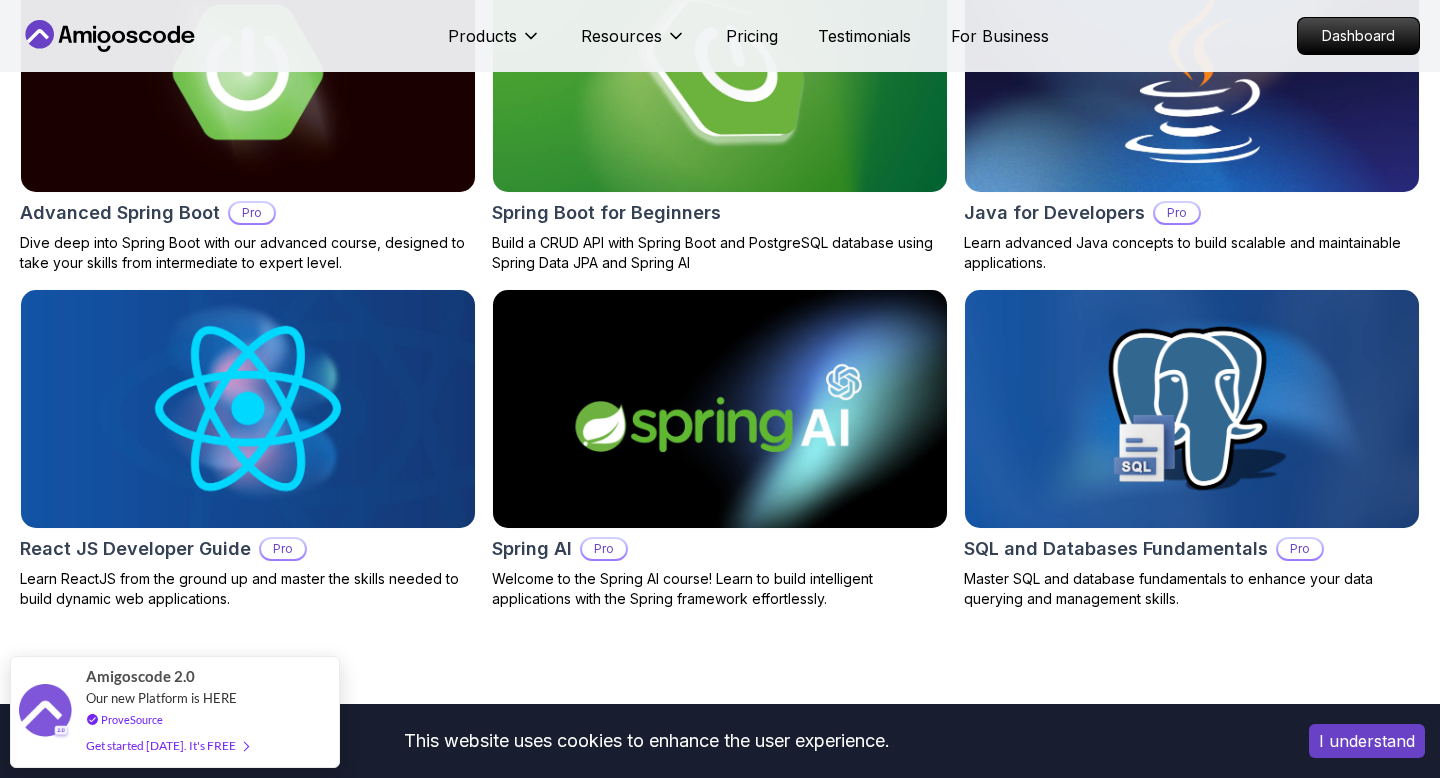 click 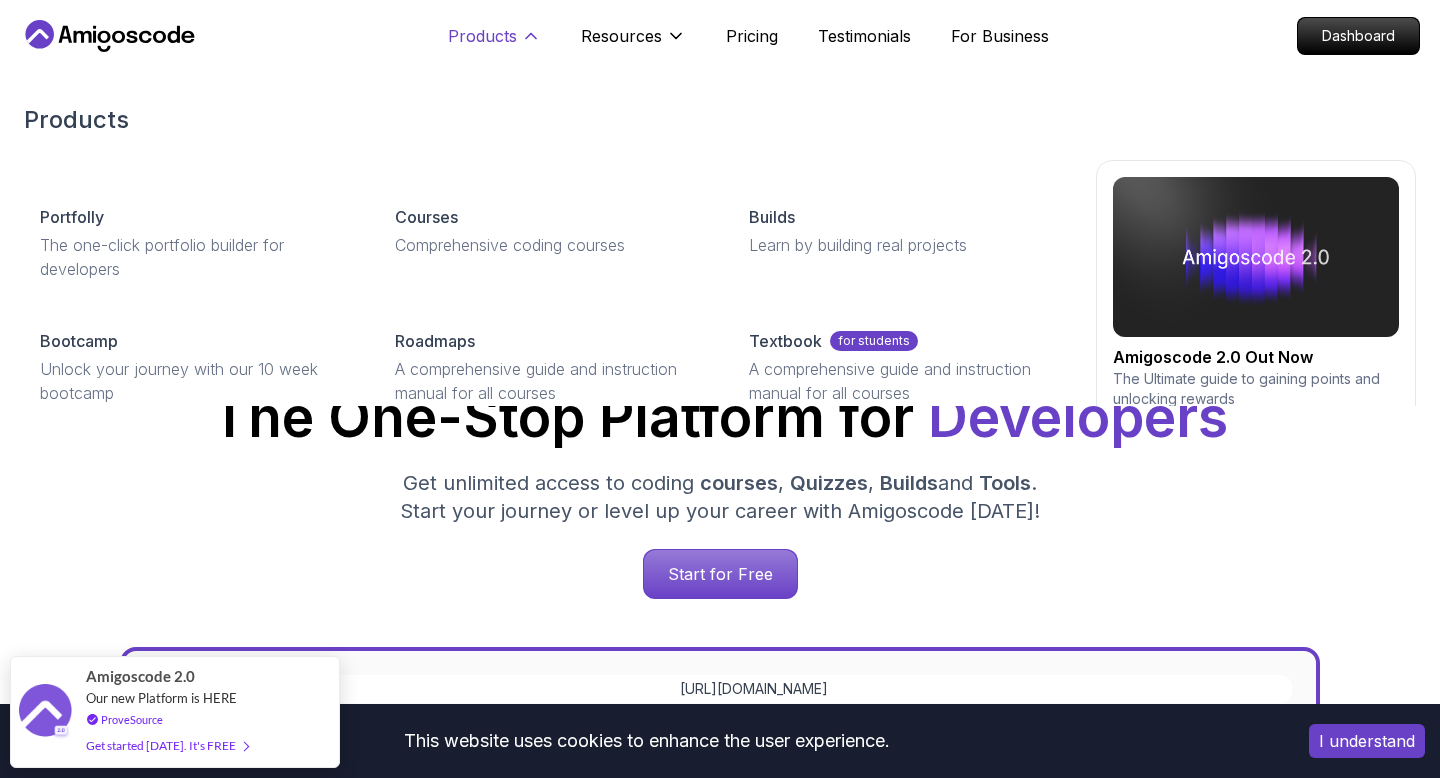 click on "Products" at bounding box center (482, 36) 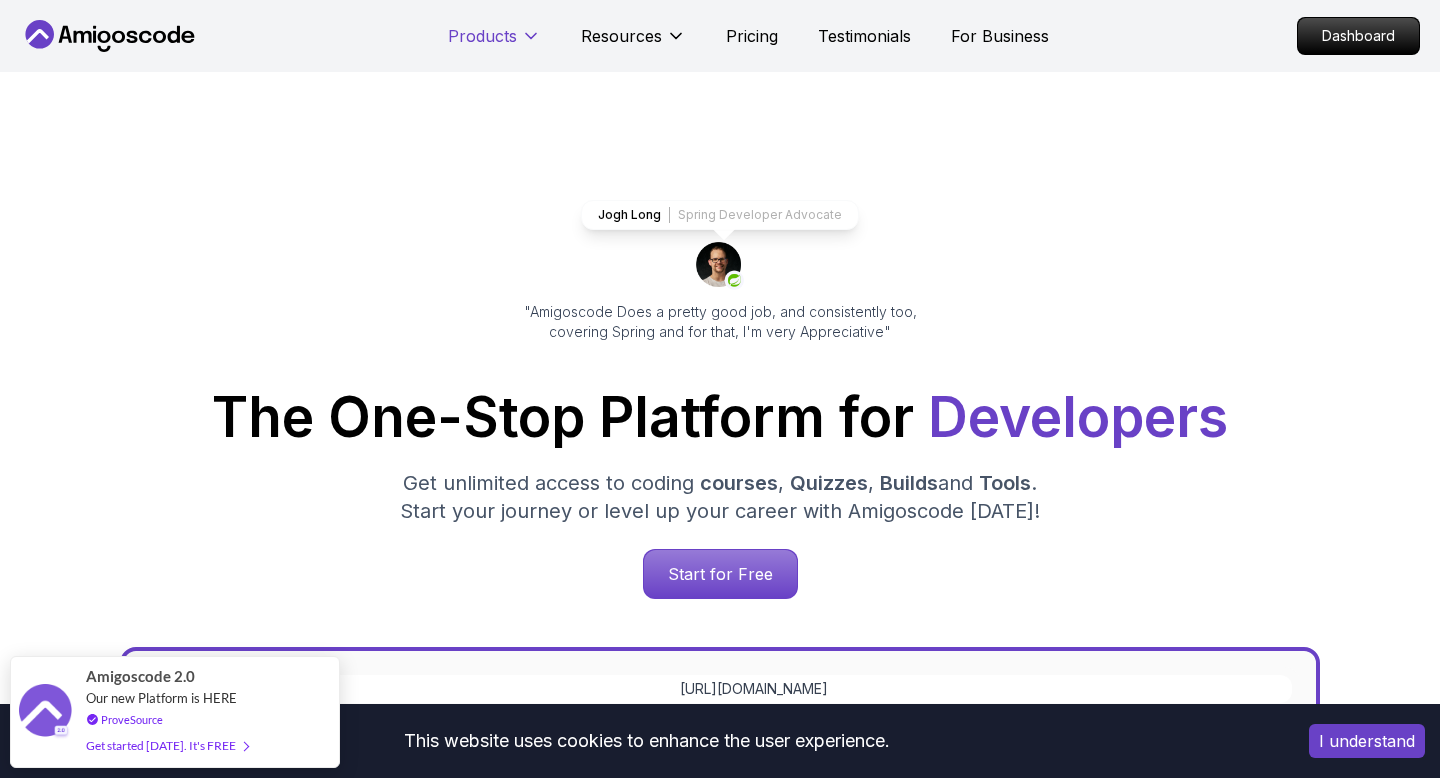 click on "Products" at bounding box center [482, 36] 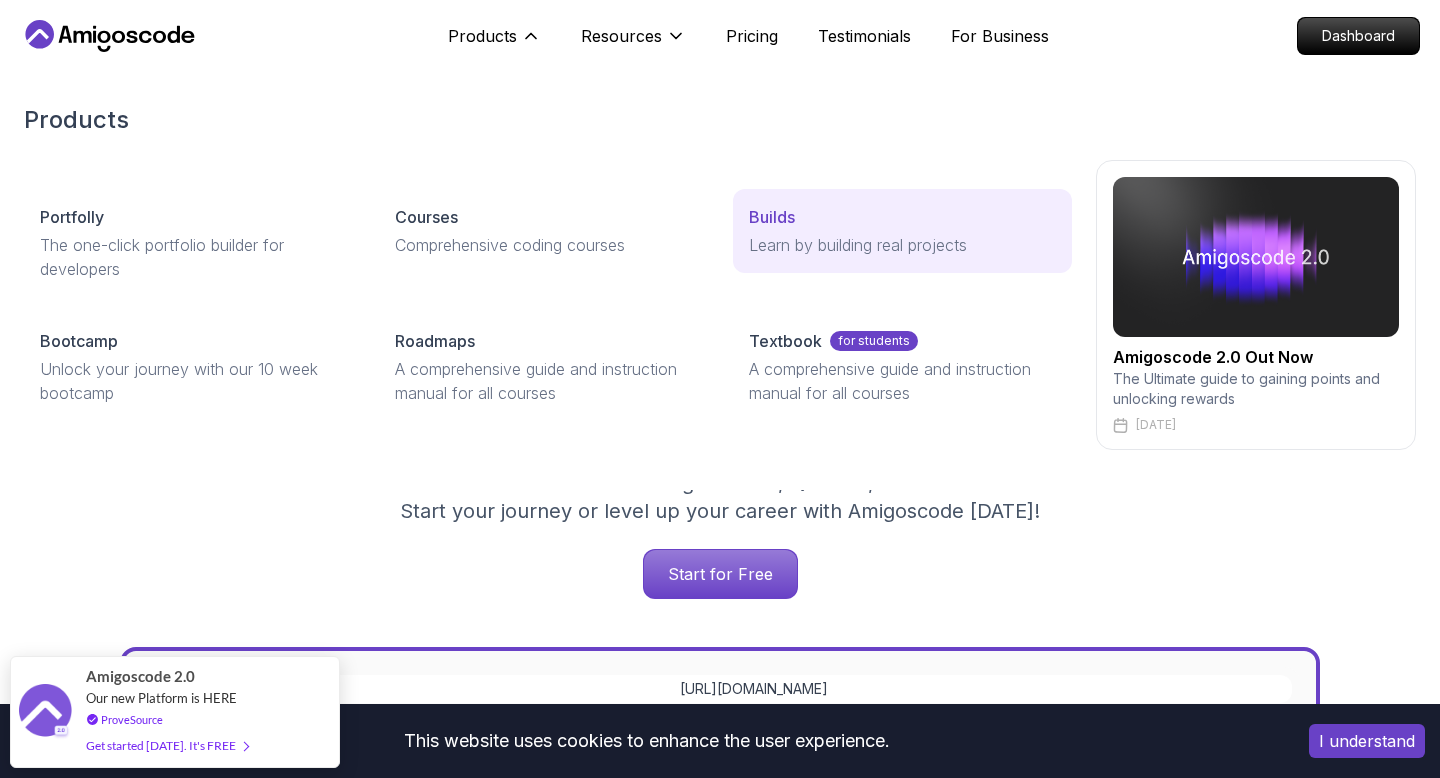 click on "Builds" at bounding box center (772, 217) 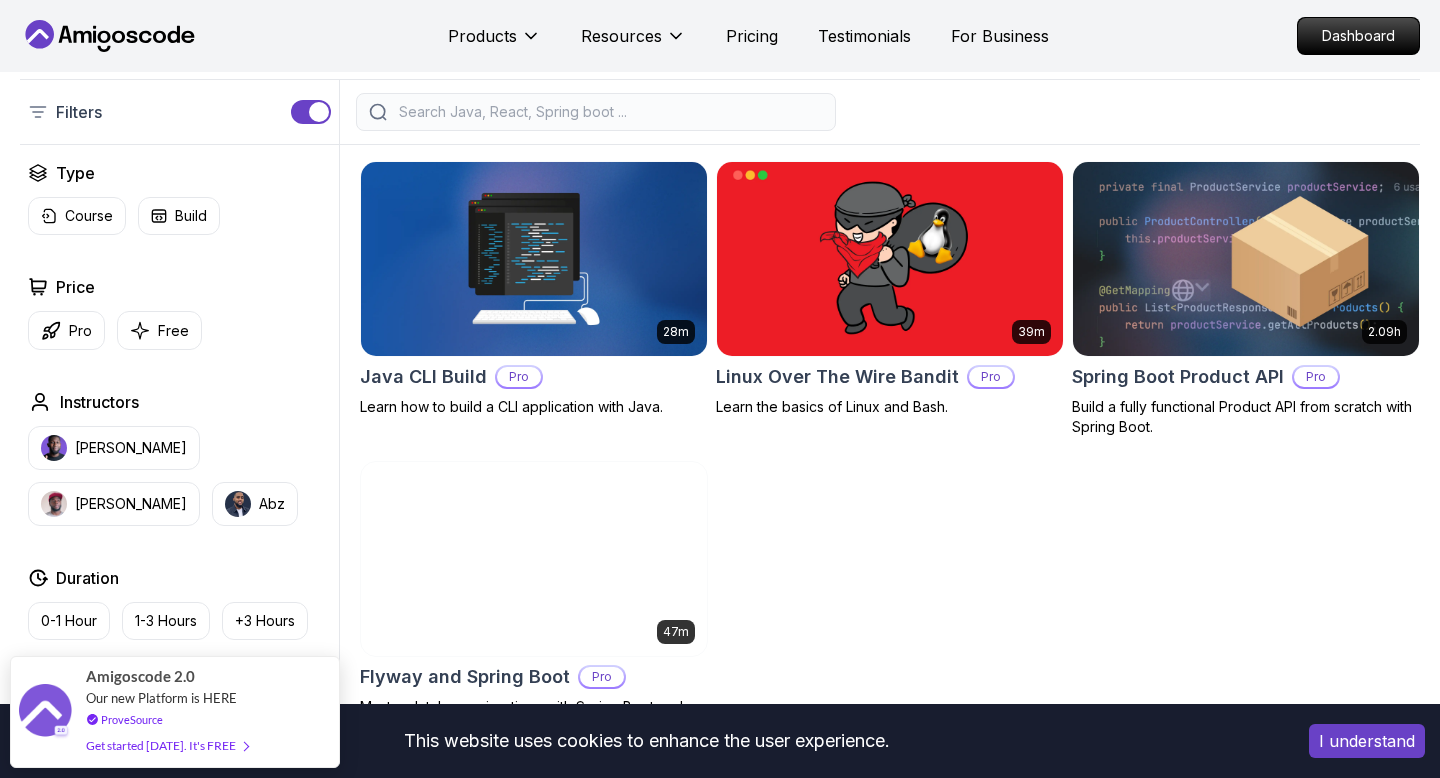 scroll, scrollTop: 468, scrollLeft: 0, axis: vertical 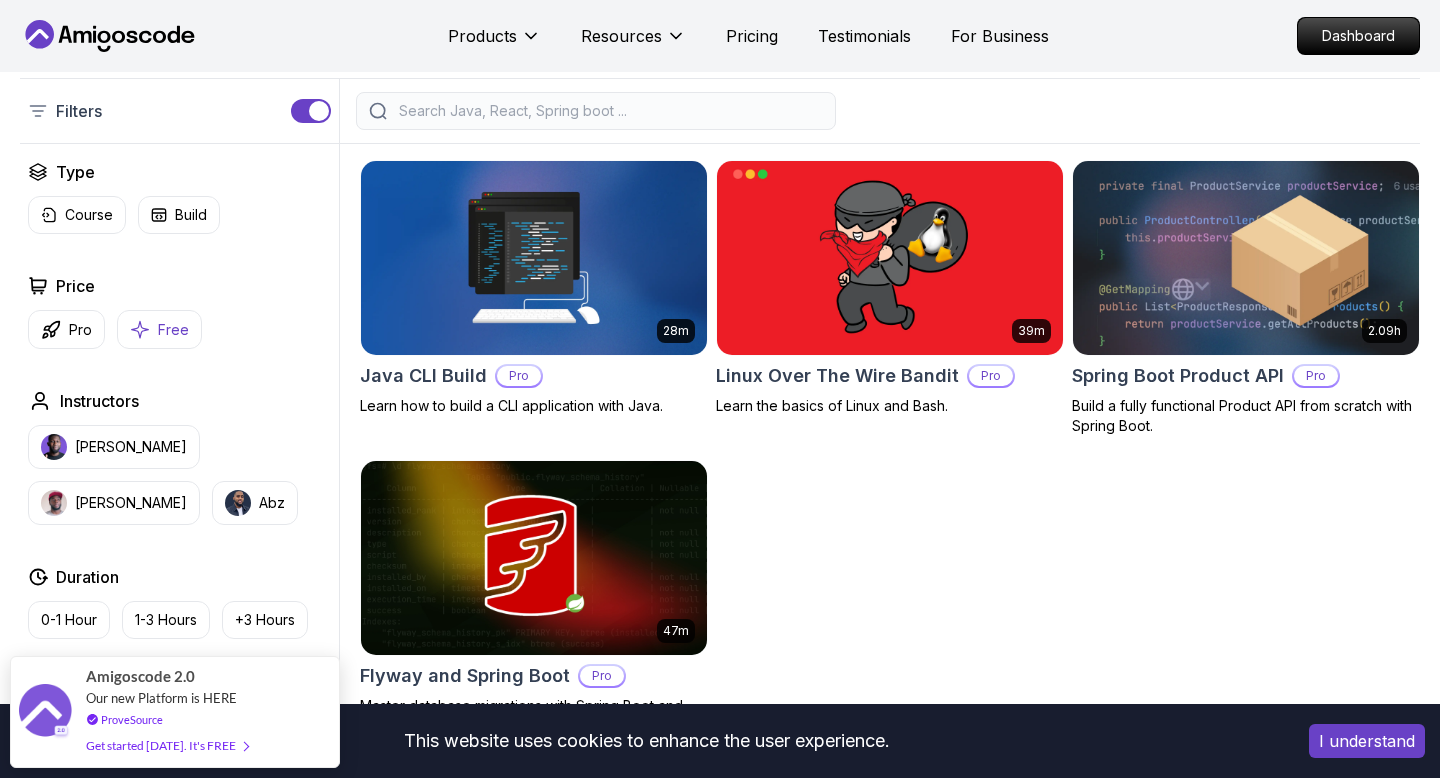 click 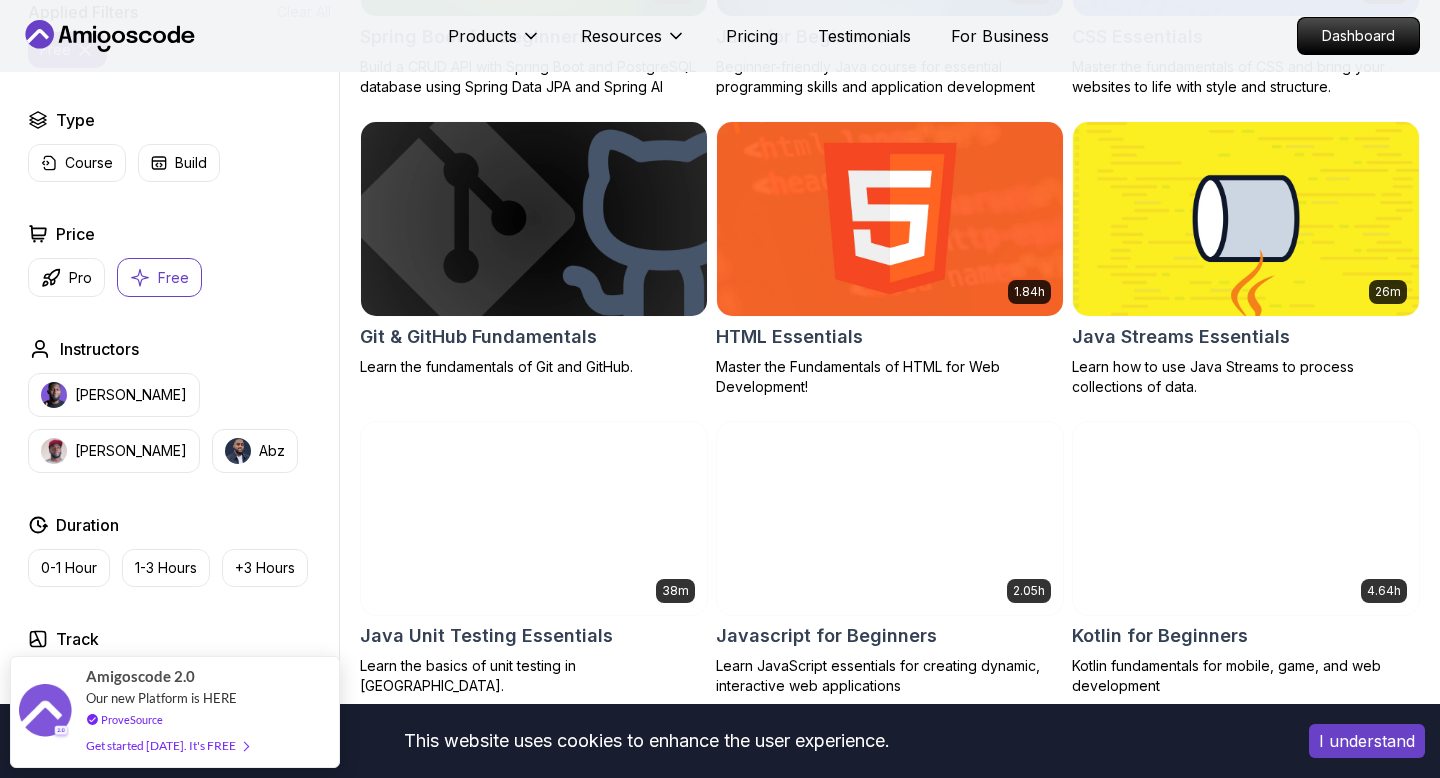 scroll, scrollTop: 801, scrollLeft: 0, axis: vertical 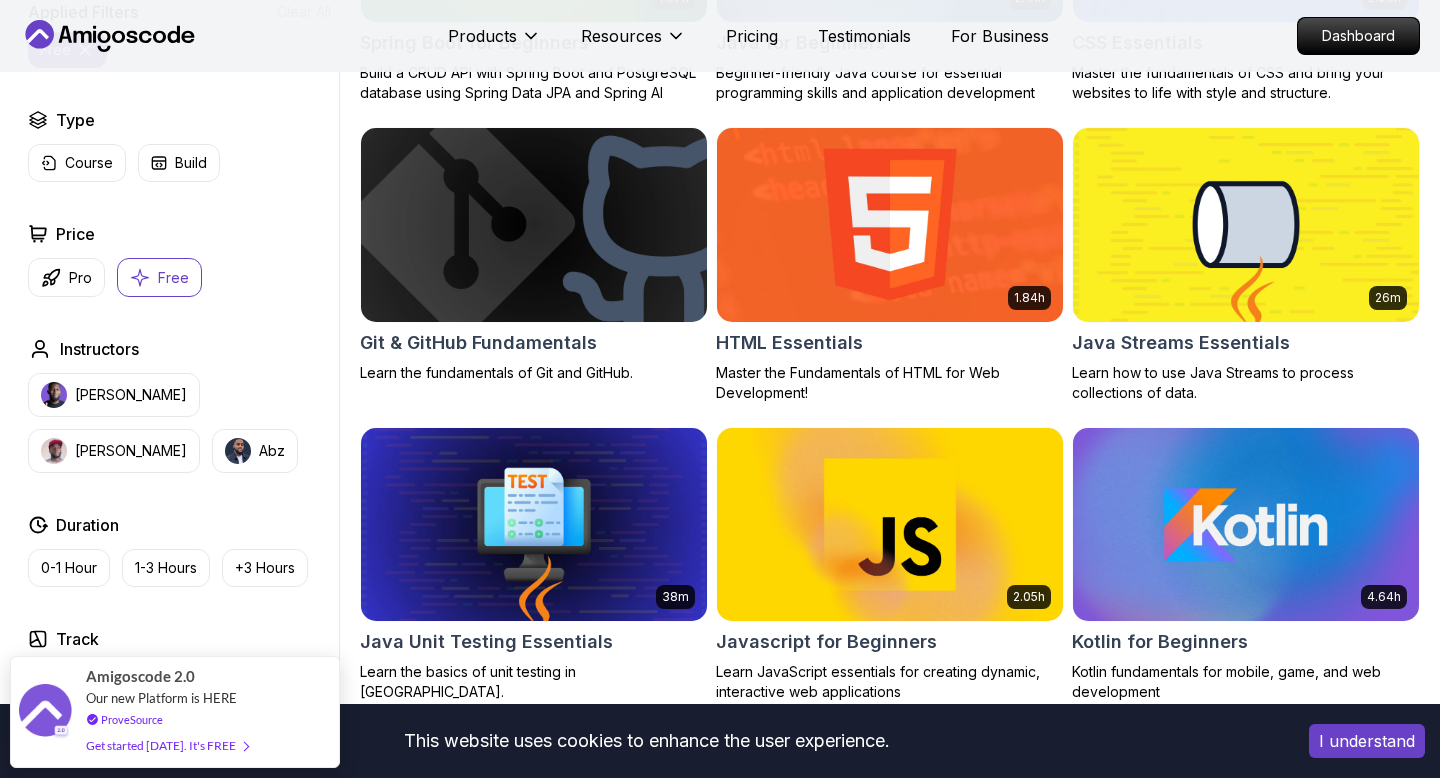 click at bounding box center [533, 224] 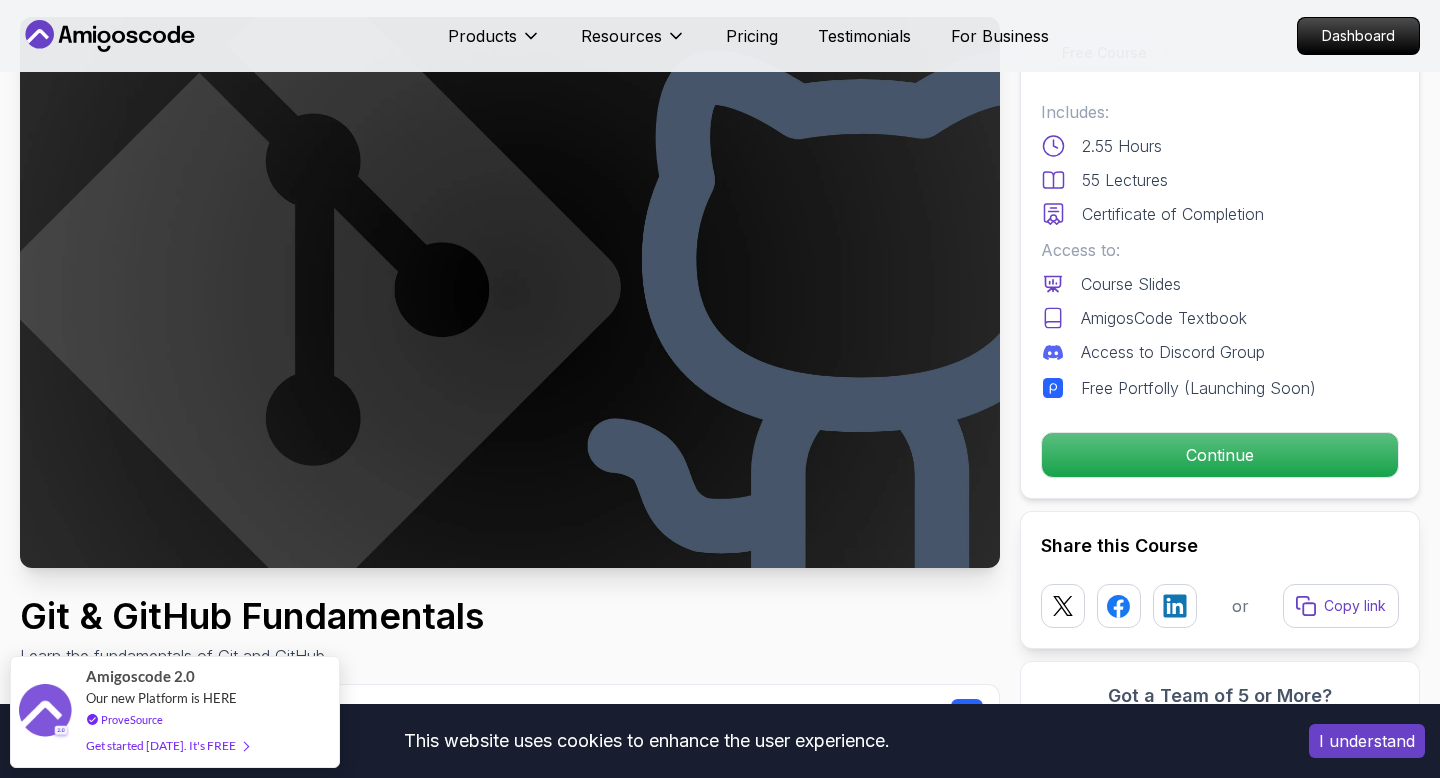 scroll, scrollTop: 105, scrollLeft: 0, axis: vertical 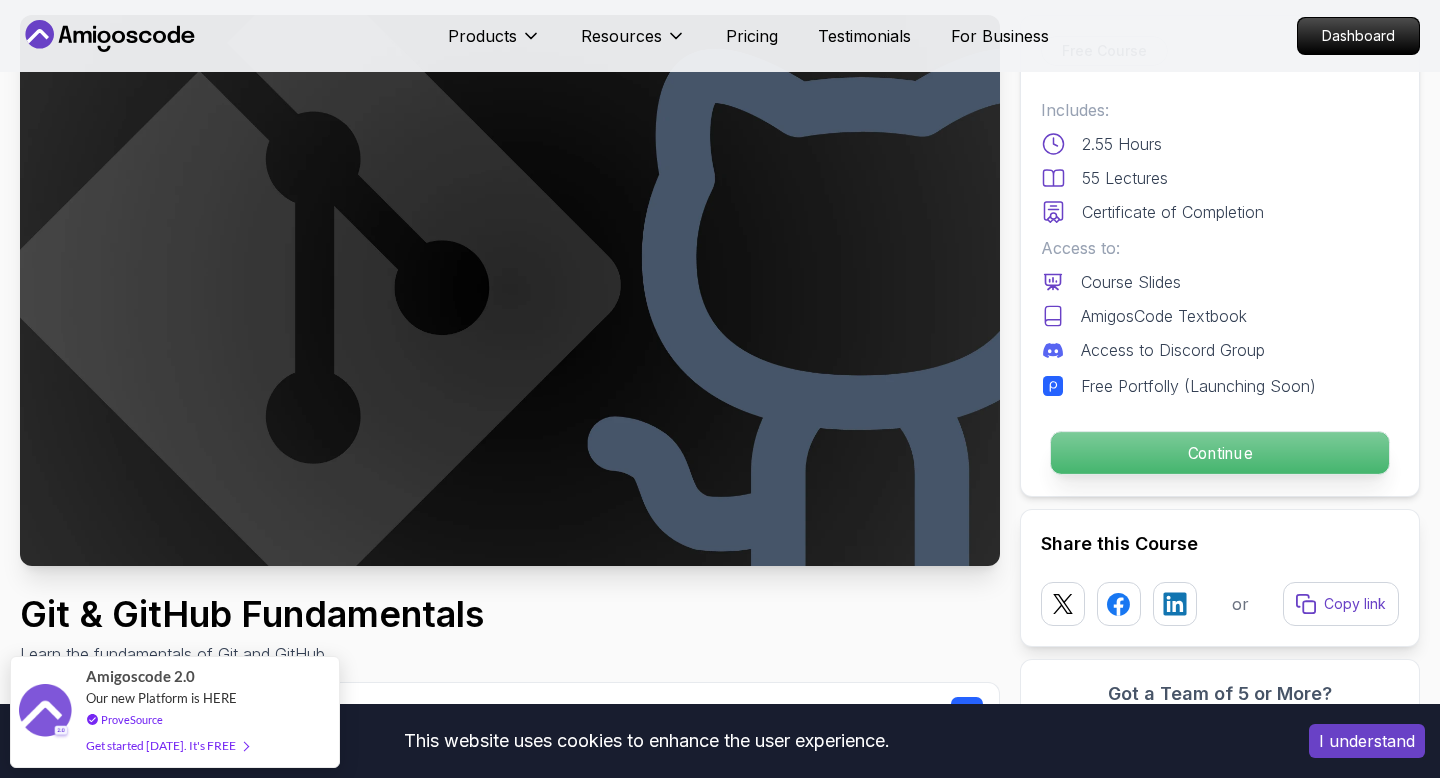 click on "Continue" at bounding box center (1220, 453) 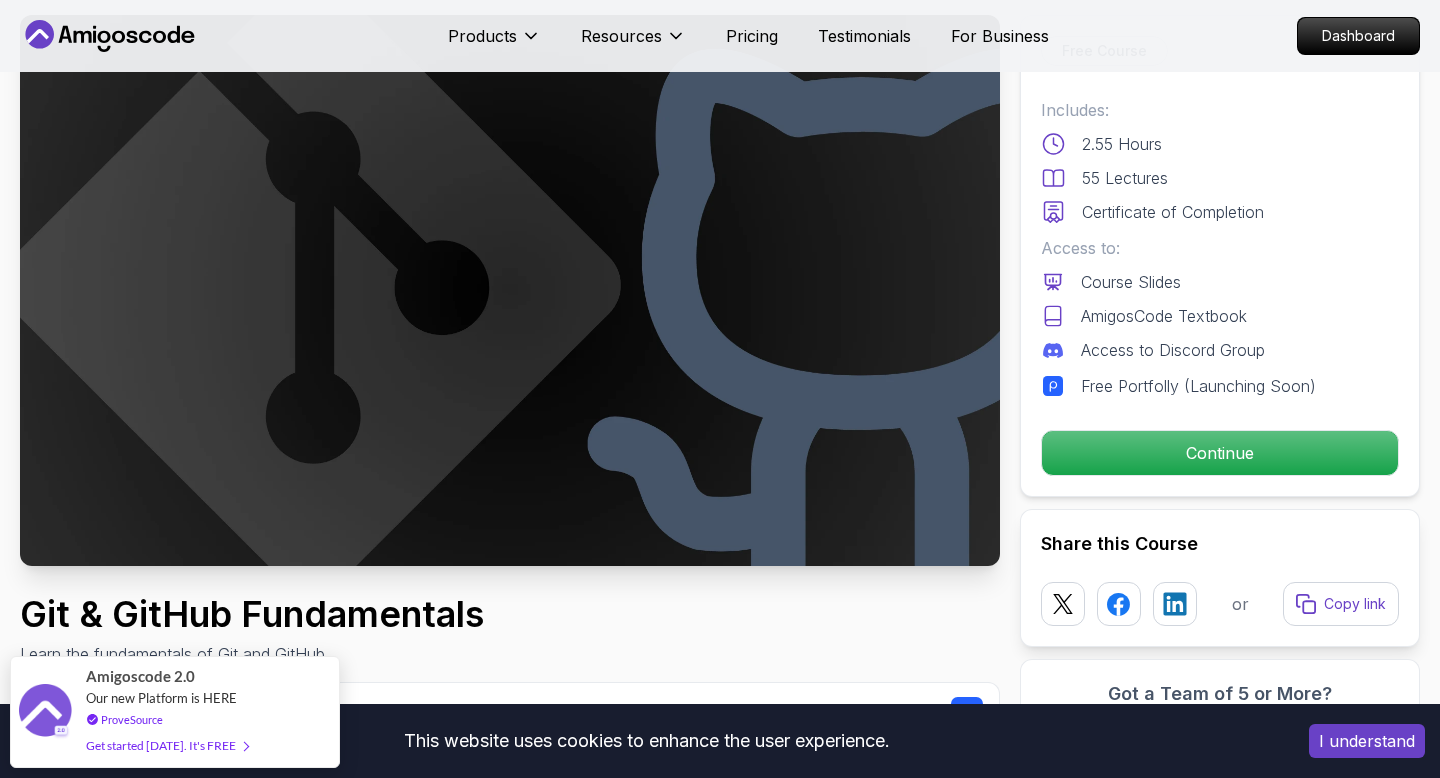 scroll, scrollTop: 0, scrollLeft: 0, axis: both 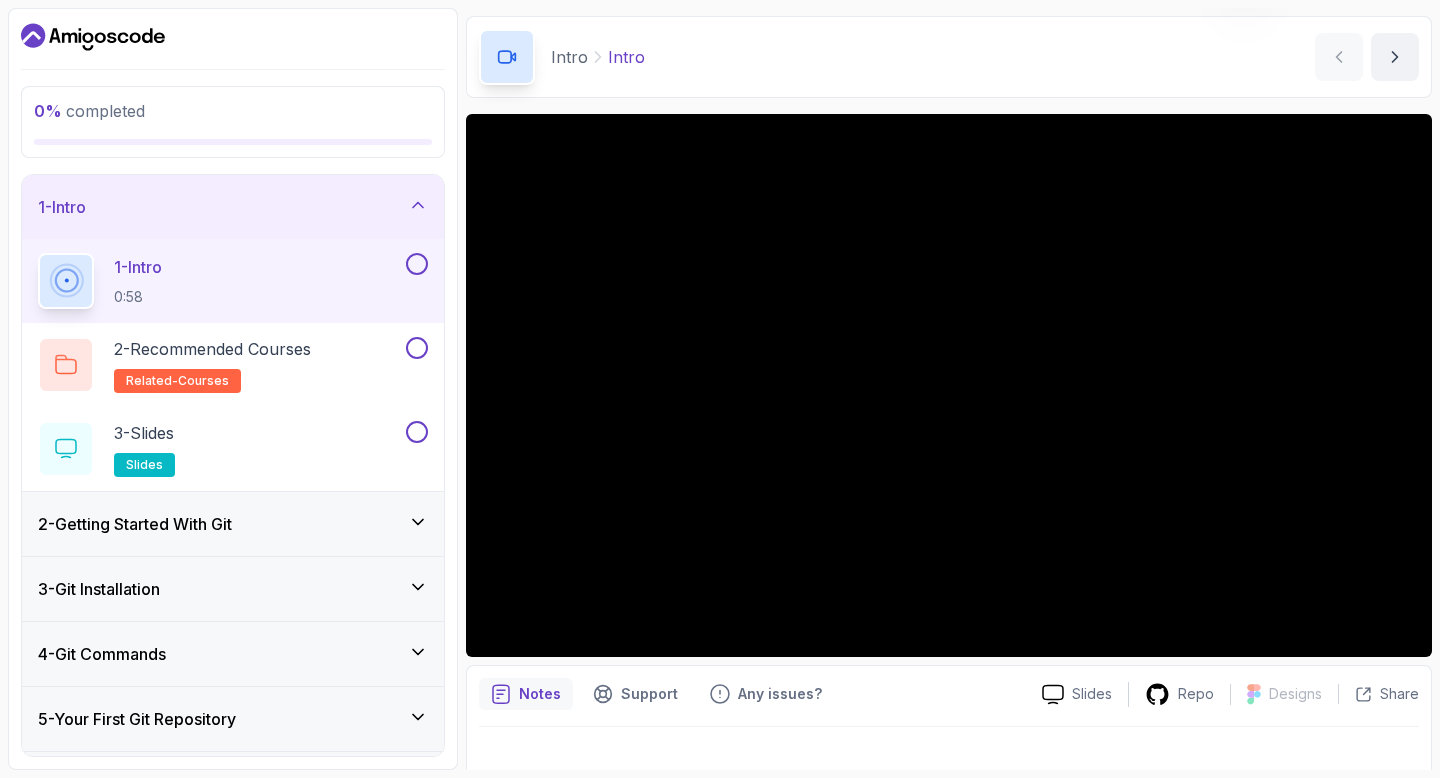 click on "2  -  Getting Started With Git" at bounding box center [135, 524] 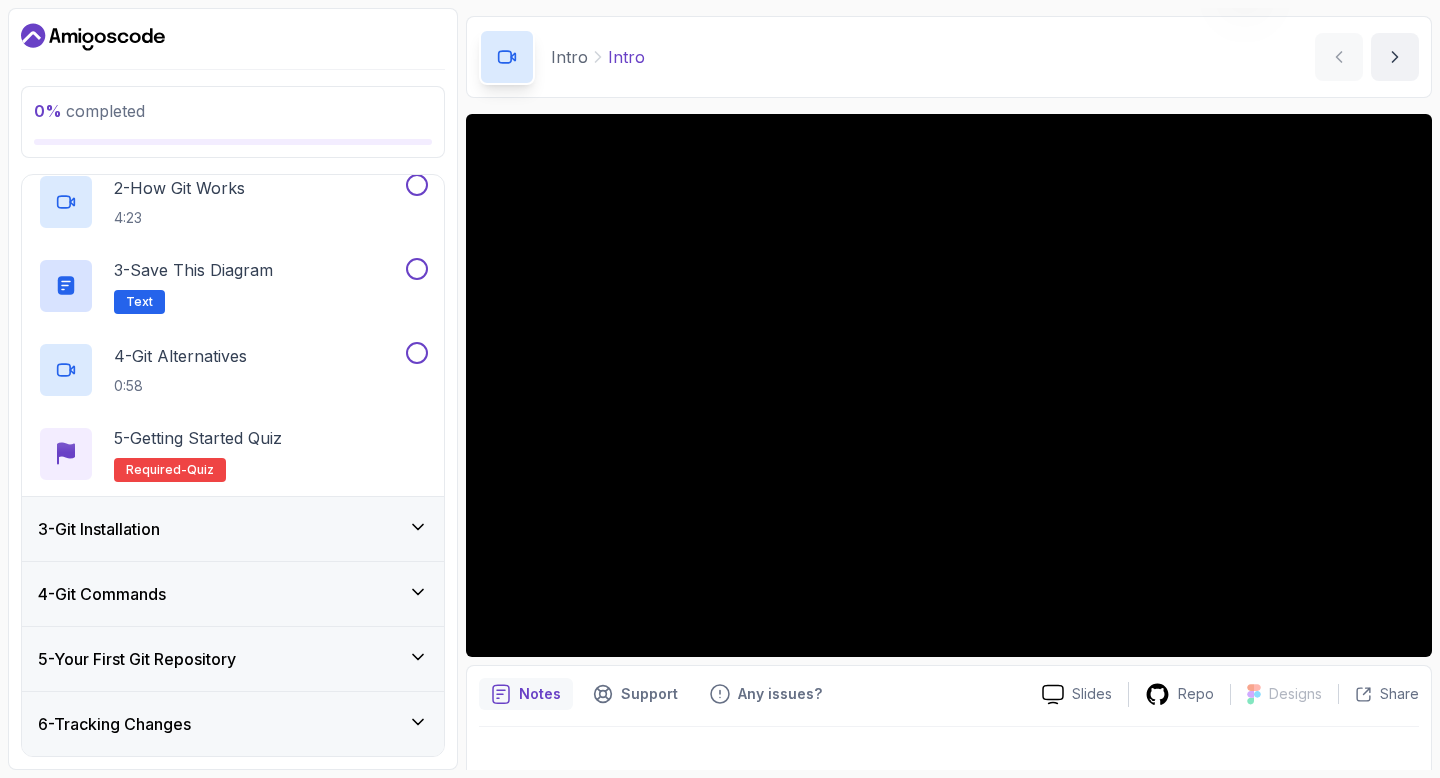 click on "3  -  Git Installation" at bounding box center [233, 529] 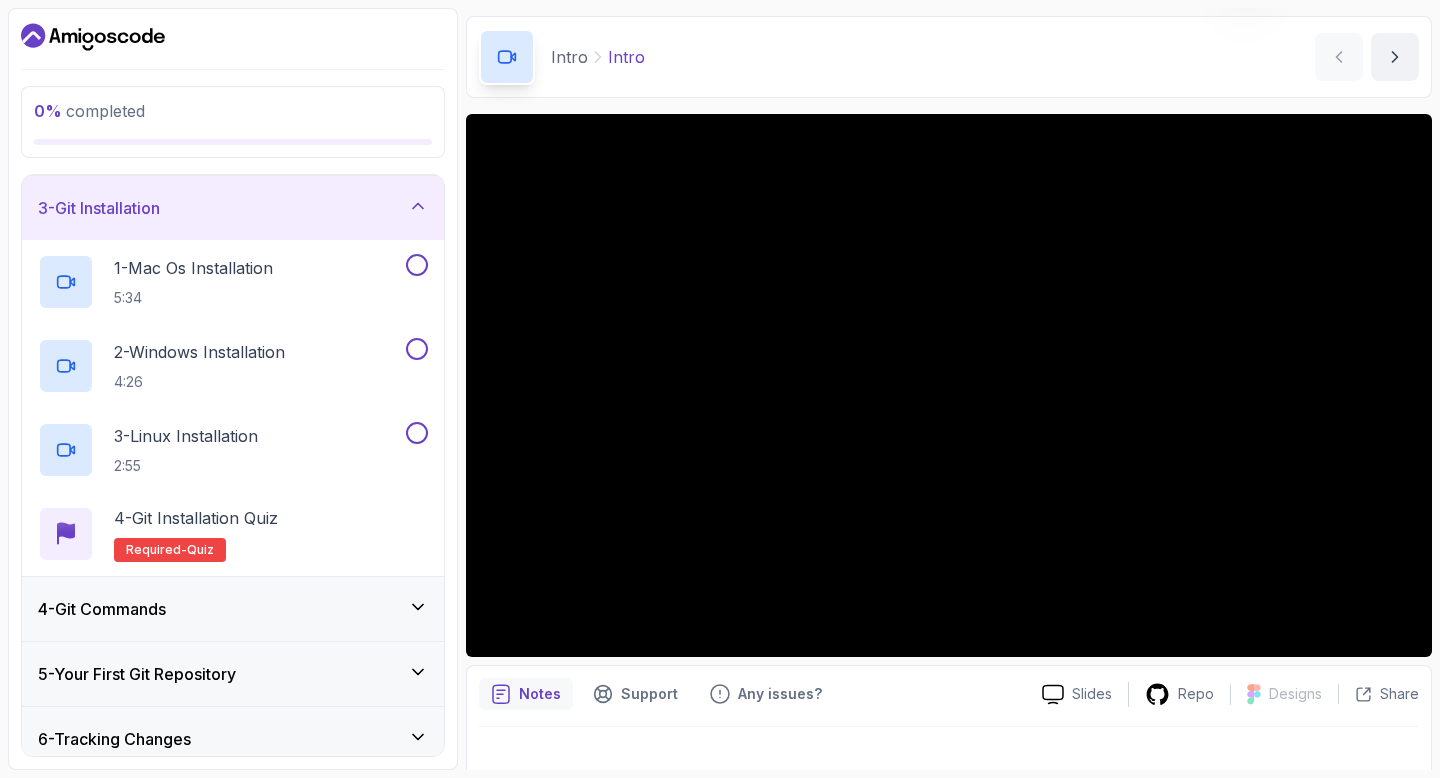 click on "4  -  Git Commands" at bounding box center [233, 609] 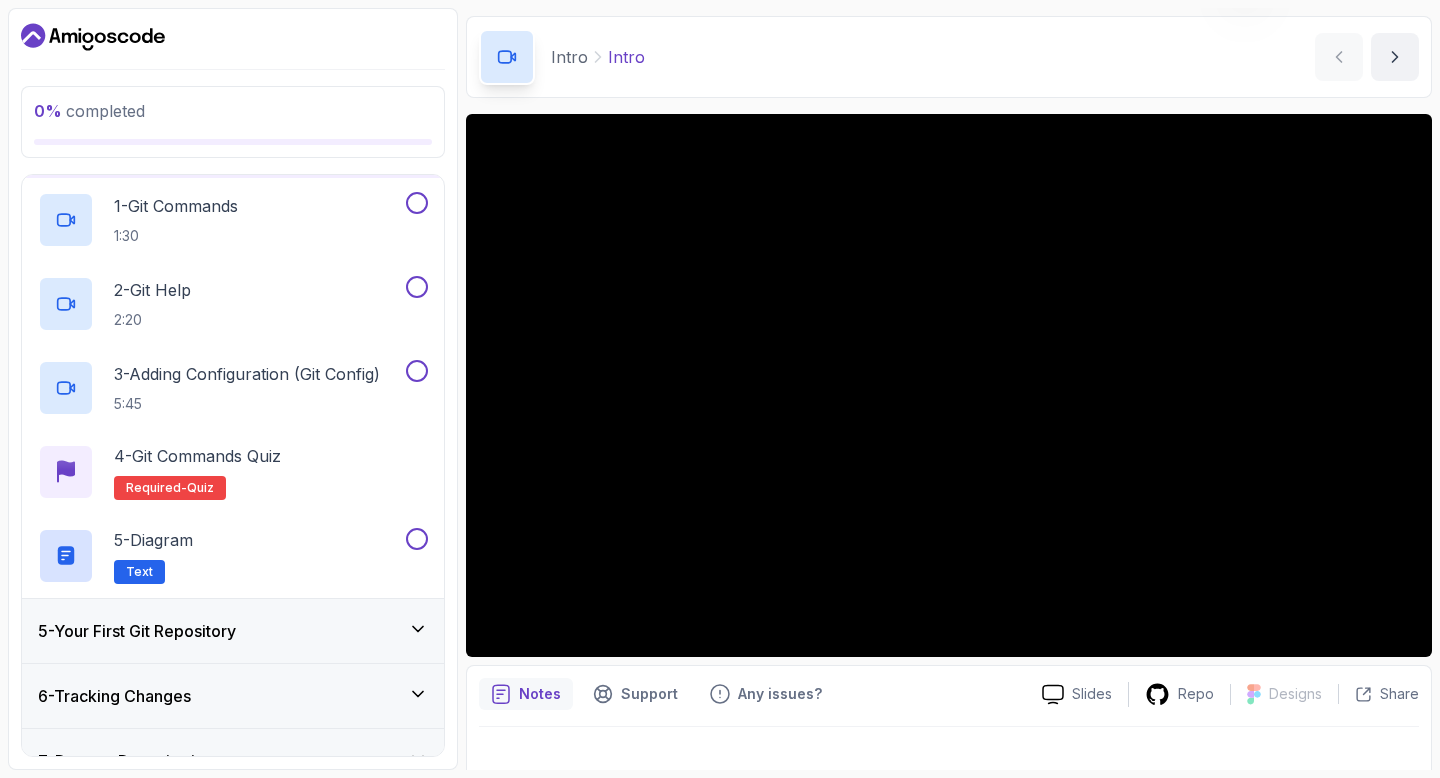 click on "5  -  Your First Git Repository" at bounding box center (137, 631) 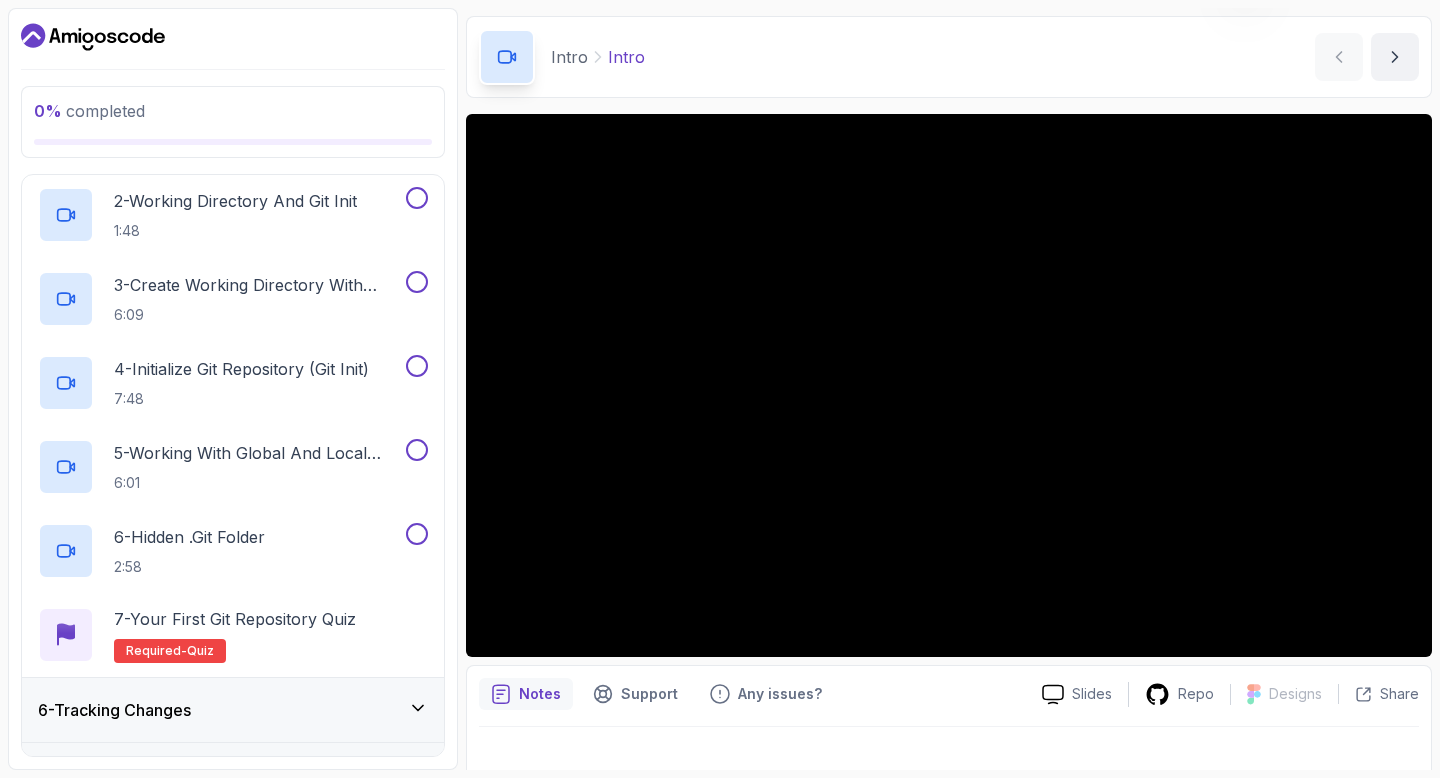click on "6  -  Tracking Changes" at bounding box center (233, 710) 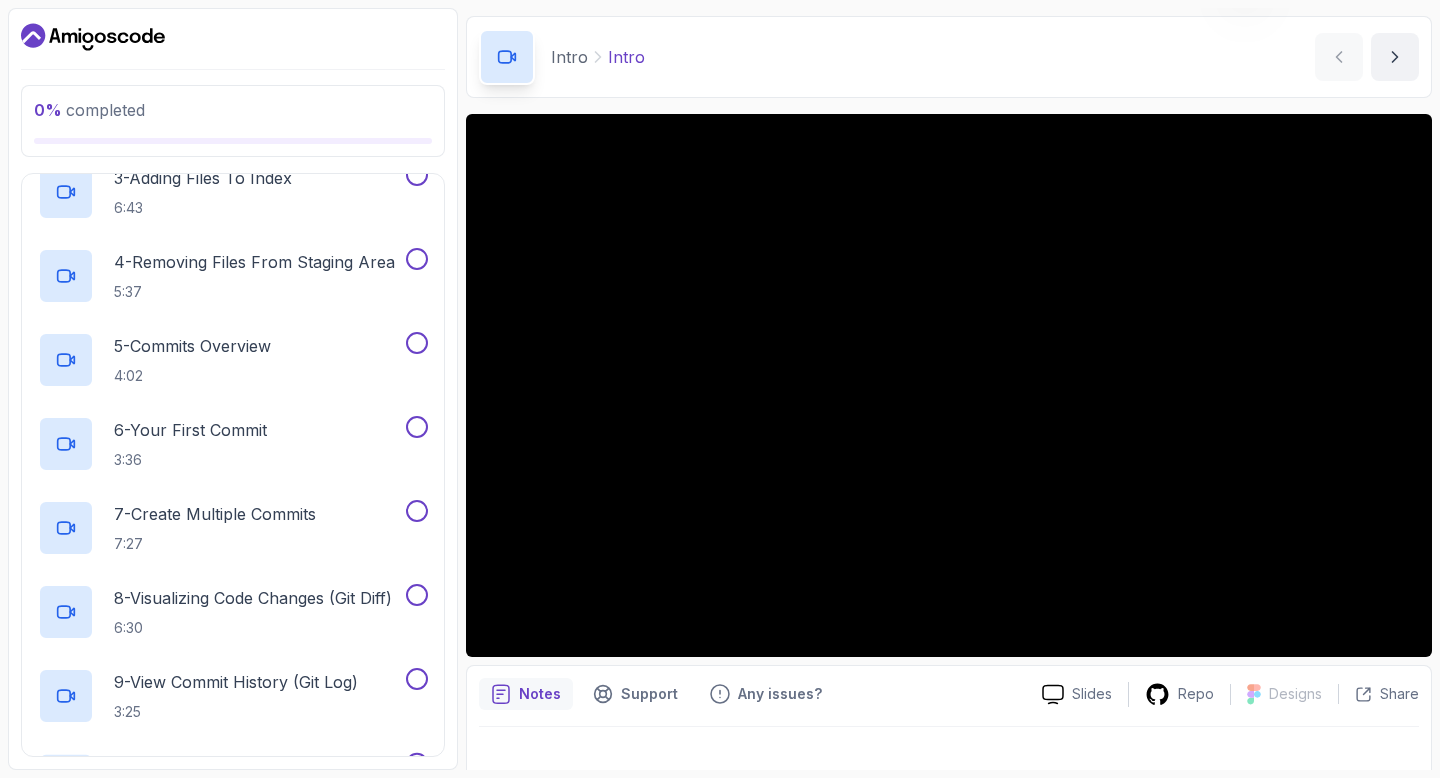 scroll, scrollTop: 1010, scrollLeft: 0, axis: vertical 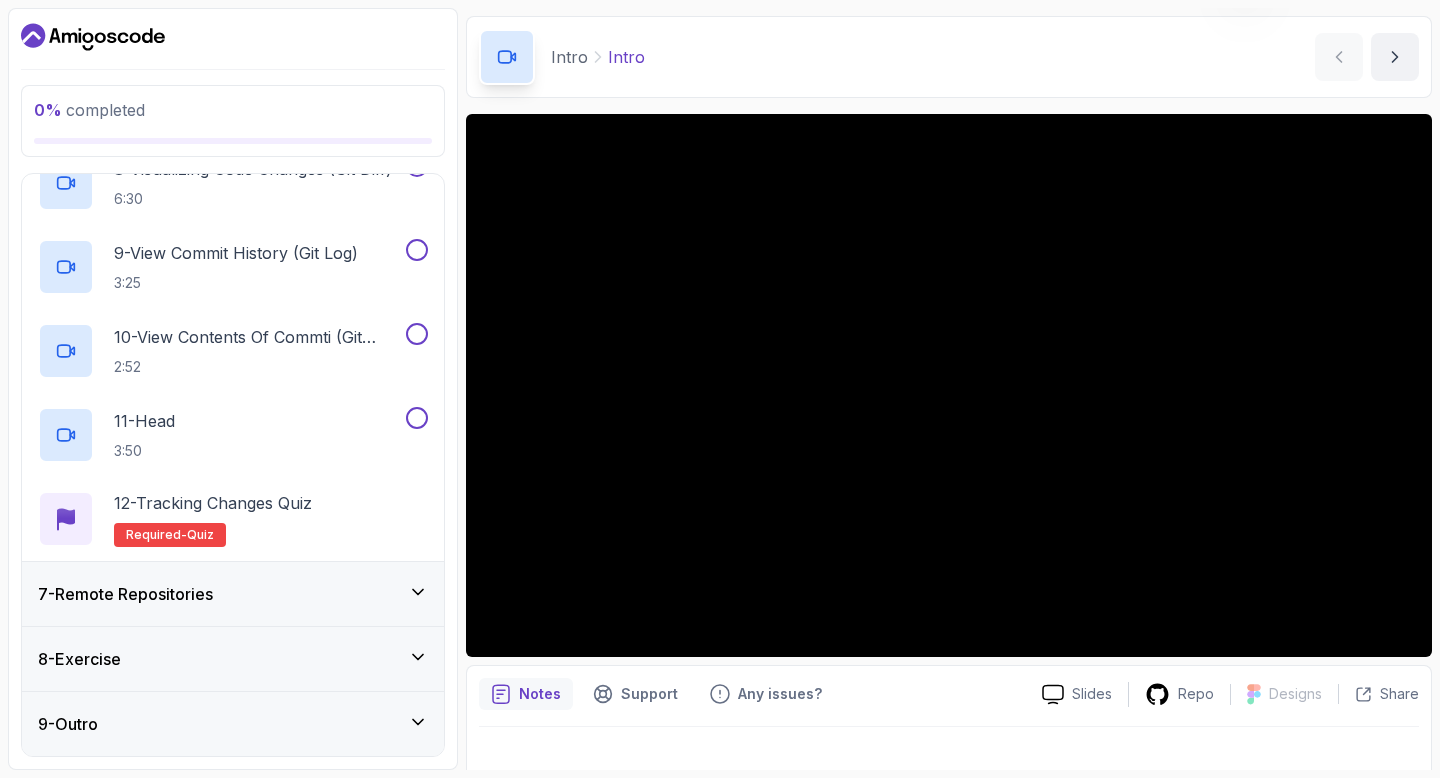 click on "9  -  Outro" at bounding box center (233, 724) 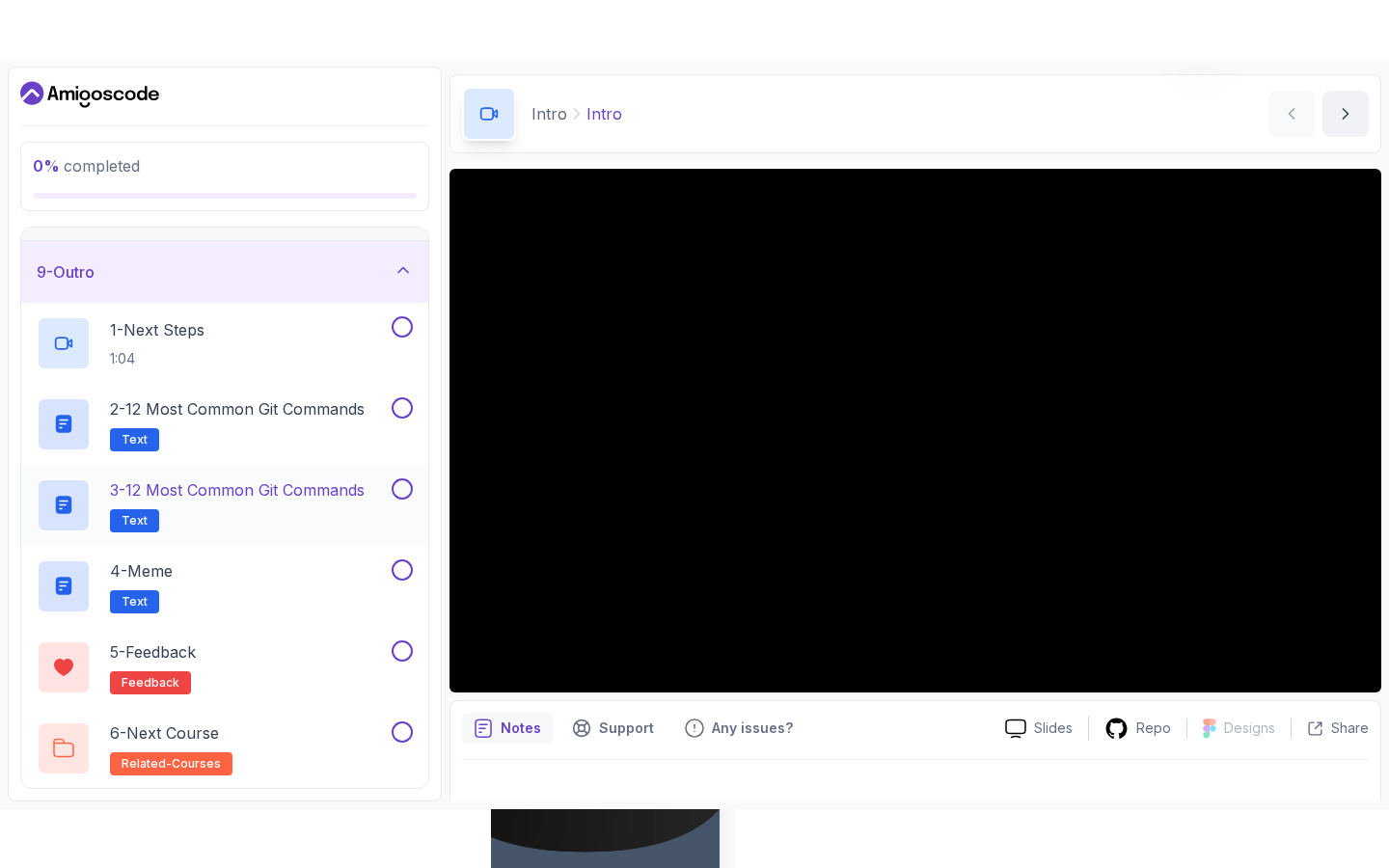scroll, scrollTop: 0, scrollLeft: 0, axis: both 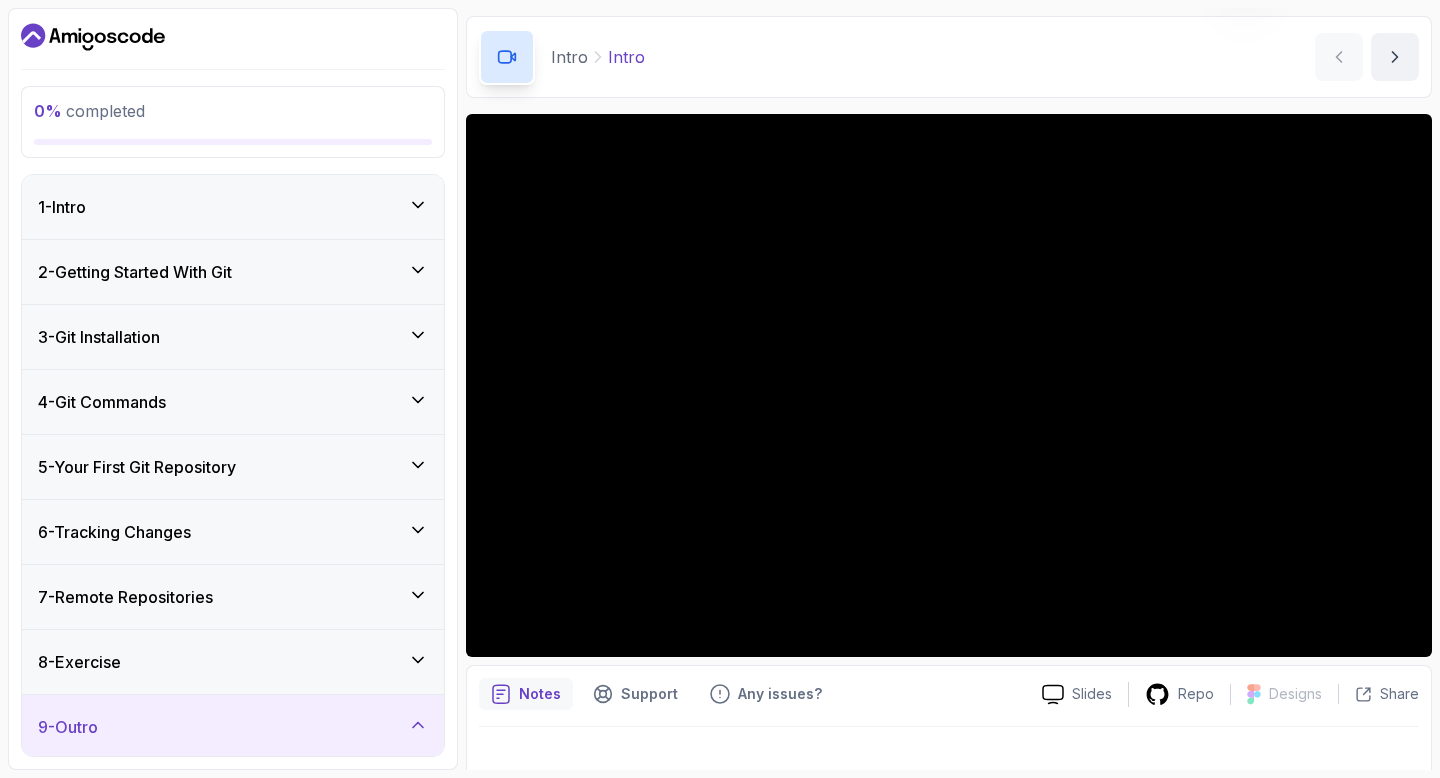 click on "1  -  Intro" at bounding box center (233, 207) 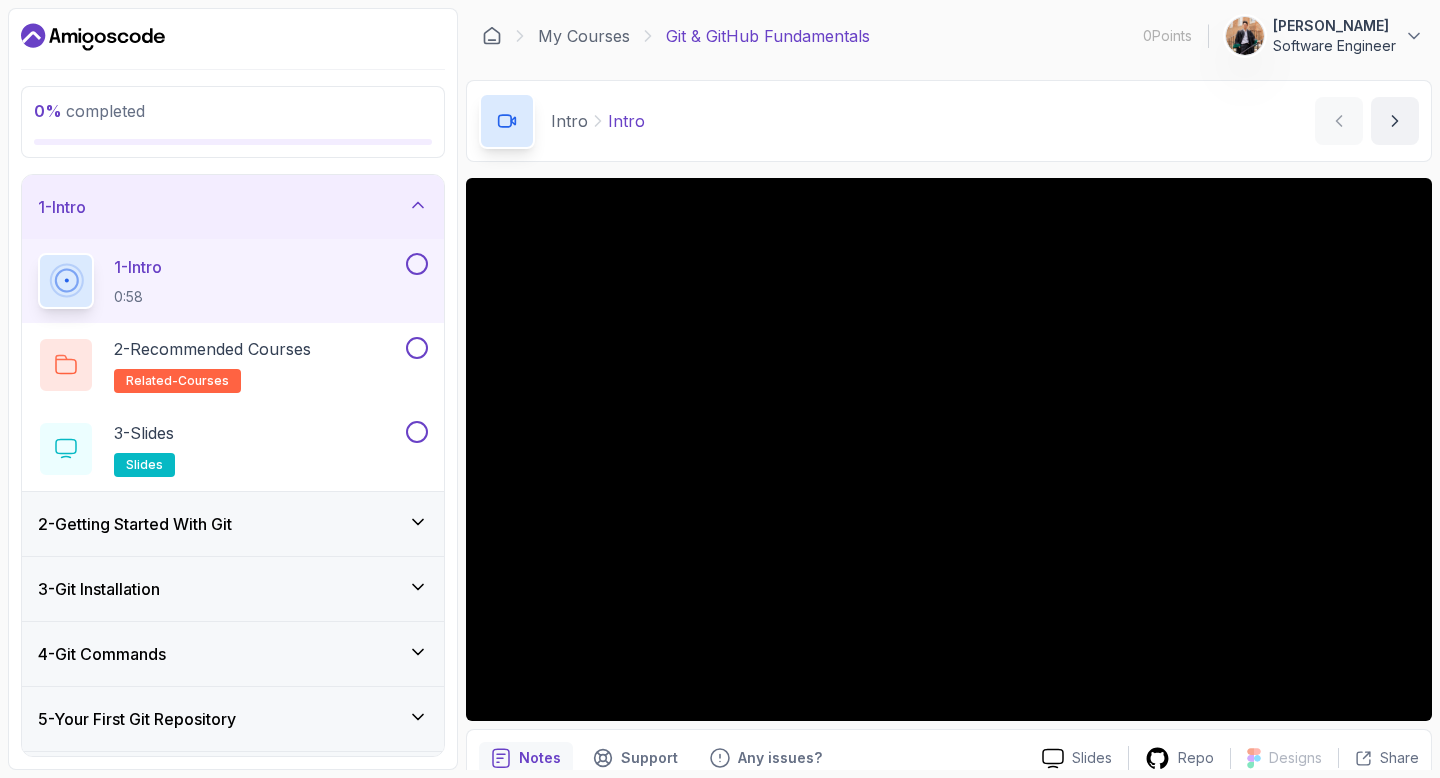 scroll, scrollTop: 90, scrollLeft: 0, axis: vertical 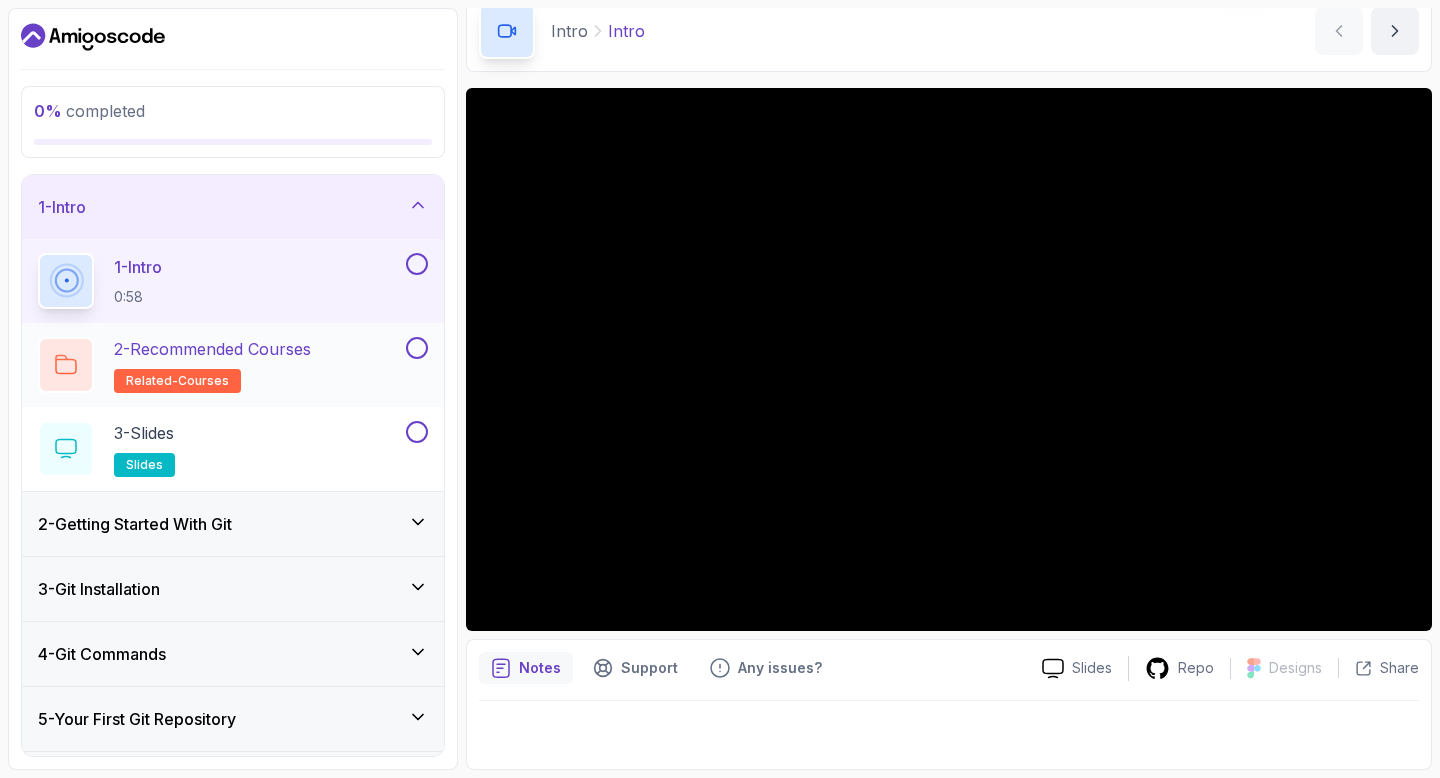 click on "2  -  Recommended Courses related-courses" at bounding box center (220, 365) 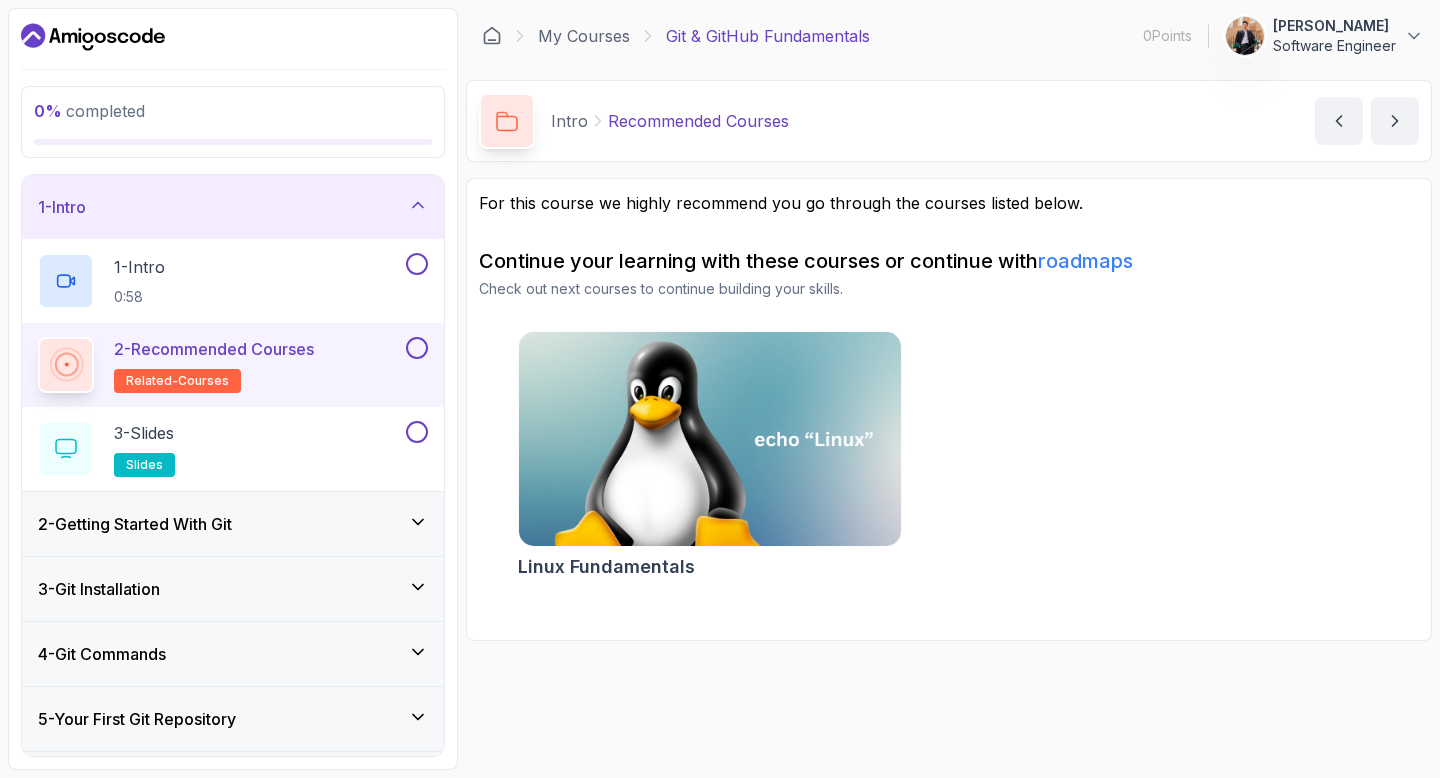 scroll, scrollTop: 0, scrollLeft: 0, axis: both 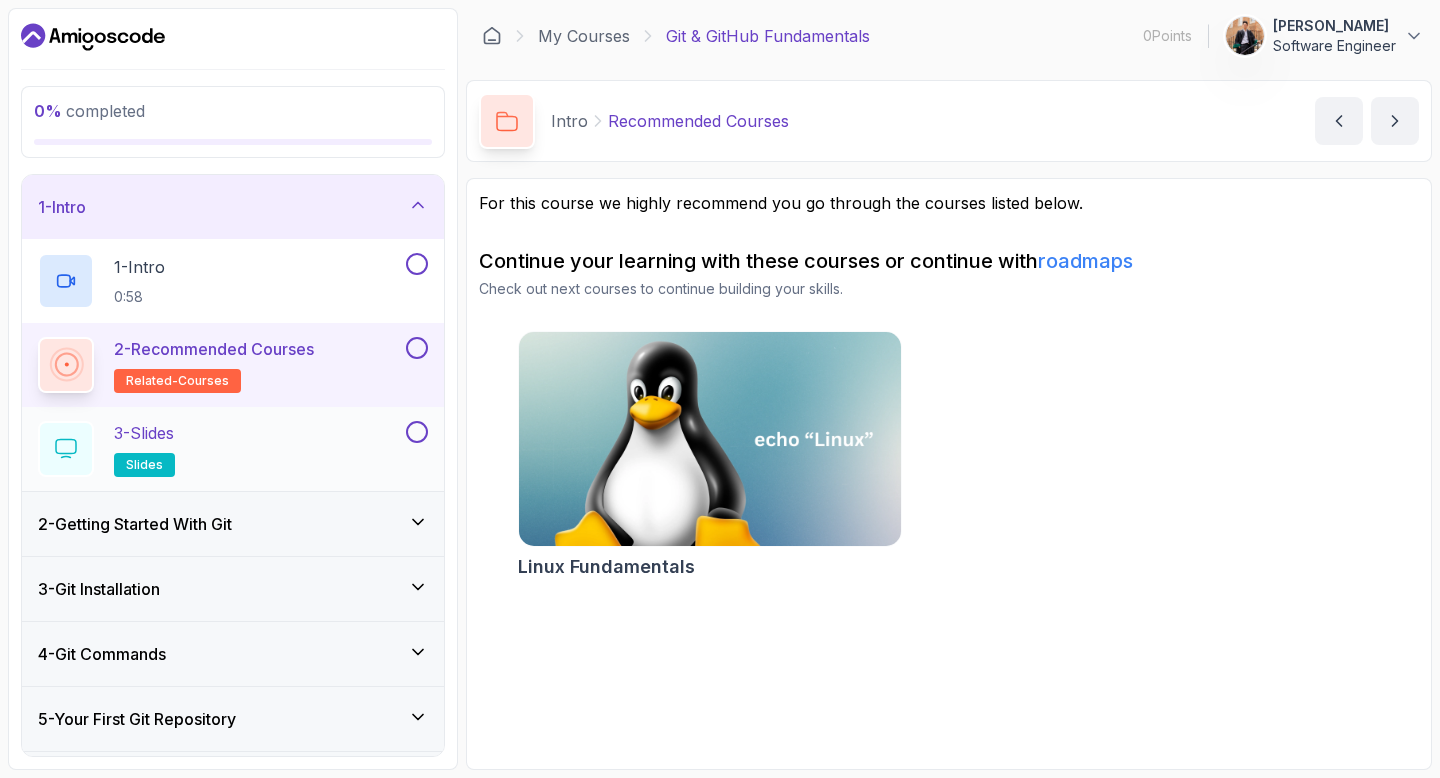 click on "3  -  Slides slides" at bounding box center (220, 449) 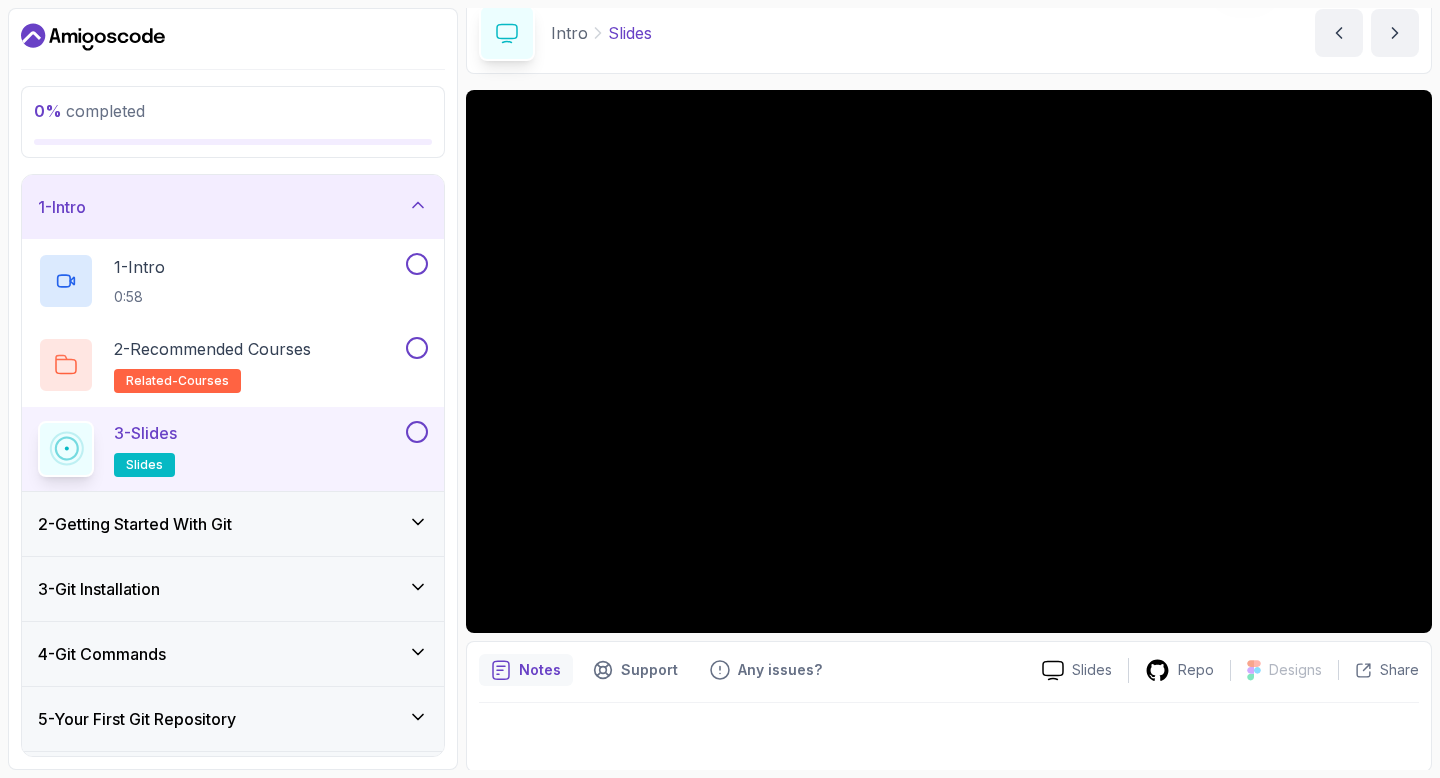 scroll, scrollTop: 53, scrollLeft: 0, axis: vertical 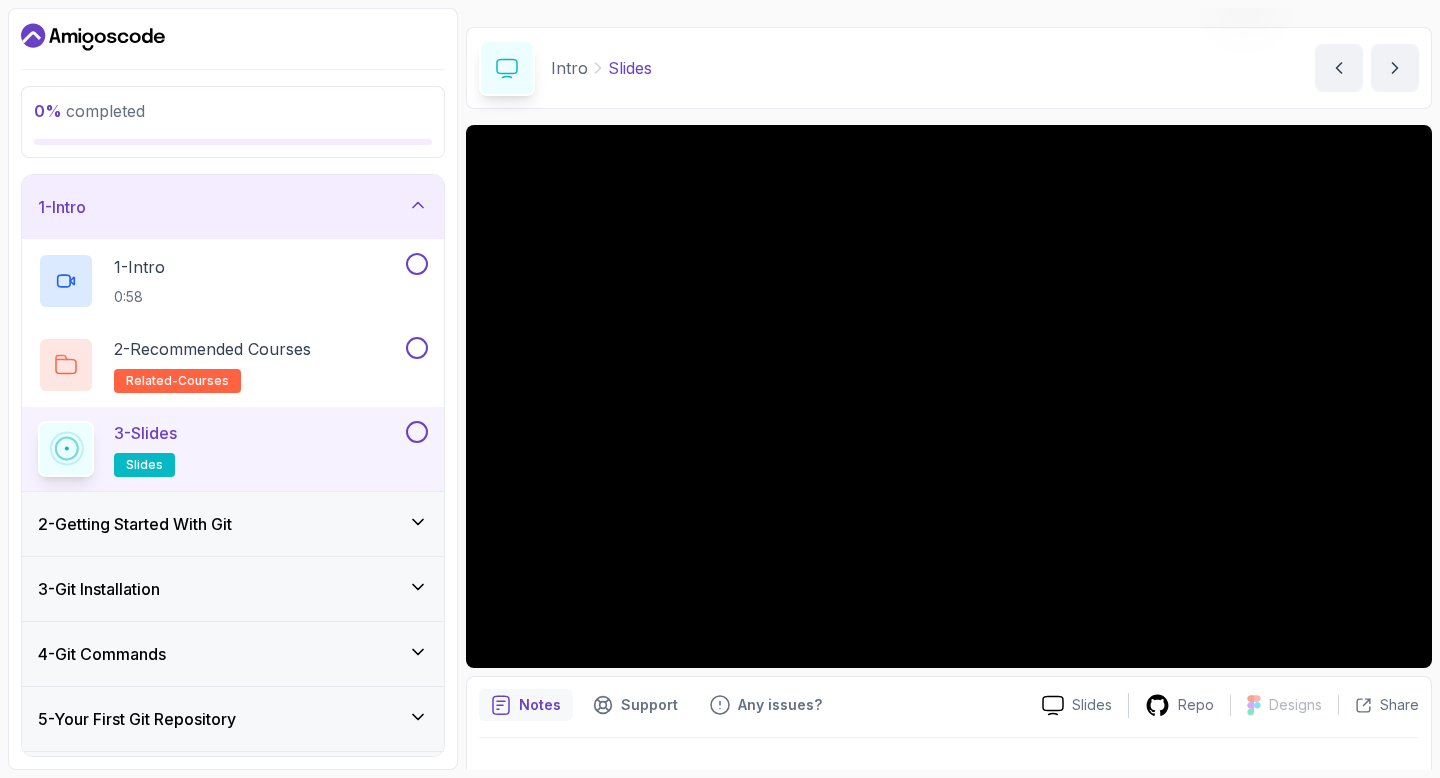 click on "2  -  Getting Started With Git" at bounding box center [233, 524] 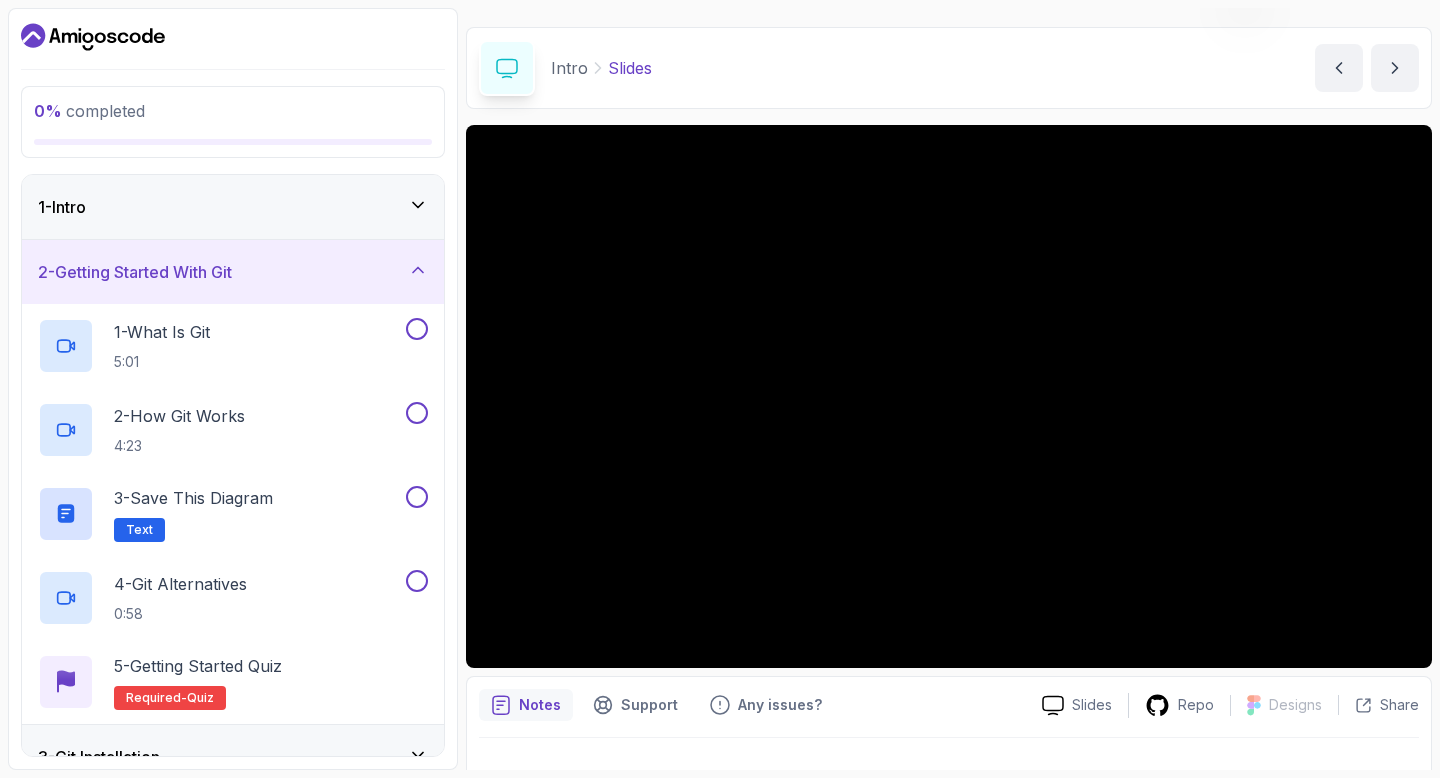 click on "1  -  Intro" at bounding box center [233, 207] 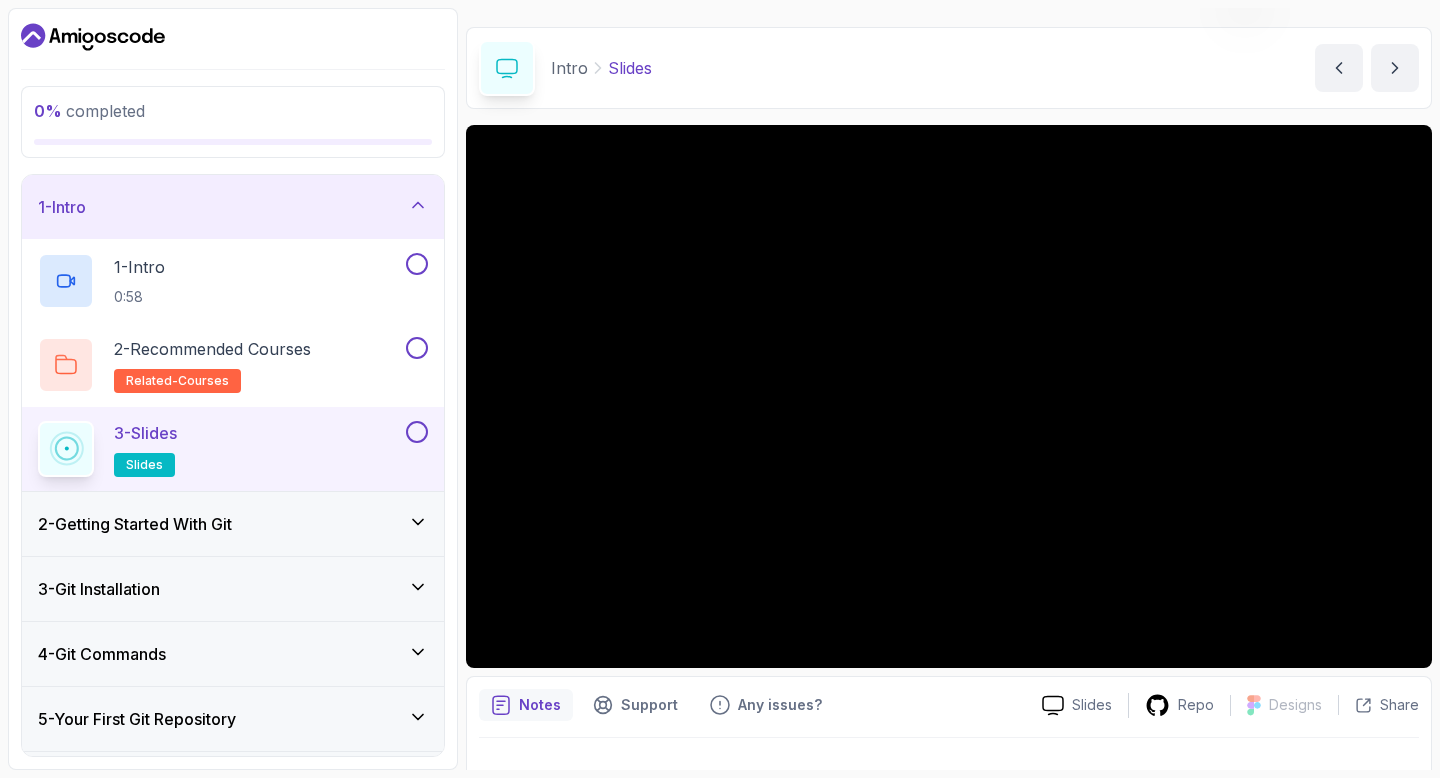 click on "2  -  Getting Started With Git" at bounding box center (233, 524) 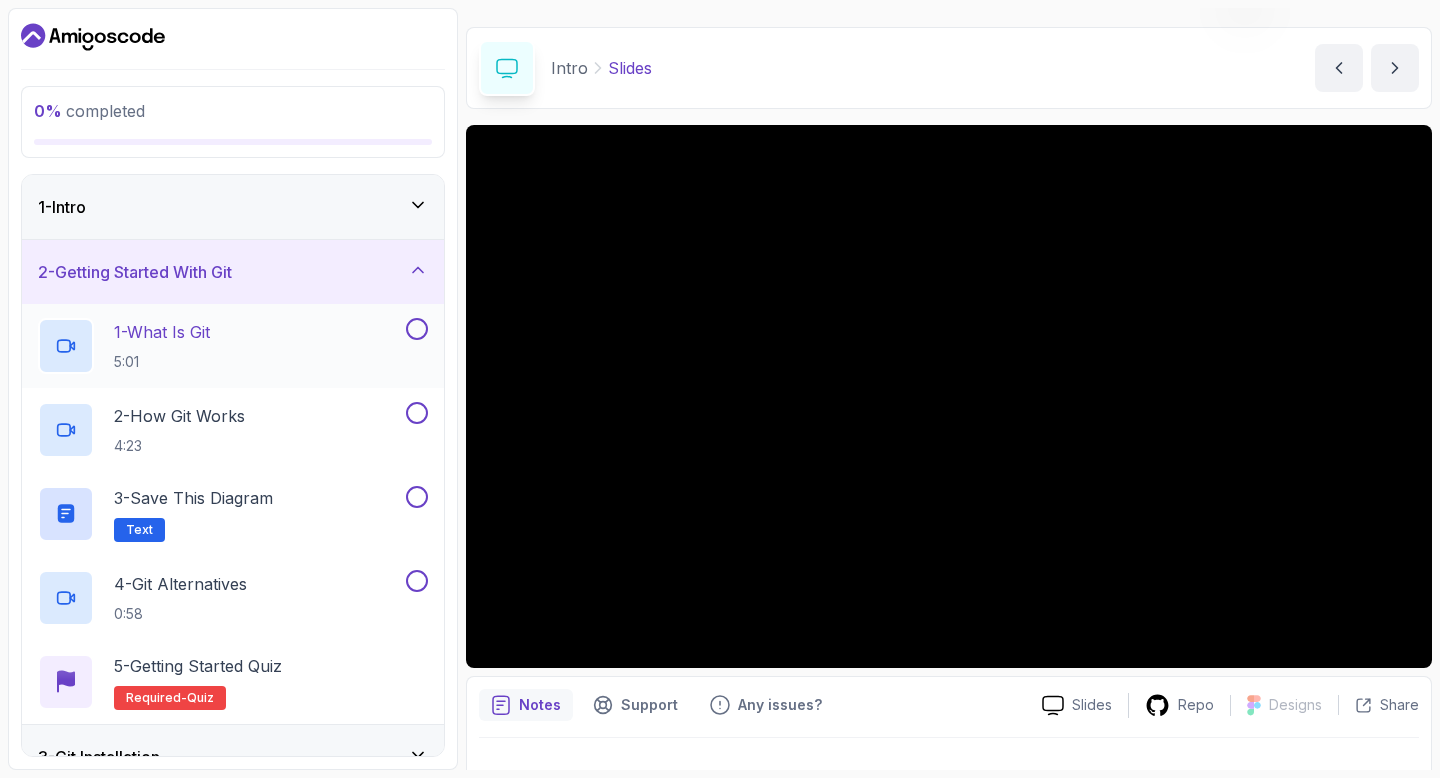 click on "5:01" at bounding box center (162, 362) 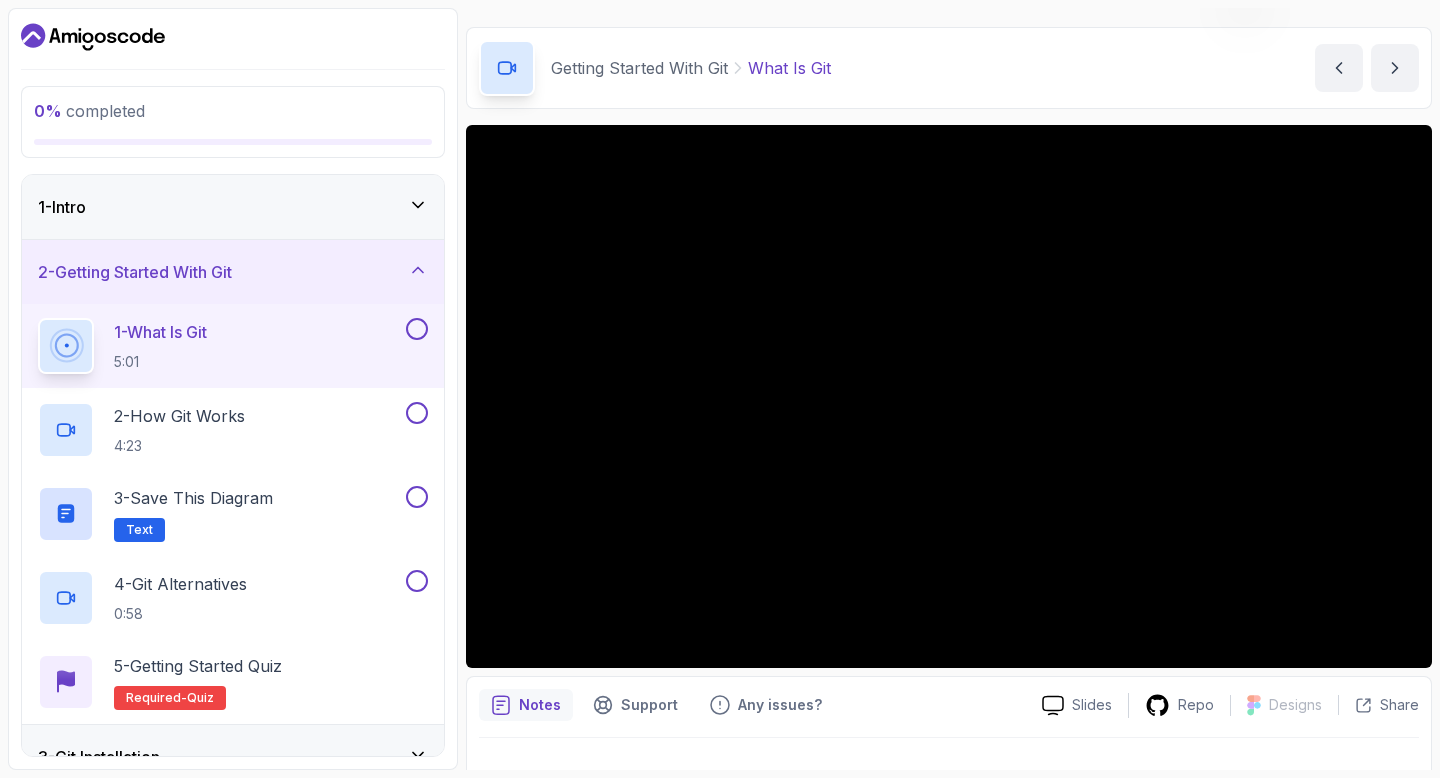 click on "1  -  Intro" at bounding box center [233, 207] 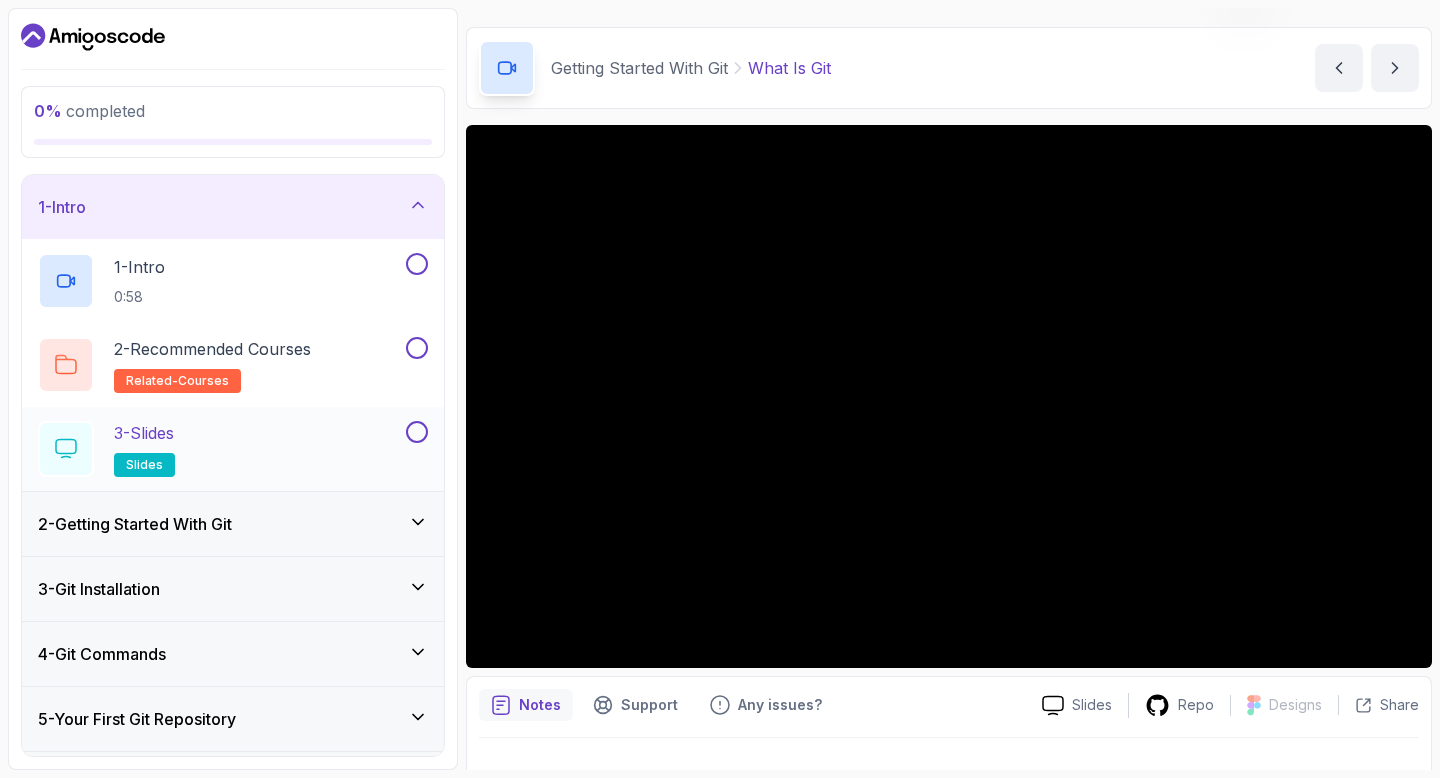 click on "3  -  Slides slides" at bounding box center (220, 449) 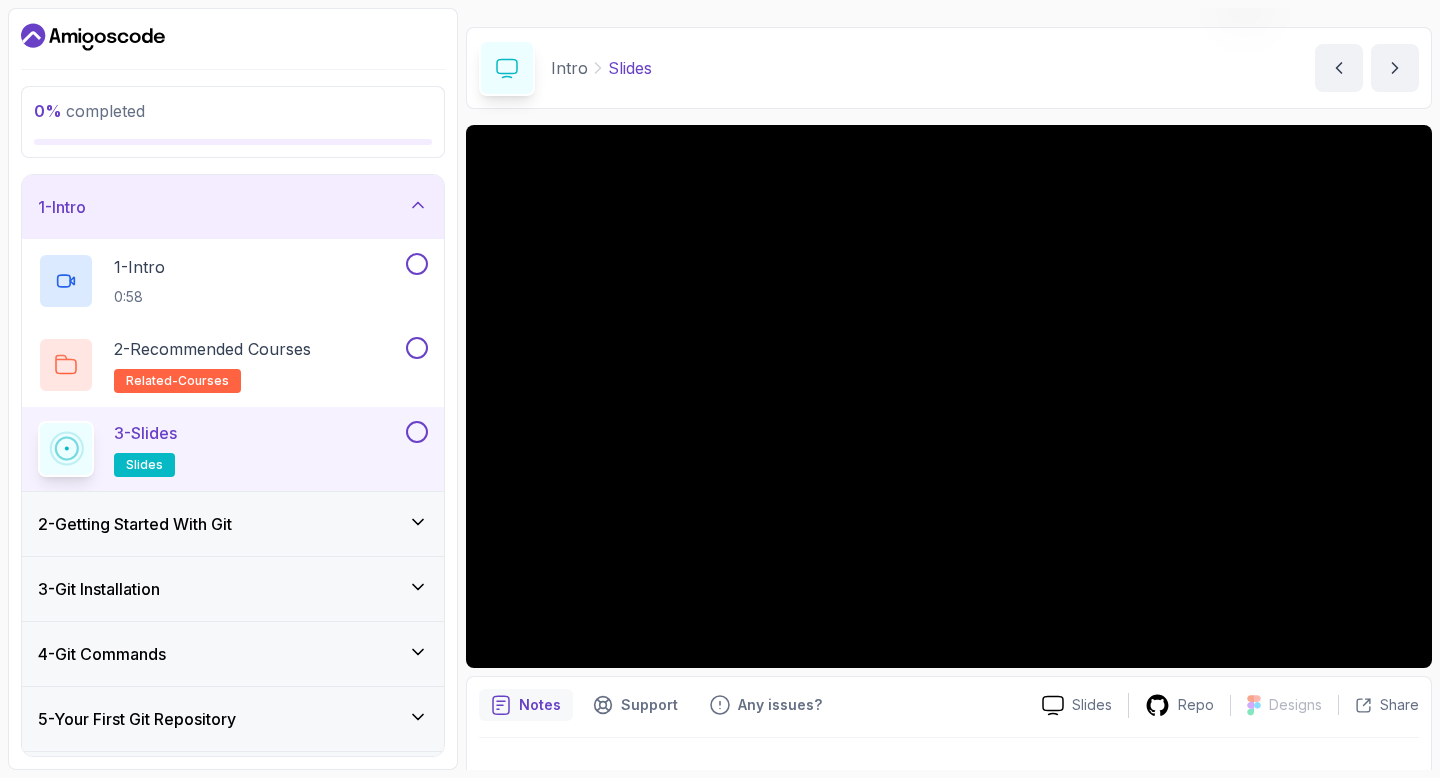 scroll, scrollTop: 254, scrollLeft: 0, axis: vertical 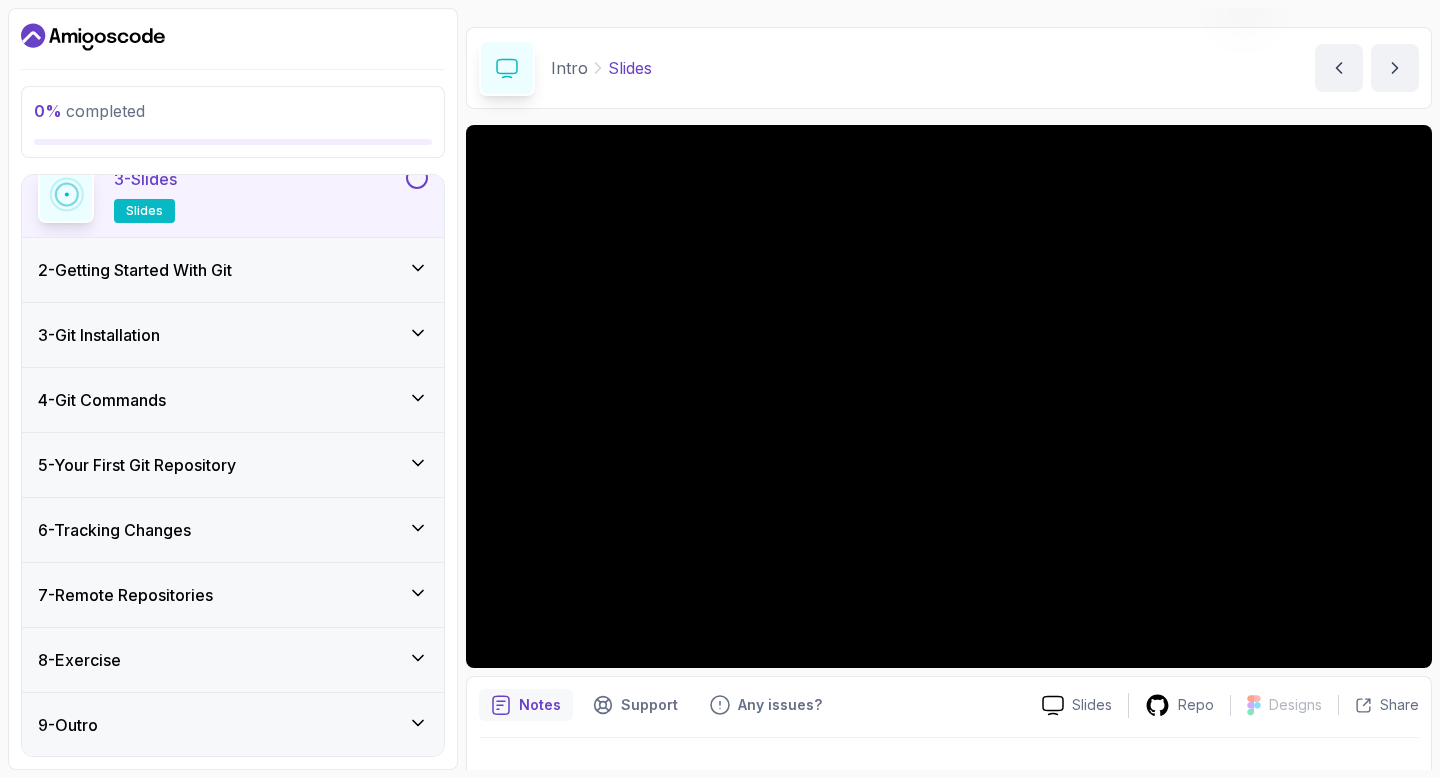 click on "5  -  Your First Git Repository" at bounding box center (233, 465) 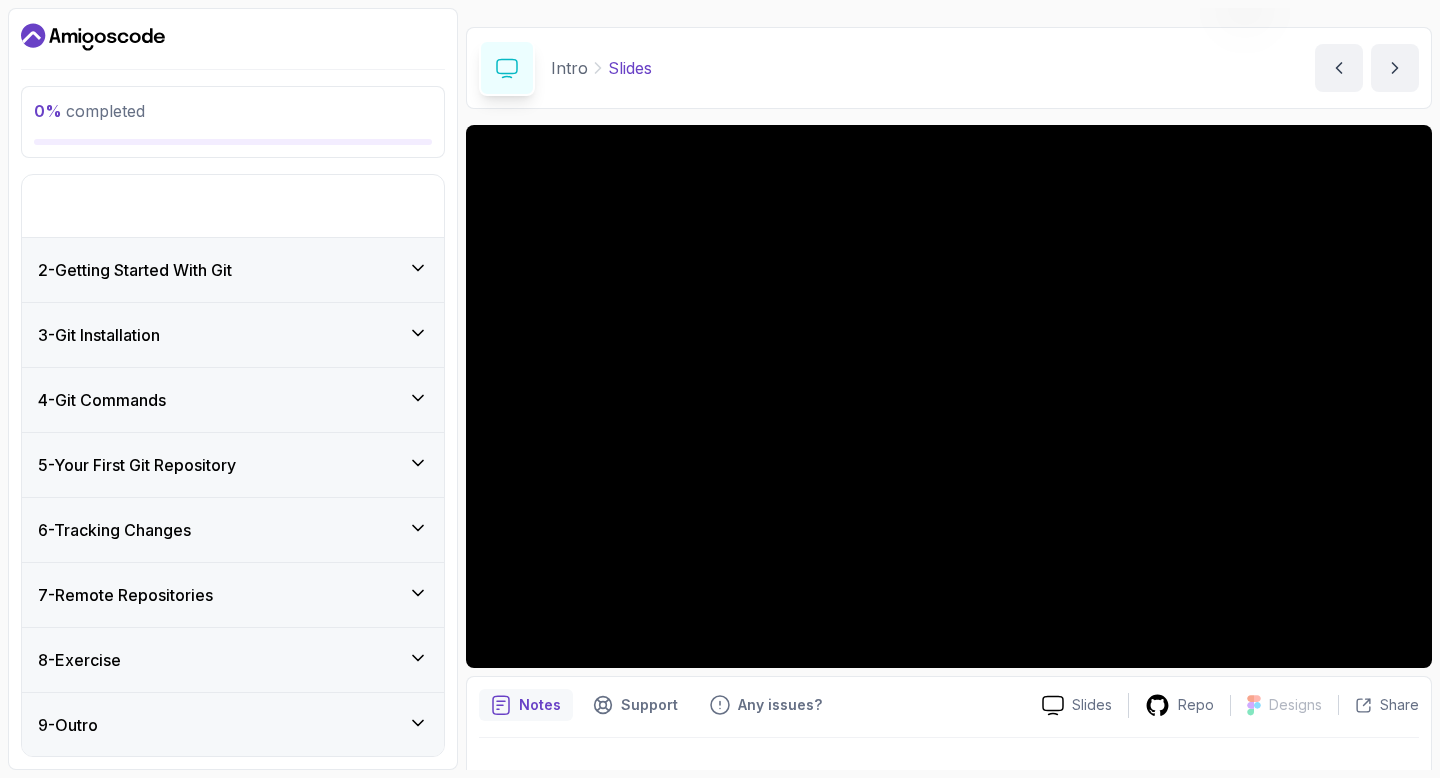 scroll, scrollTop: 3, scrollLeft: 0, axis: vertical 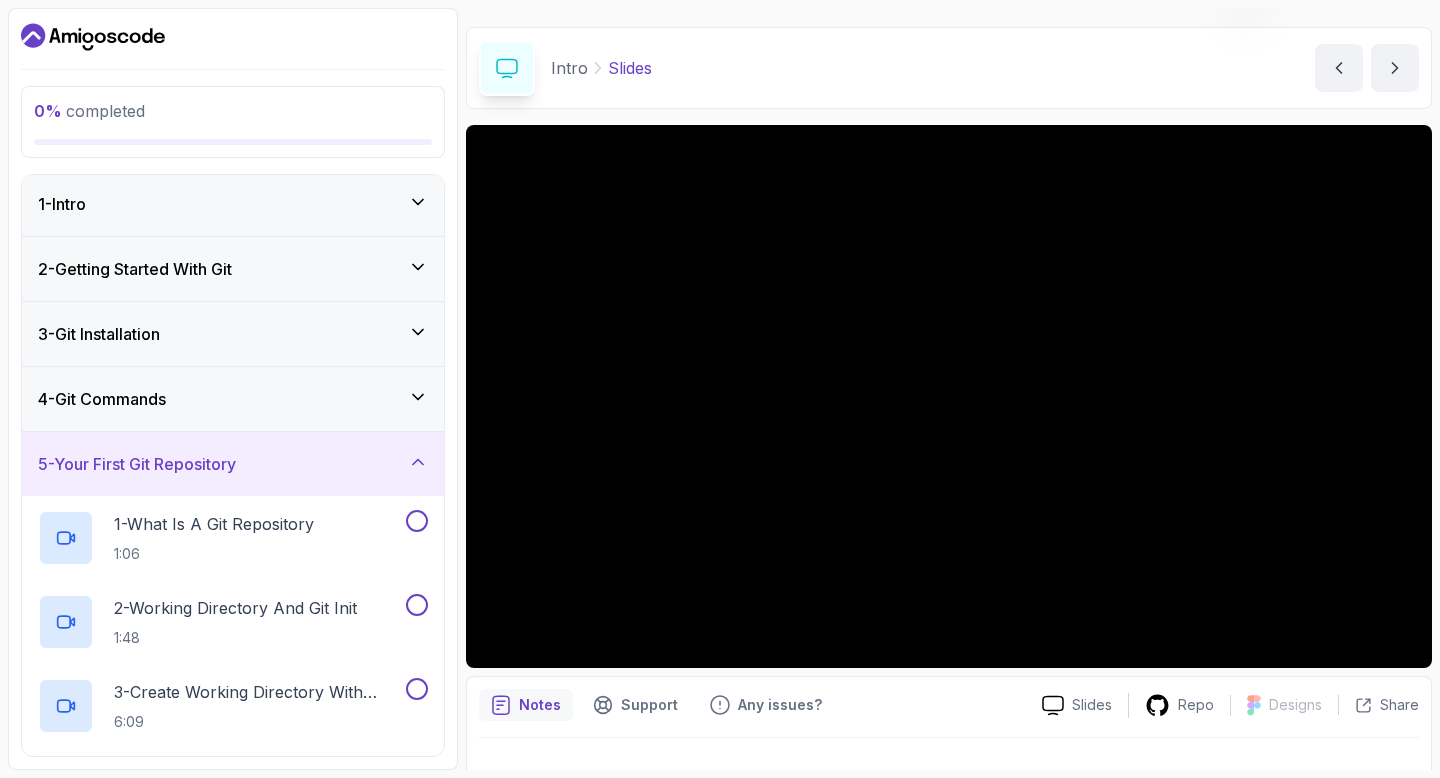 click on "5  -  Your First Git Repository" at bounding box center (137, 464) 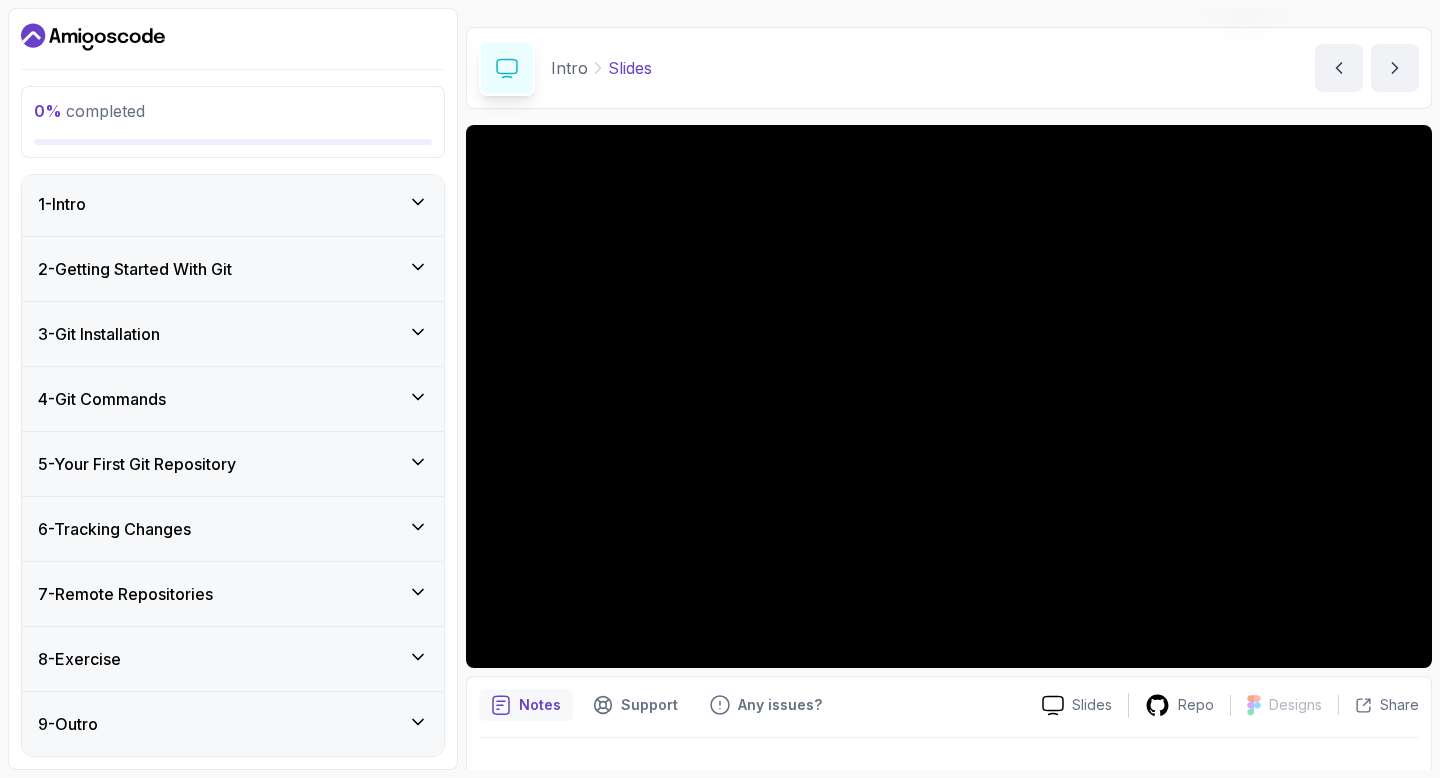 click on "6  -  Tracking Changes" at bounding box center (114, 529) 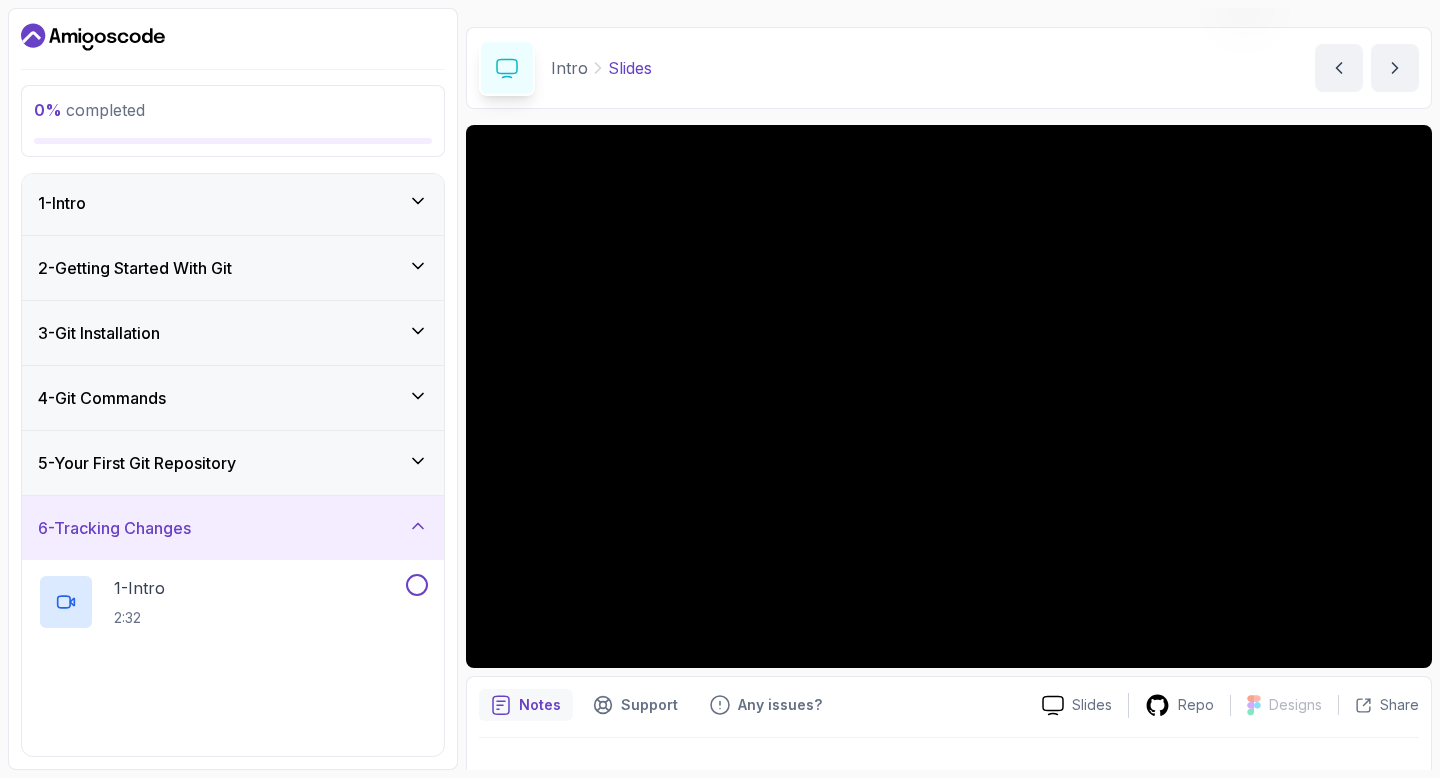 click on "6  -  Tracking Changes" at bounding box center (114, 528) 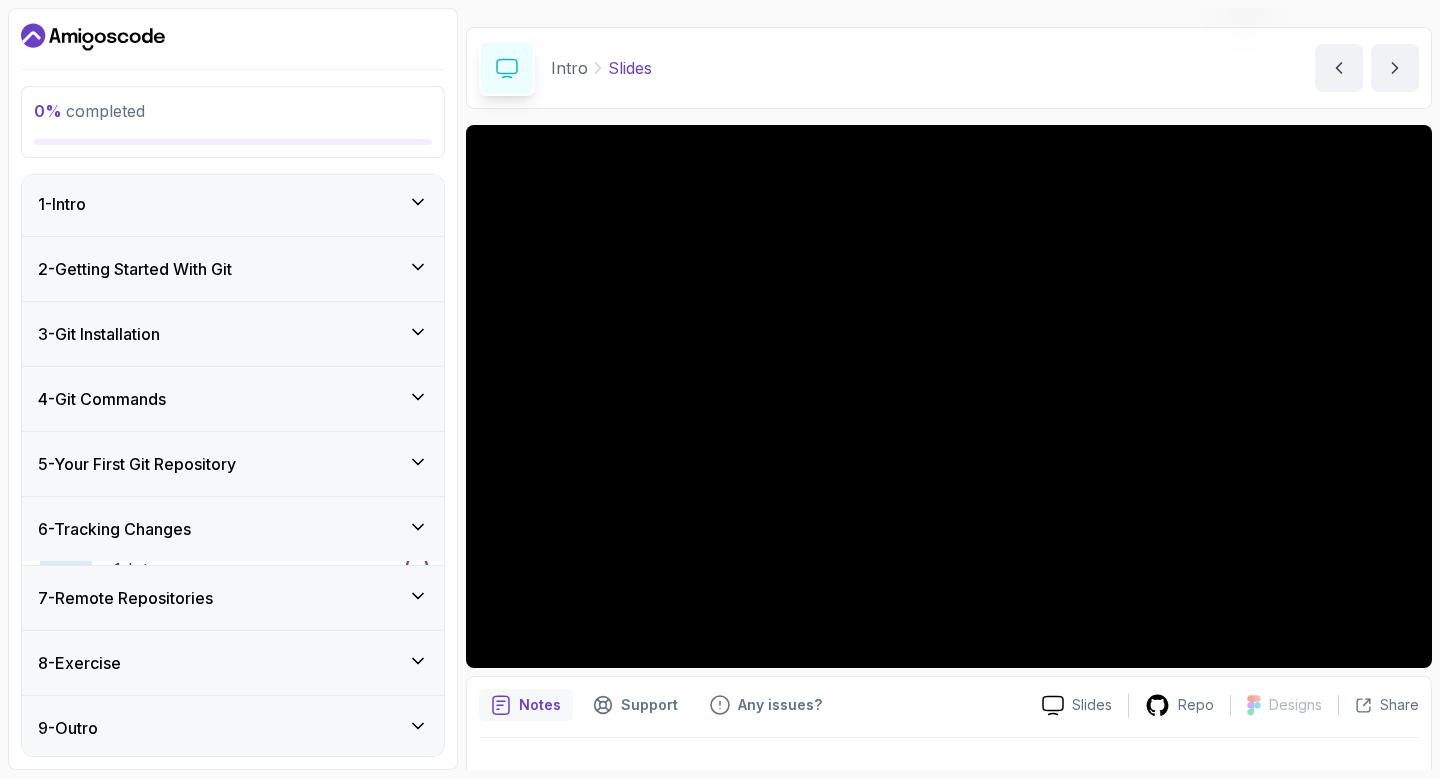 scroll, scrollTop: 3, scrollLeft: 0, axis: vertical 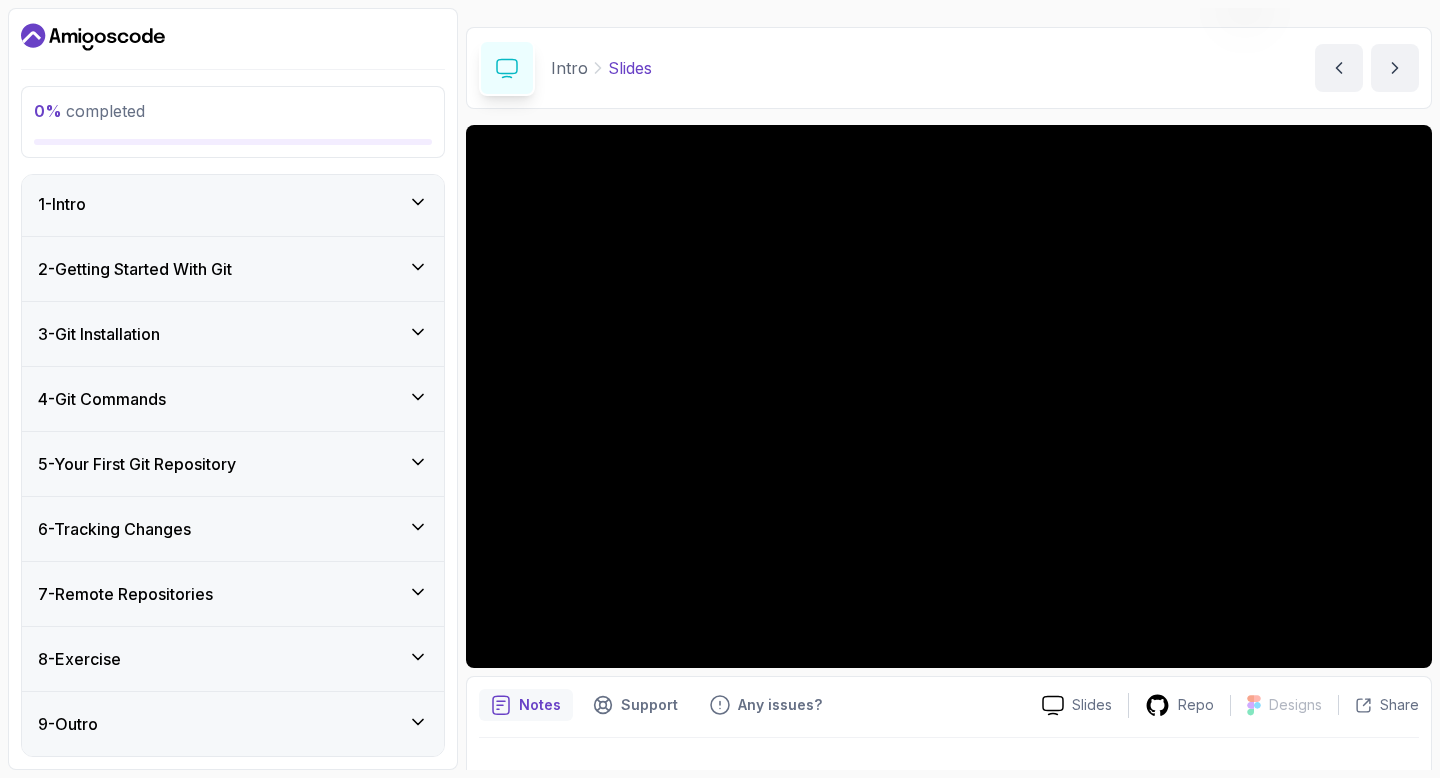 click on "7  -  Remote Repositories" at bounding box center [125, 594] 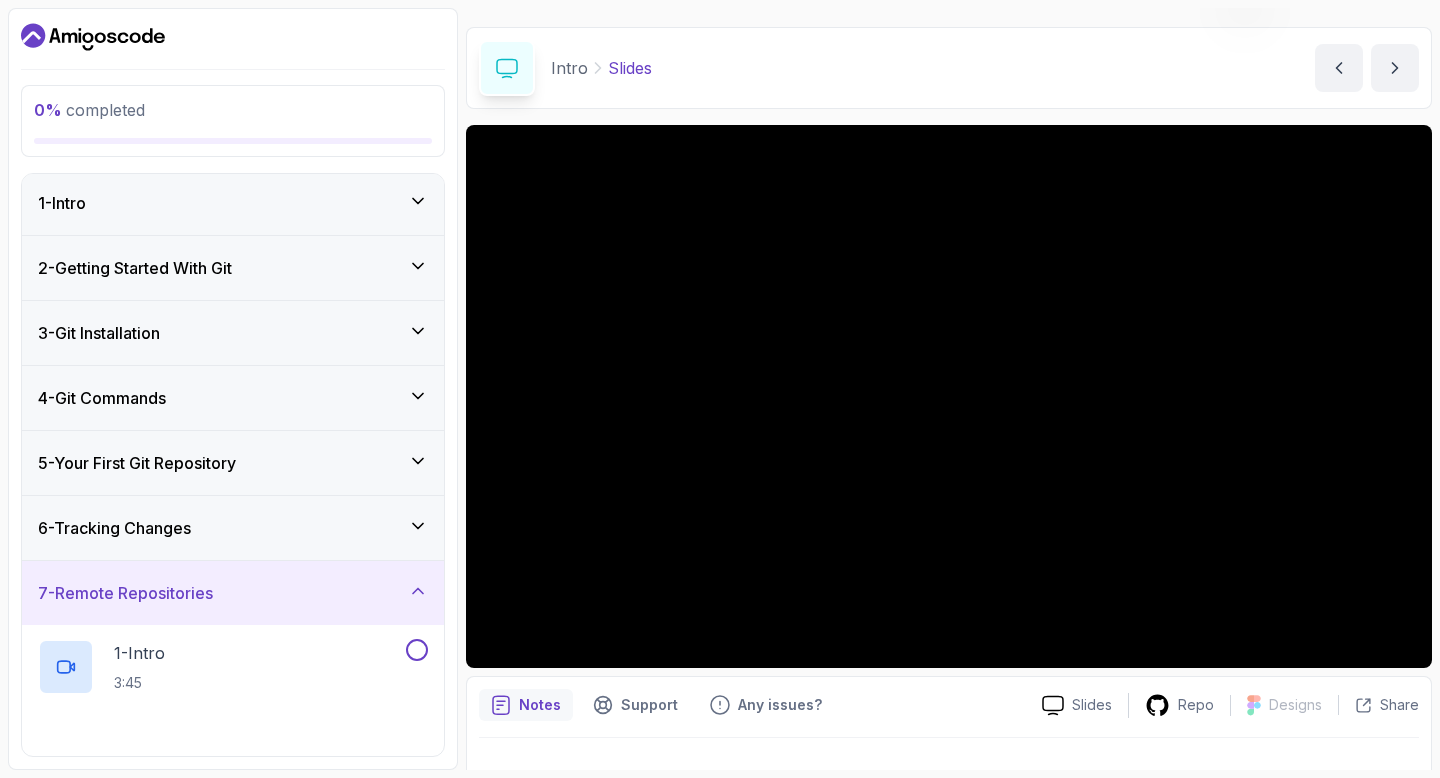 click on "7  -  Remote Repositories" at bounding box center [125, 593] 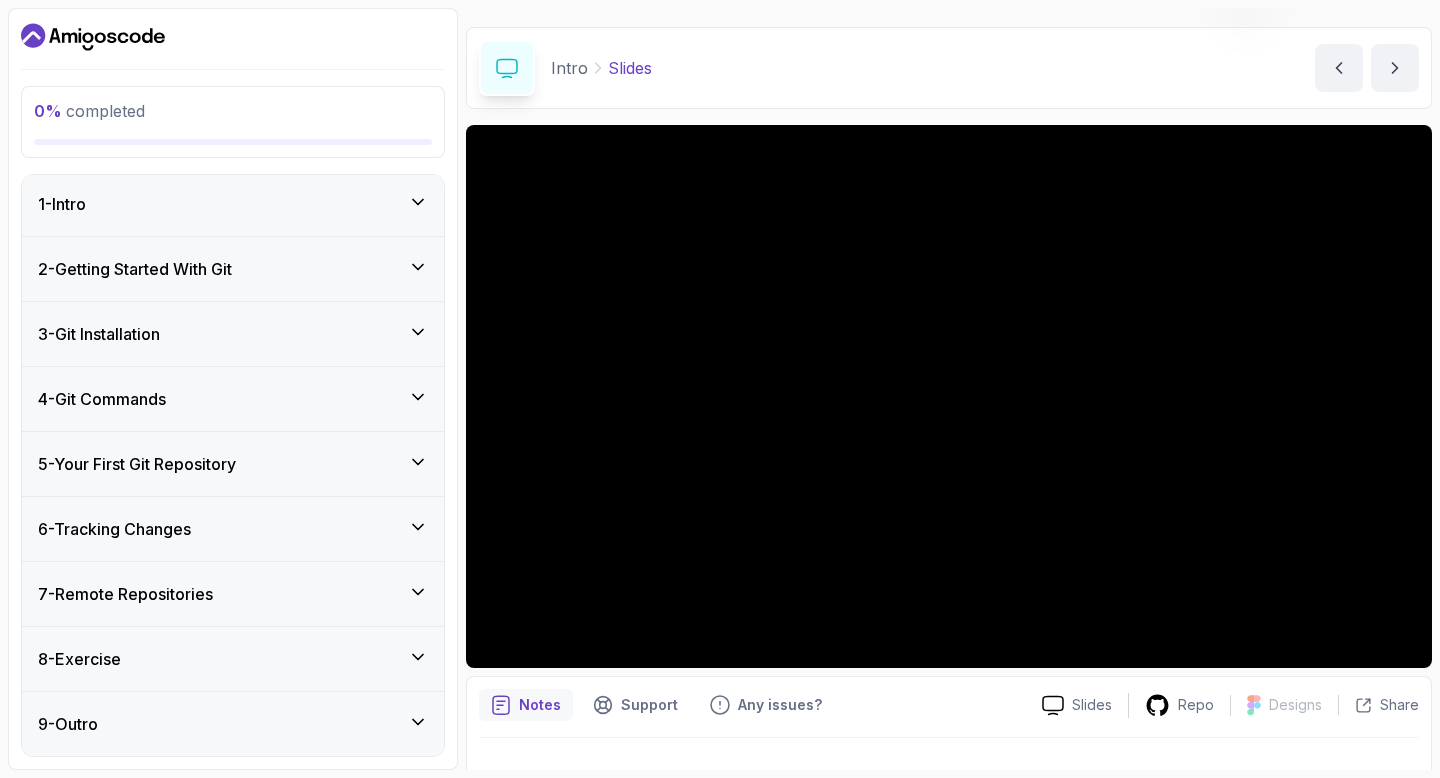 click on "8  -  Exercise" at bounding box center [233, 659] 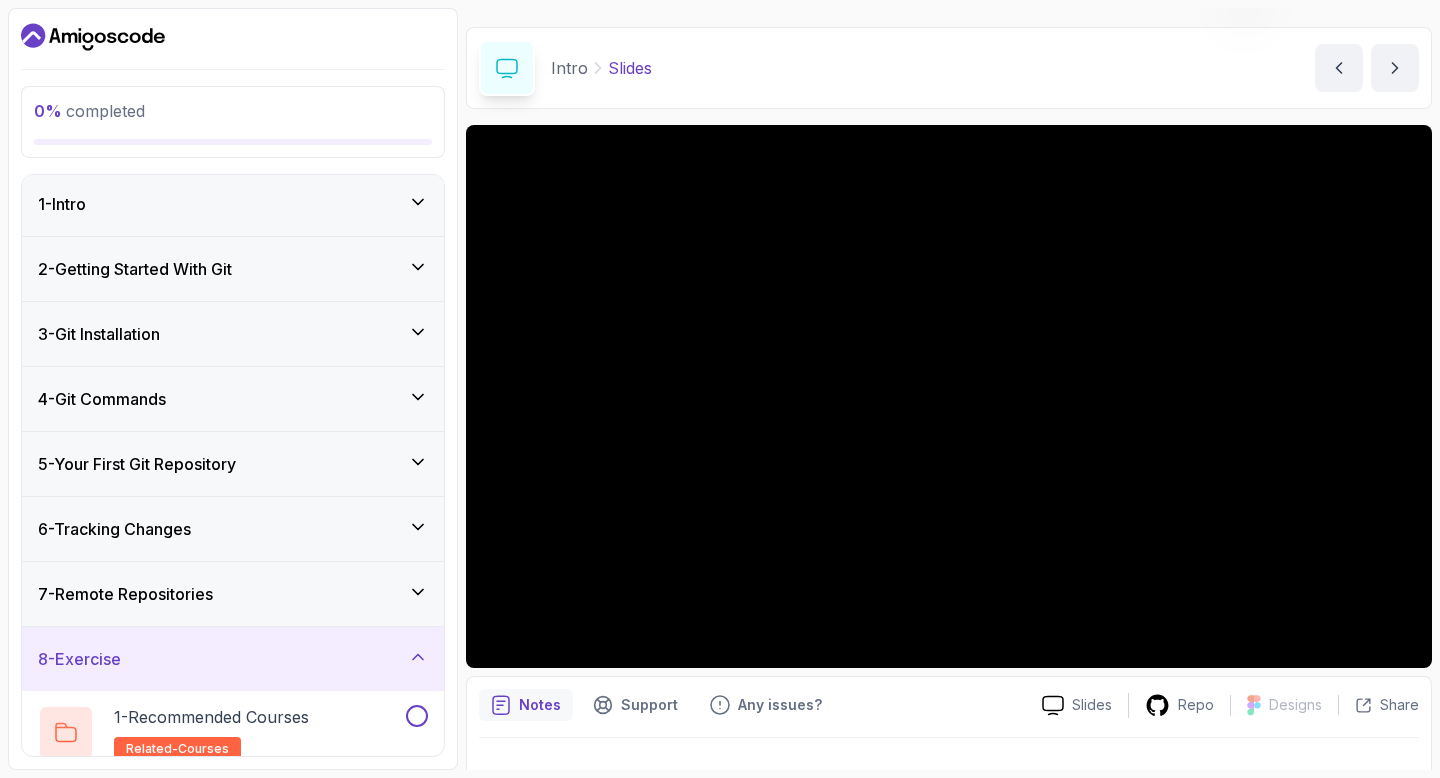 click on "8  -  Exercise" at bounding box center (79, 659) 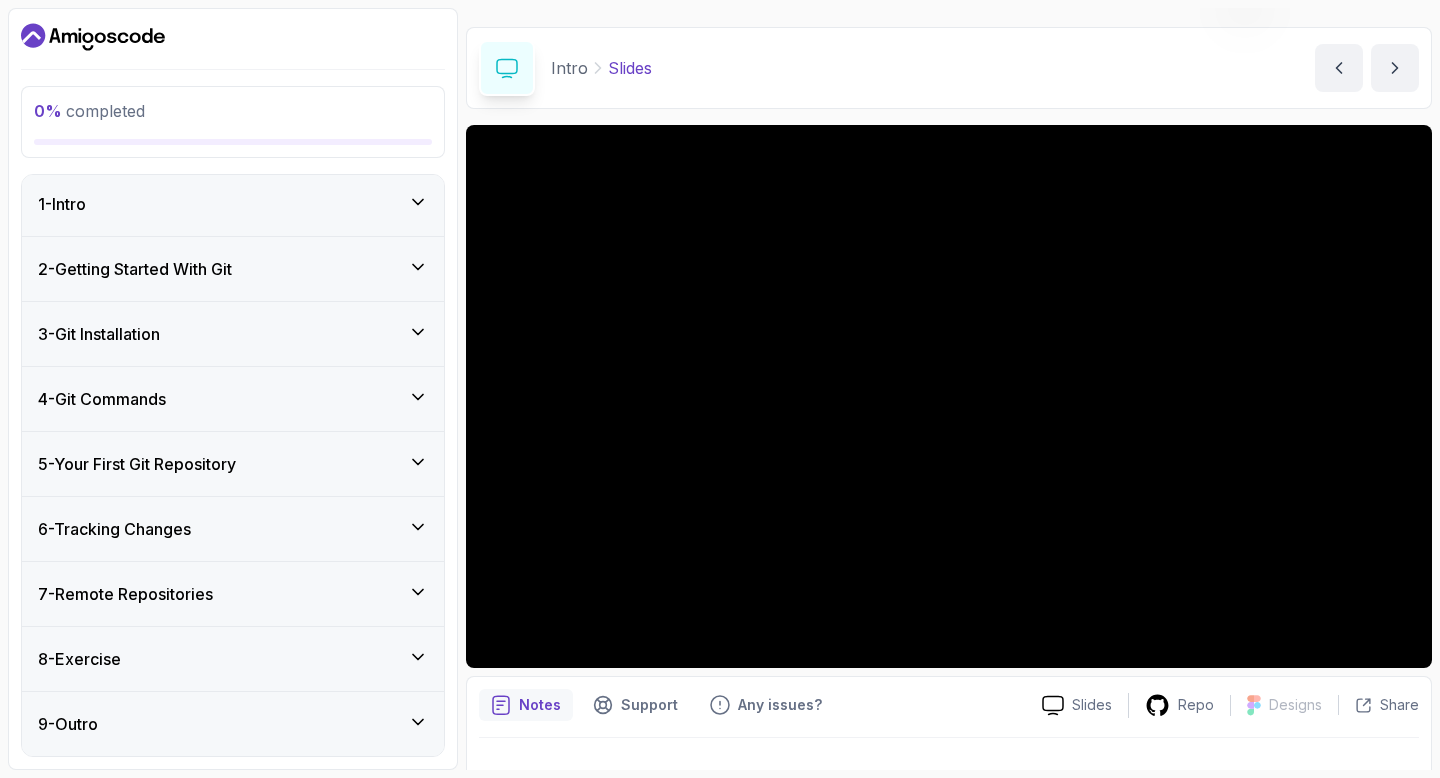 click on "9  -  Outro" at bounding box center (233, 724) 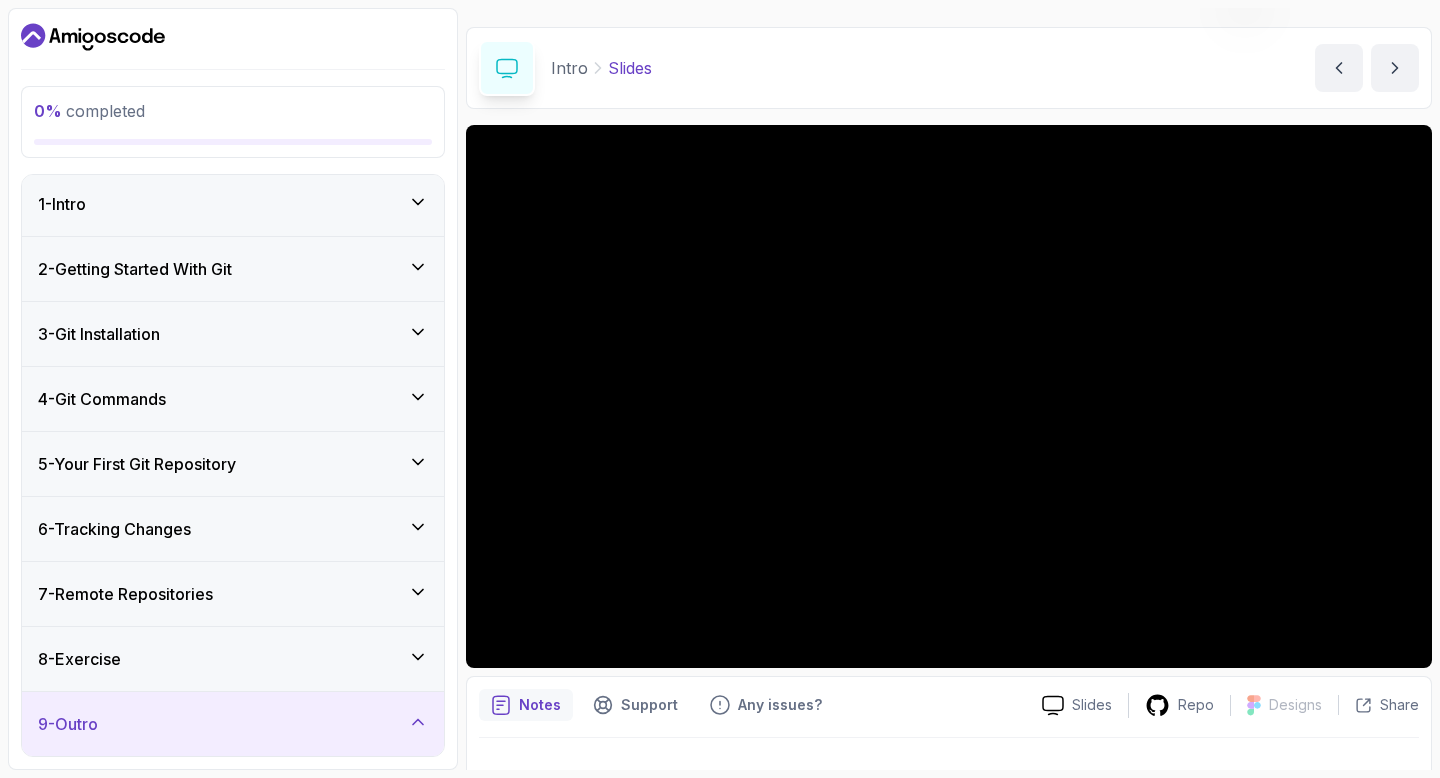 click on "9  -  Outro" at bounding box center [233, 724] 